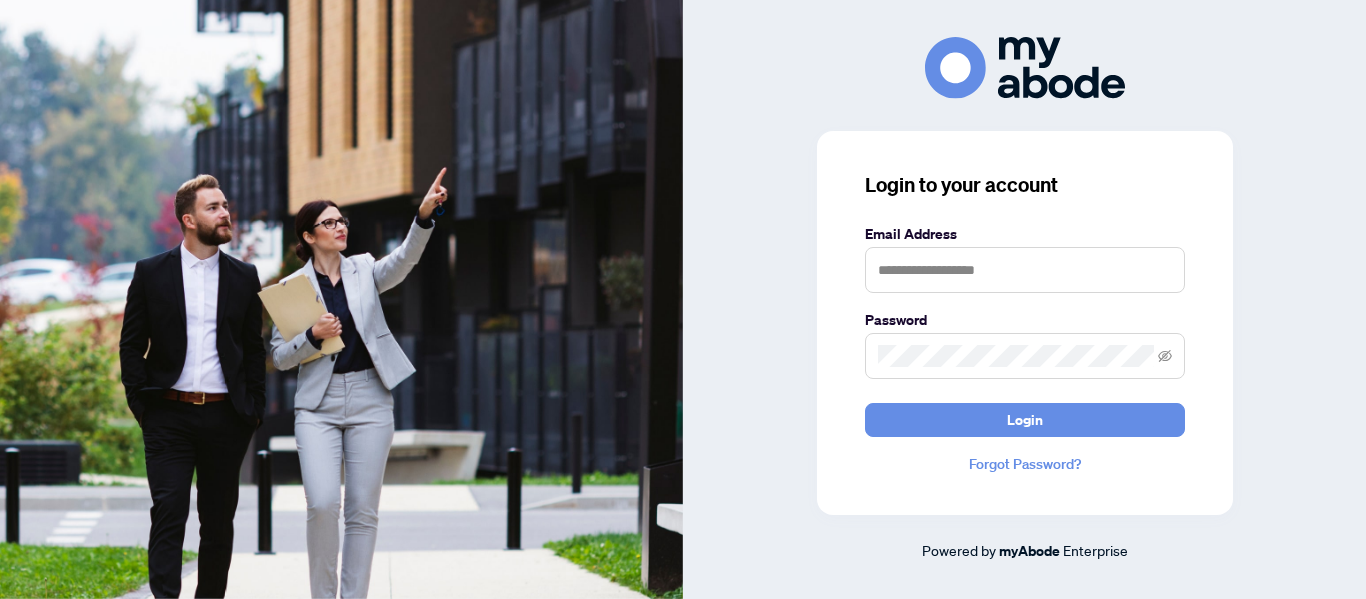 scroll, scrollTop: 0, scrollLeft: 0, axis: both 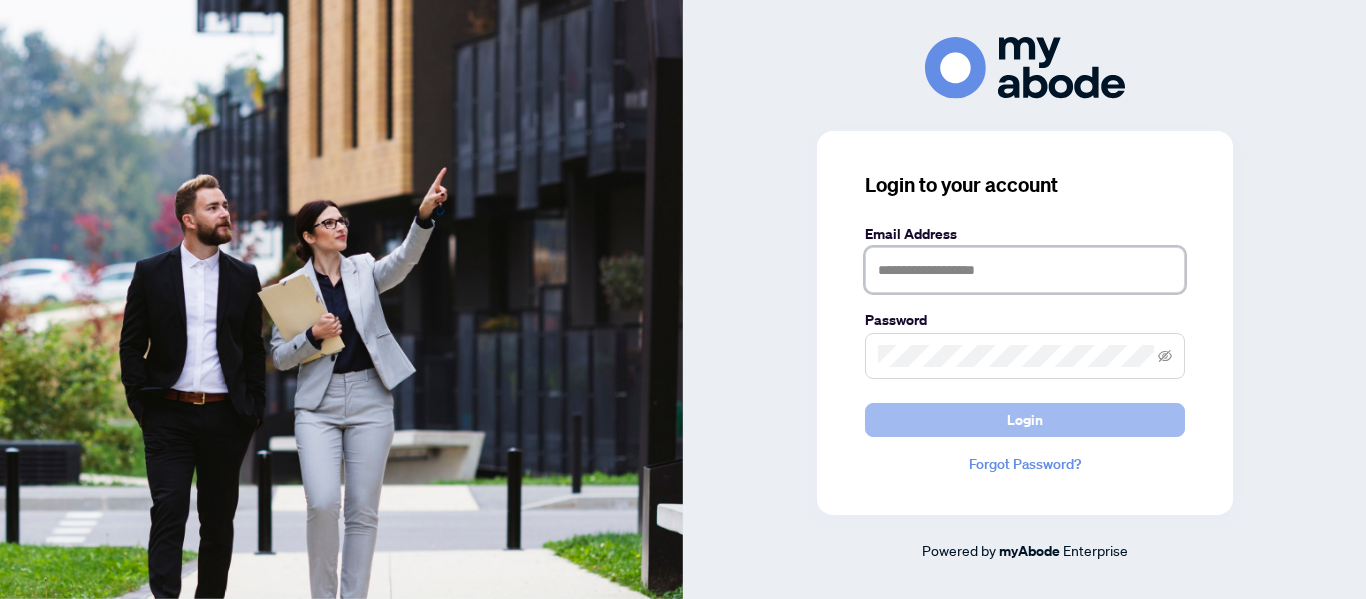 type on "**********" 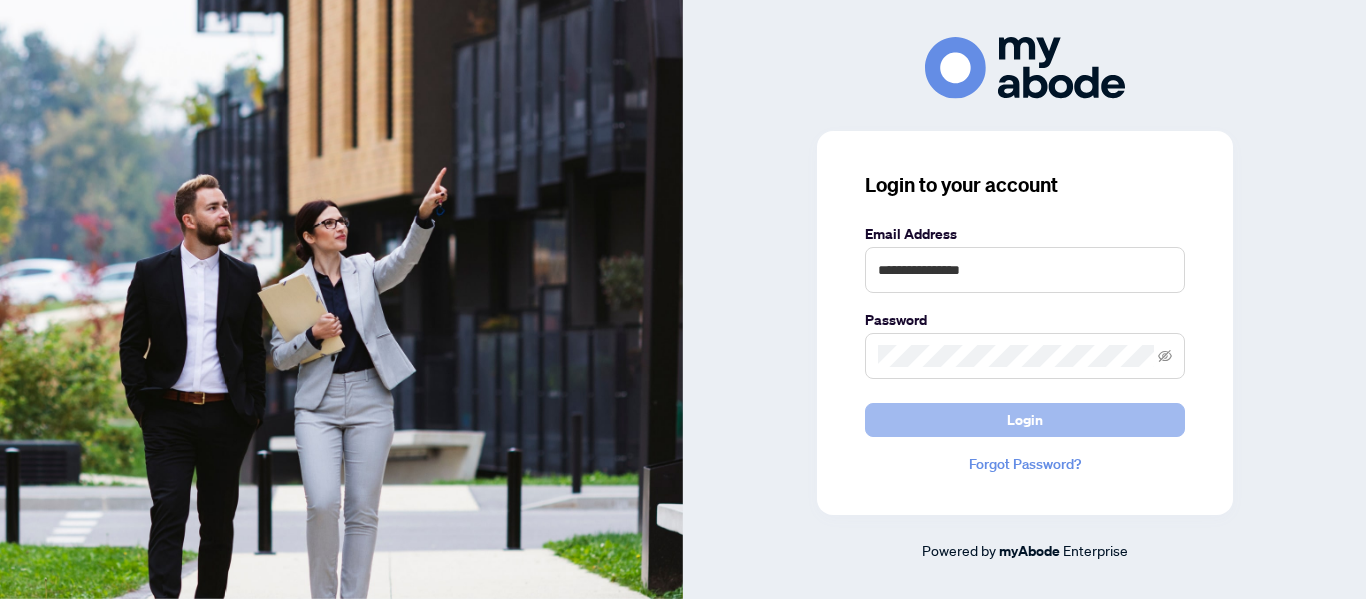 click on "Login" at bounding box center (1025, 420) 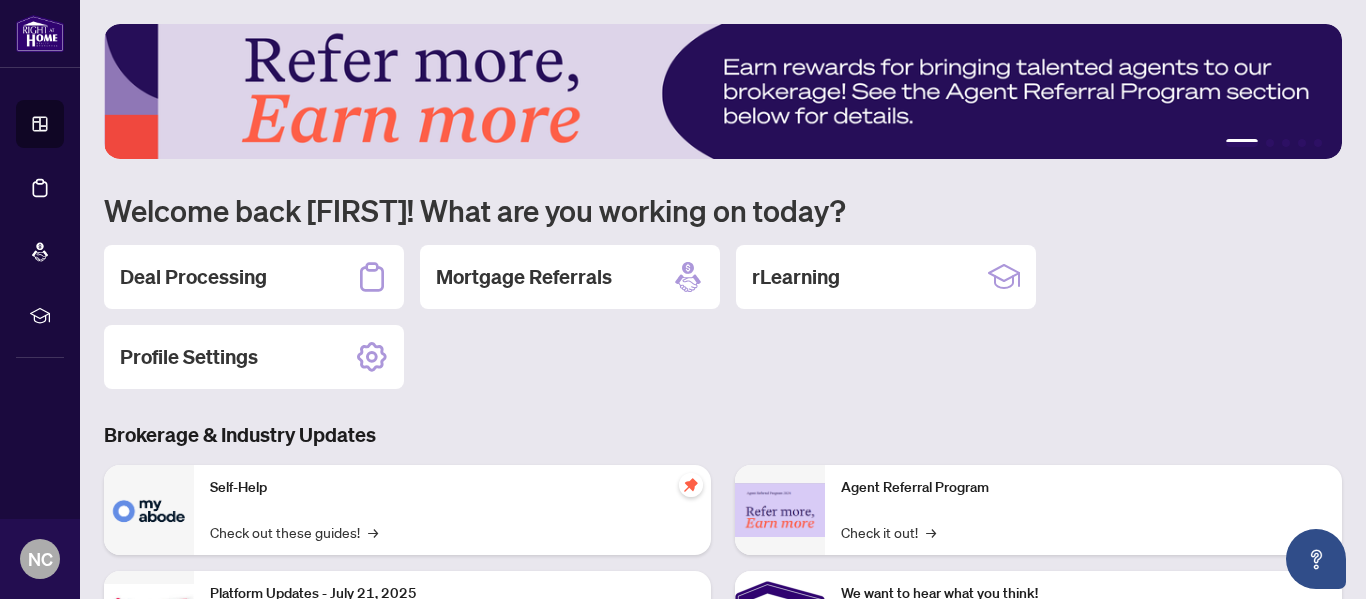 scroll, scrollTop: 0, scrollLeft: 0, axis: both 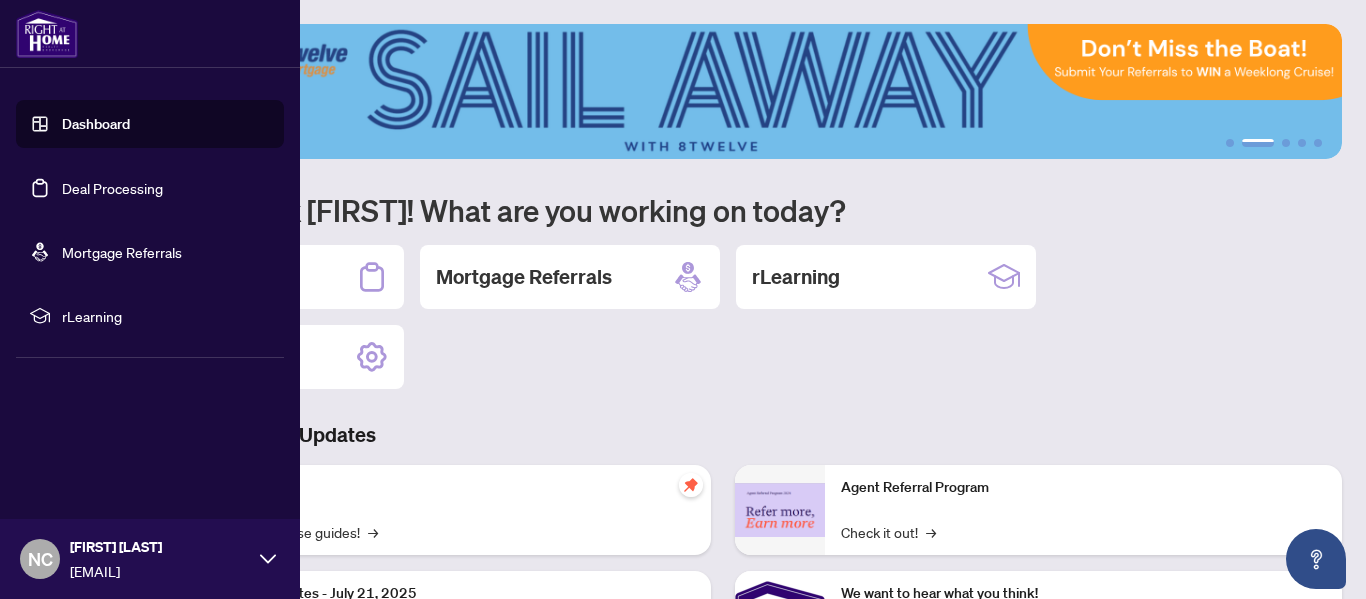 click on "Deal Processing" at bounding box center [112, 188] 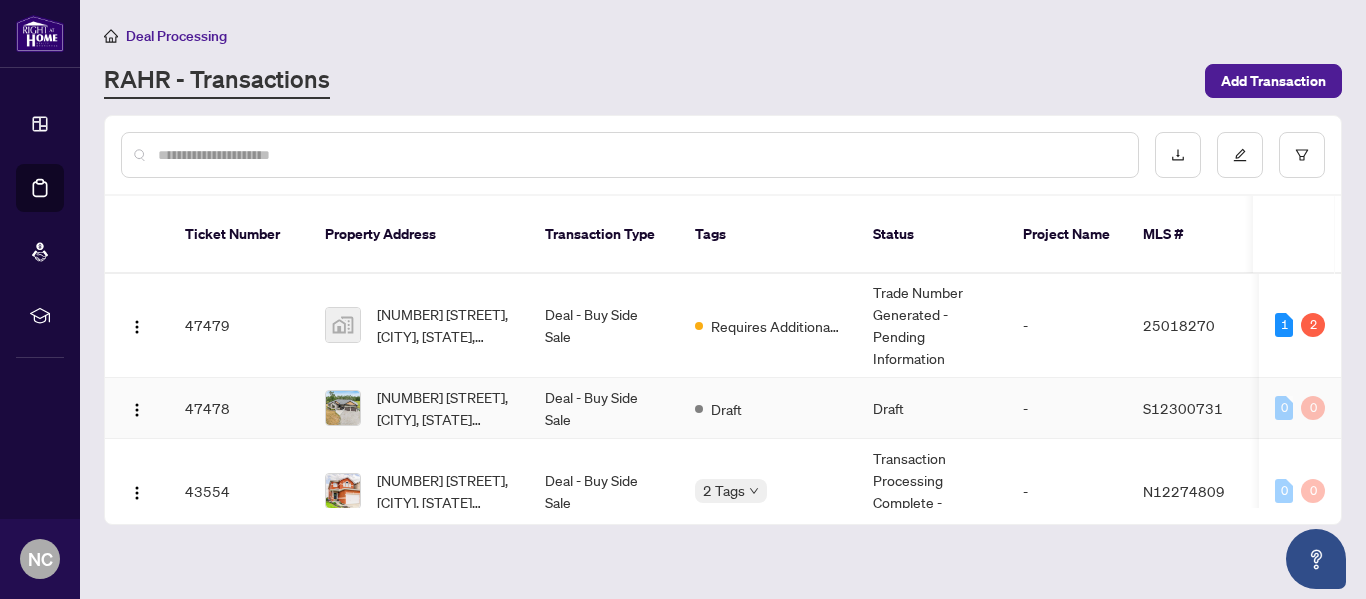 scroll, scrollTop: 0, scrollLeft: 0, axis: both 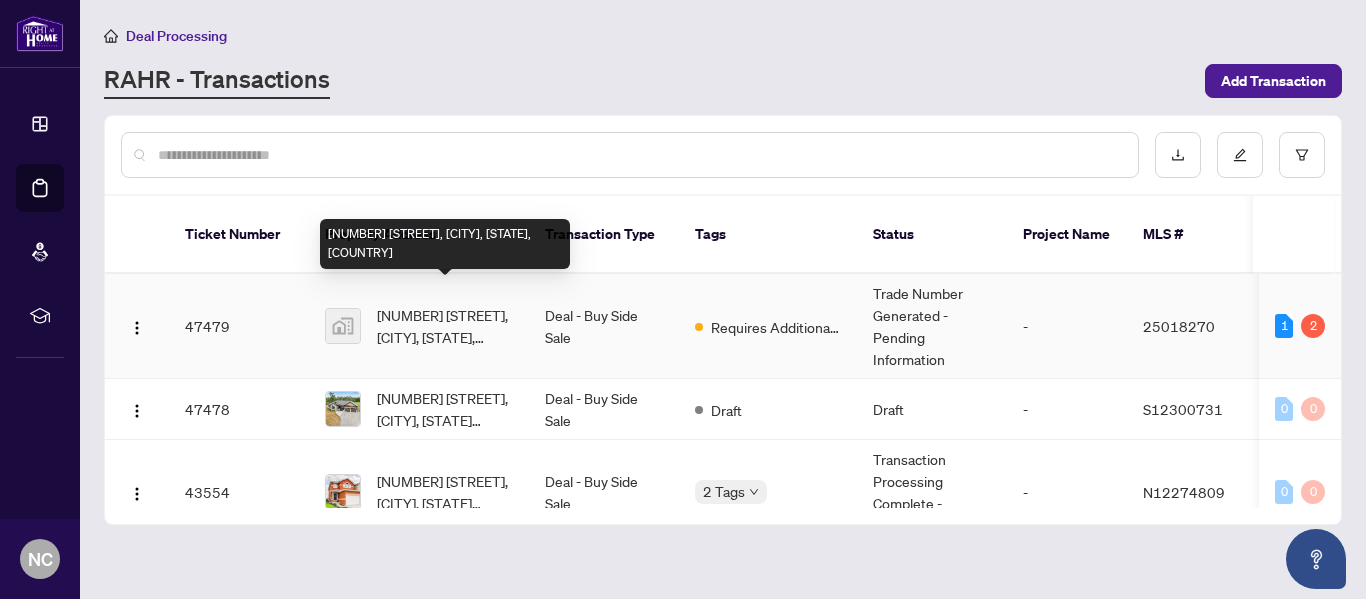 click on "[NUMBER] [STREET], [CITY], [STATE], [COUNTRY]" at bounding box center (445, 326) 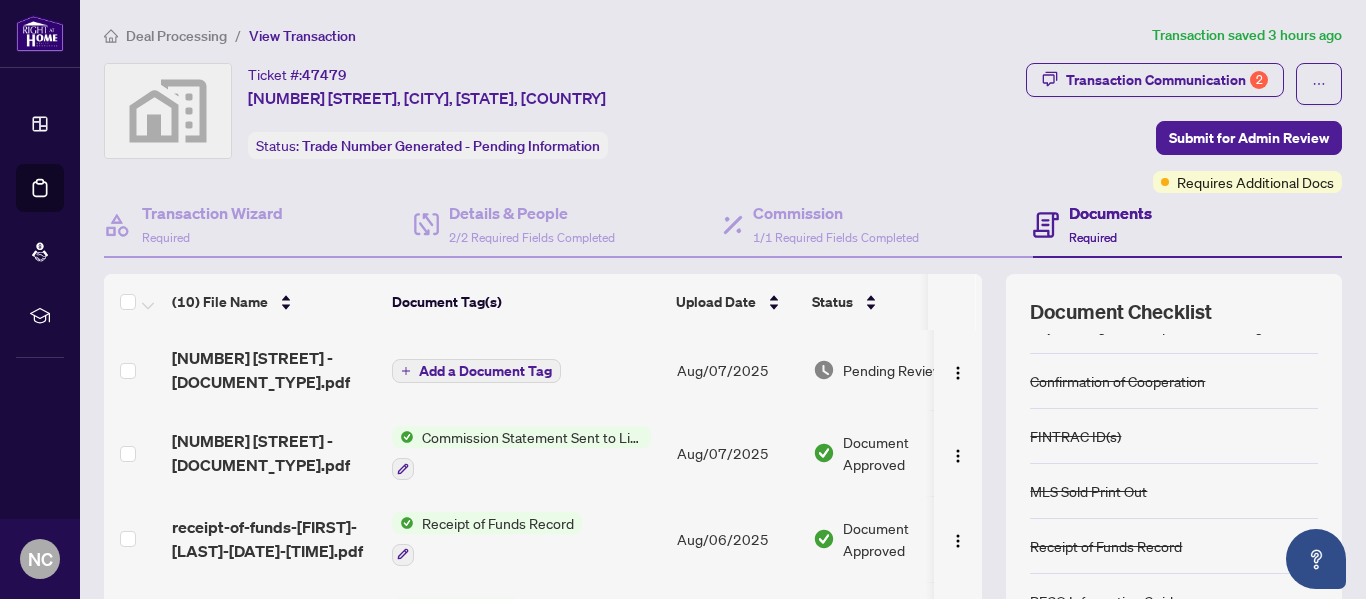 scroll, scrollTop: 93, scrollLeft: 0, axis: vertical 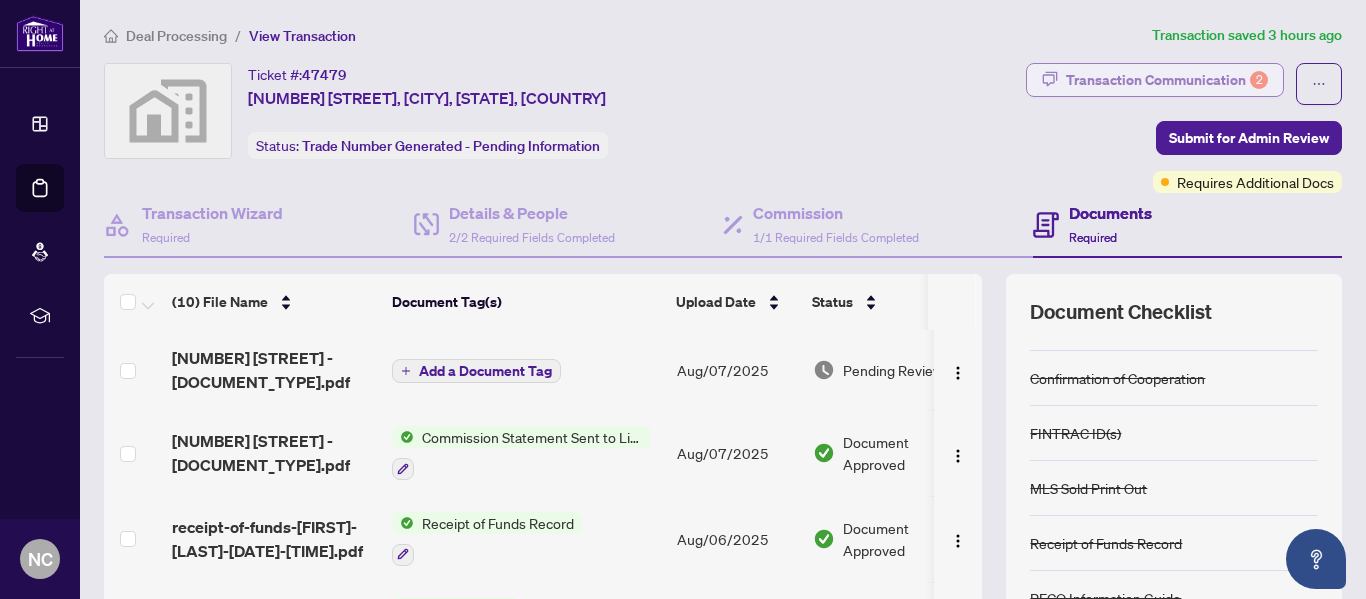 click on "Transaction Communication 2" at bounding box center (1167, 80) 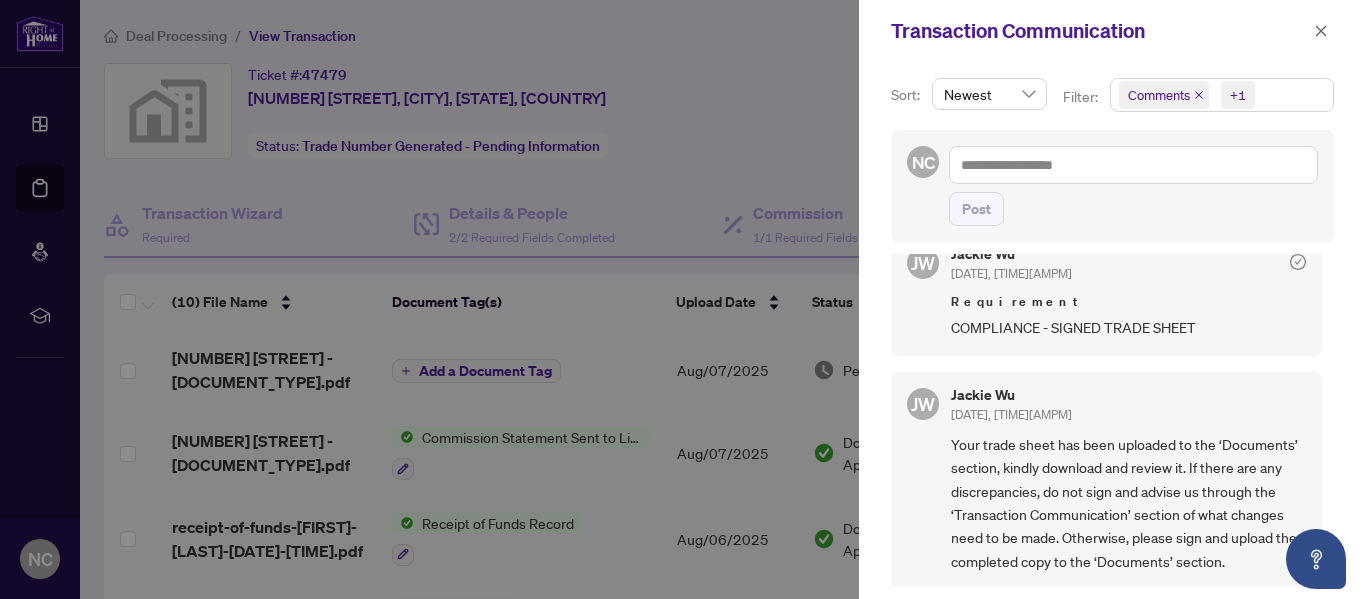 scroll, scrollTop: 271, scrollLeft: 0, axis: vertical 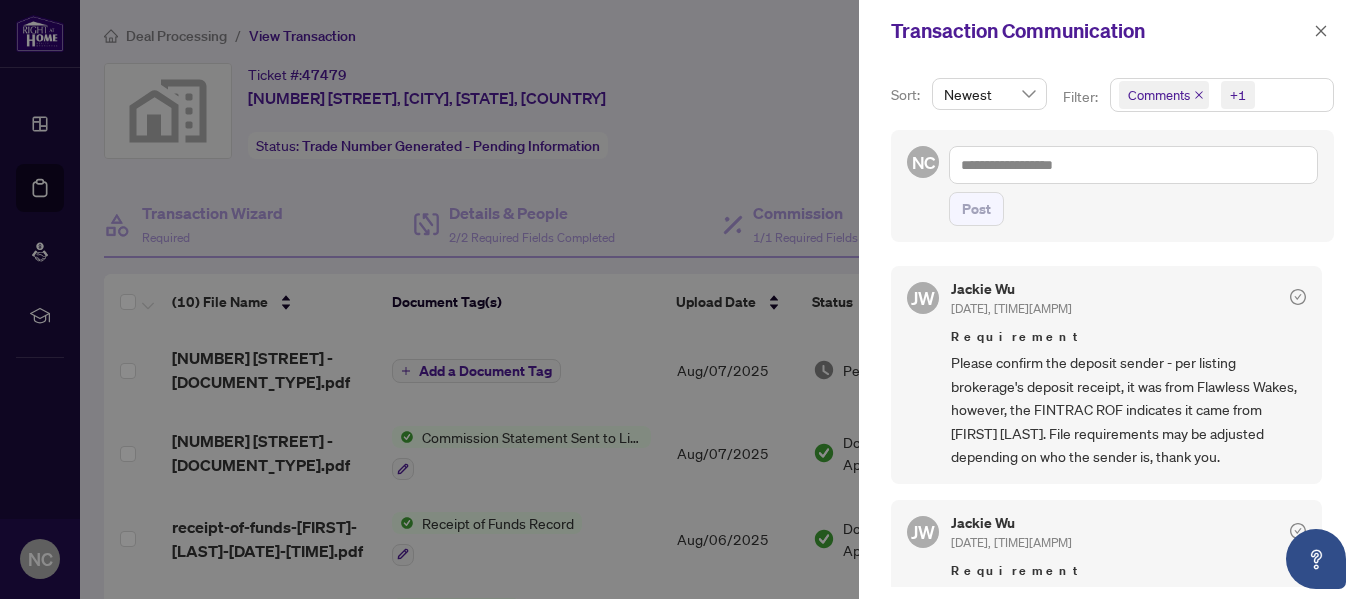 click at bounding box center [683, 299] 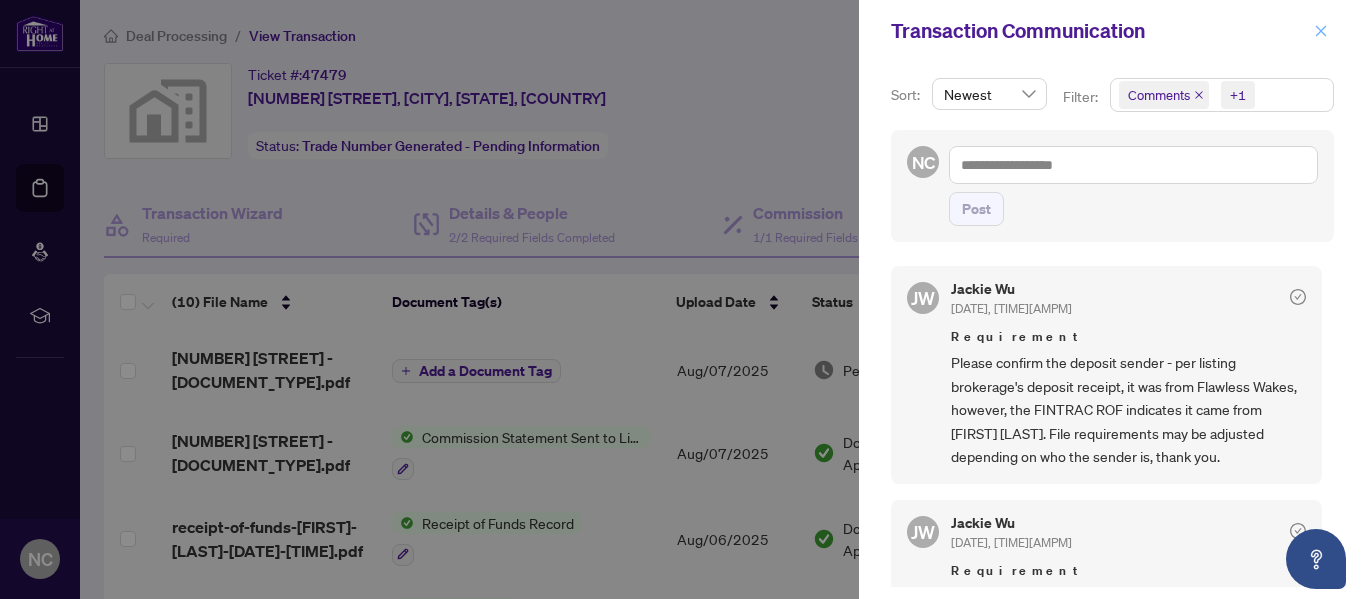 click at bounding box center (1321, 31) 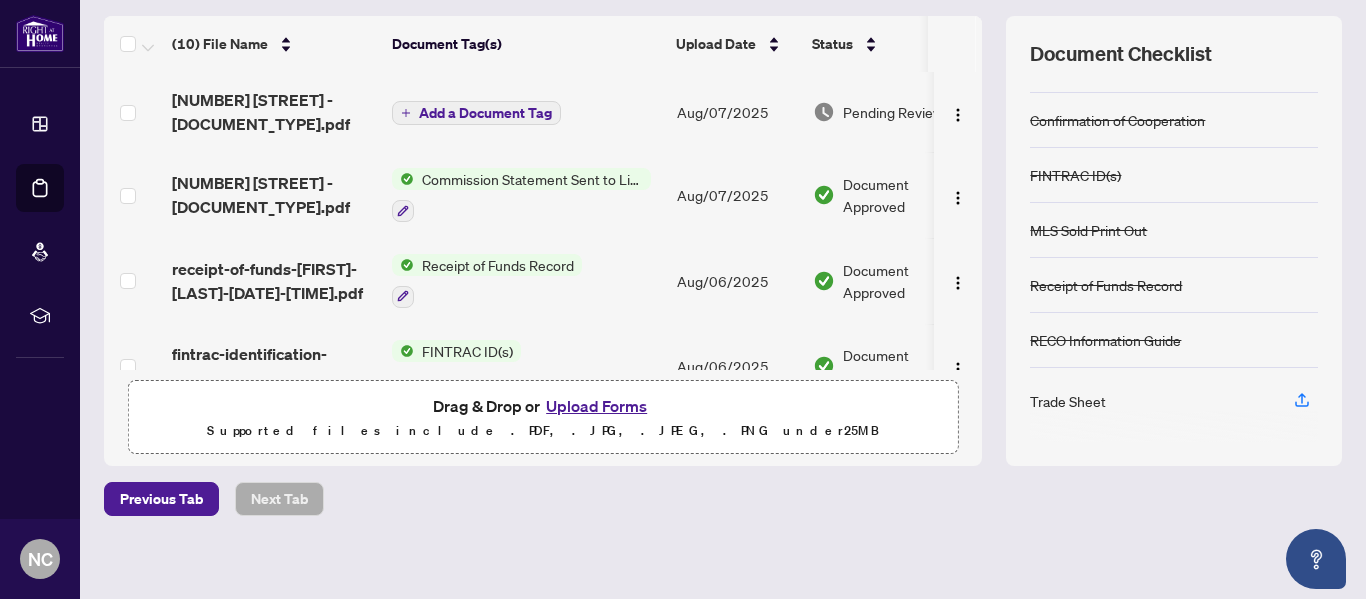 scroll, scrollTop: 259, scrollLeft: 0, axis: vertical 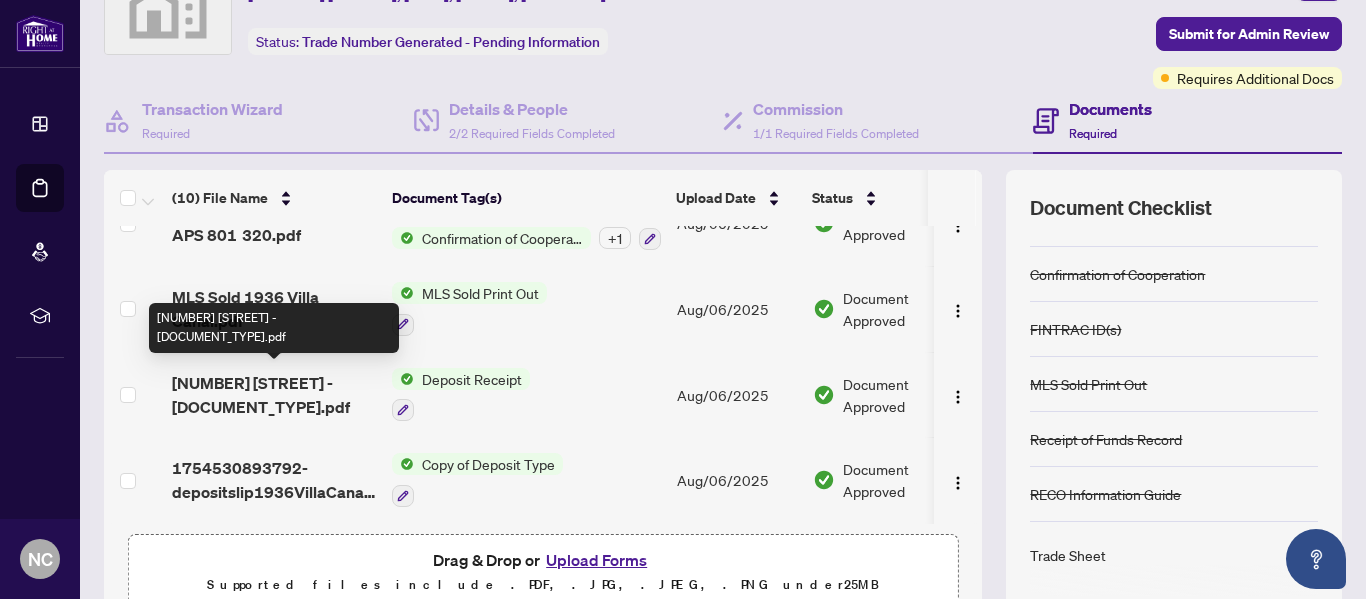 click on "[NUMBER] [STREET] - [DOCUMENT_TYPE].pdf" at bounding box center [274, 395] 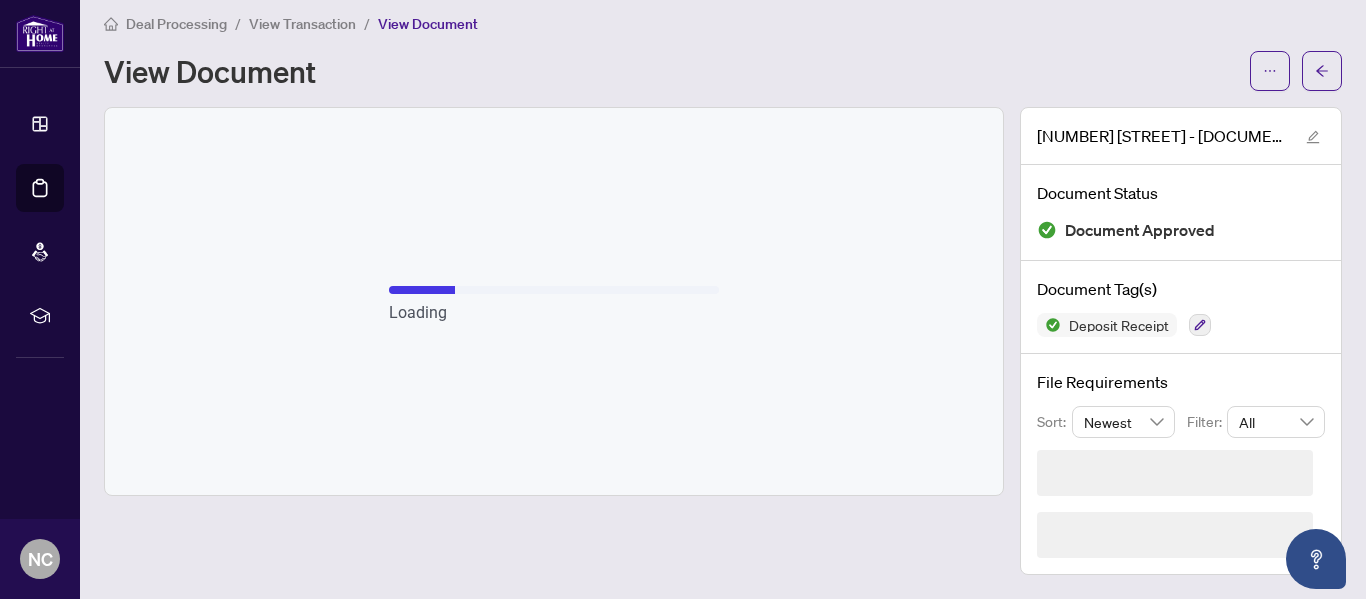 scroll, scrollTop: 0, scrollLeft: 0, axis: both 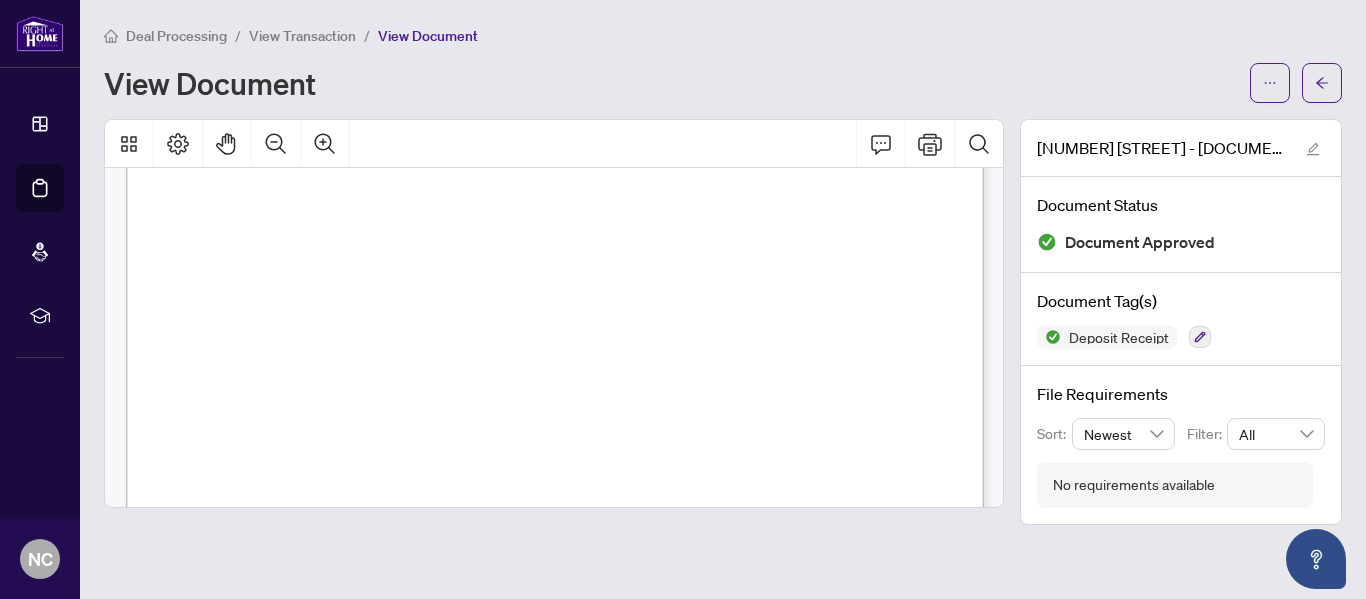 click on "View Transaction" at bounding box center (302, 36) 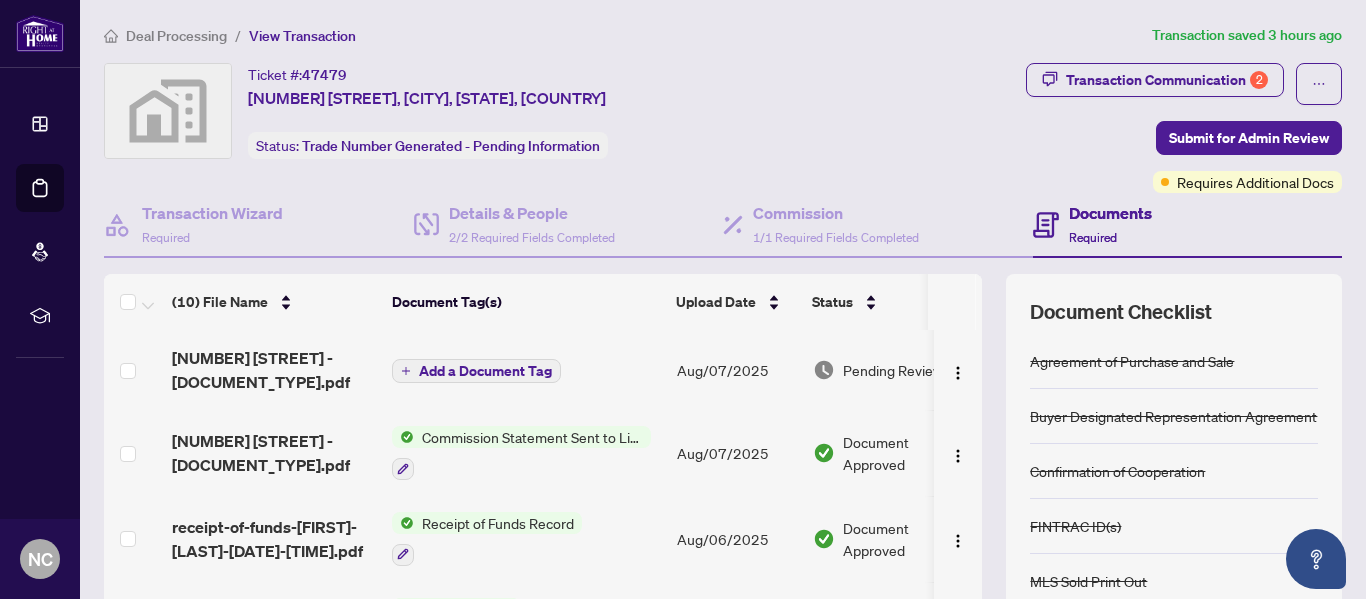 scroll, scrollTop: 268, scrollLeft: 0, axis: vertical 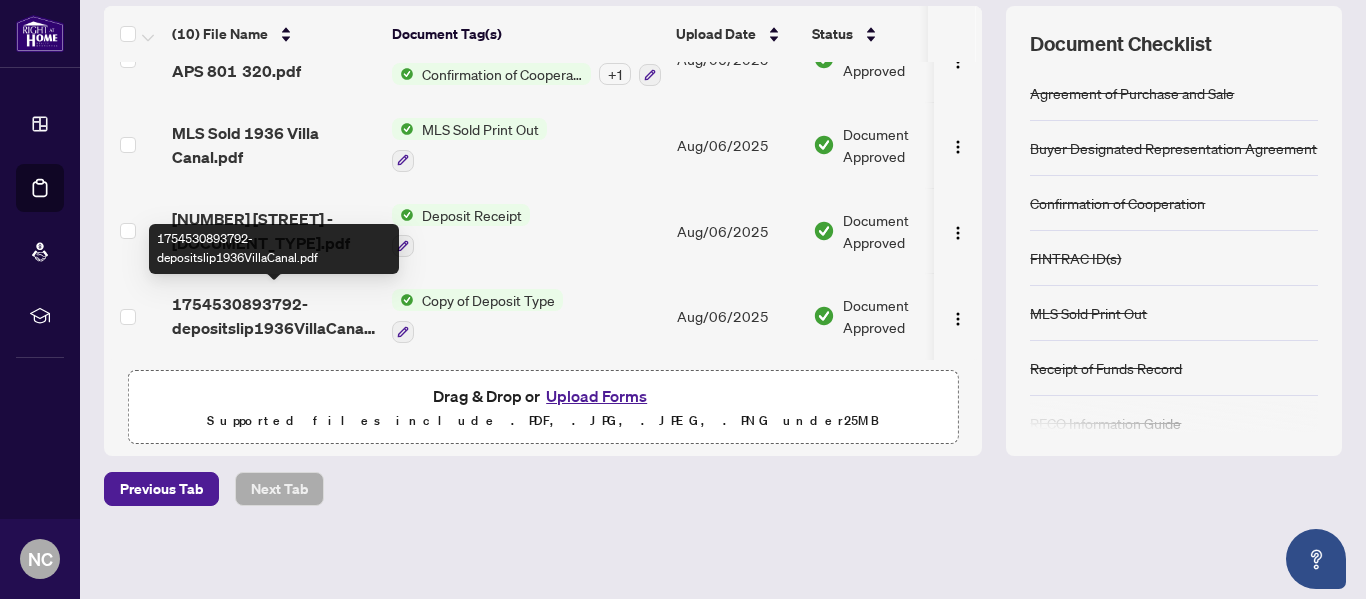 click on "1754530893792-depositslip1936VillaCanal.pdf" at bounding box center [274, 316] 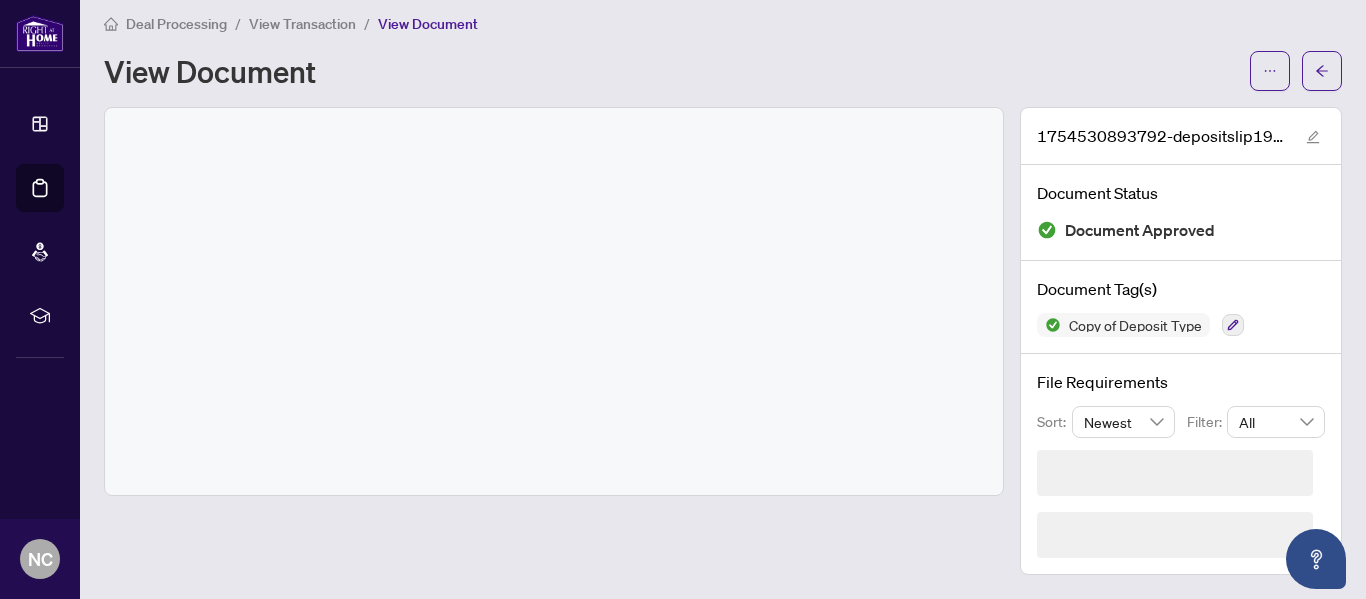 scroll, scrollTop: 0, scrollLeft: 0, axis: both 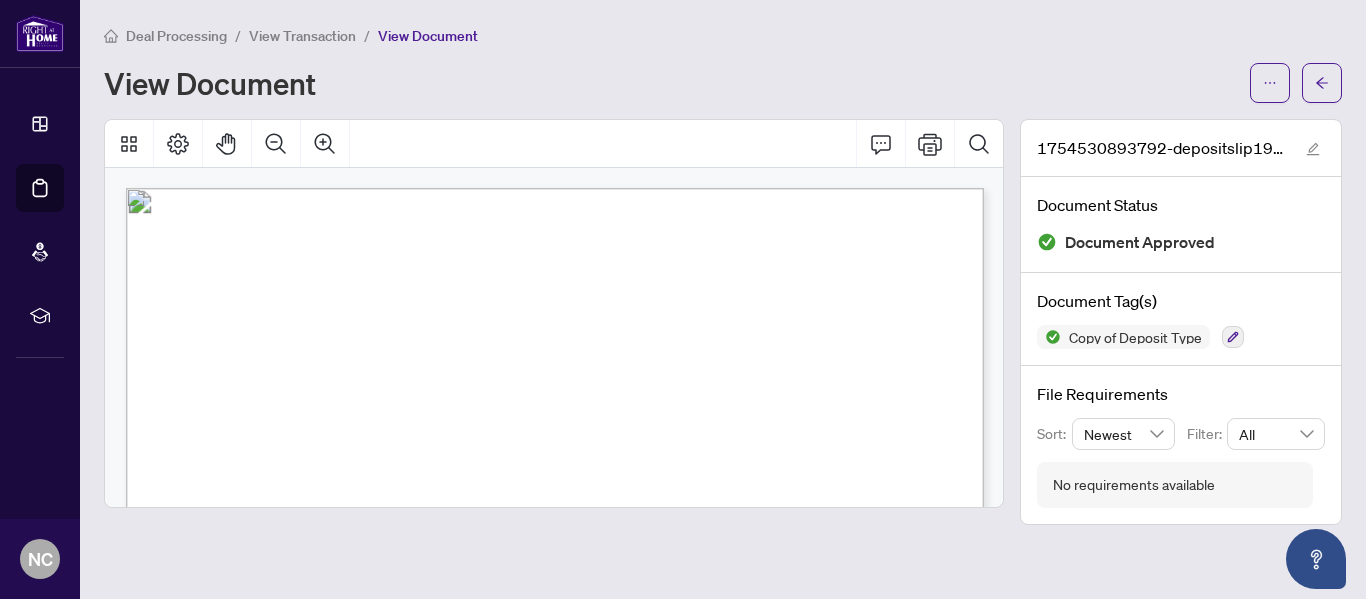 click on "View Transaction" at bounding box center [302, 36] 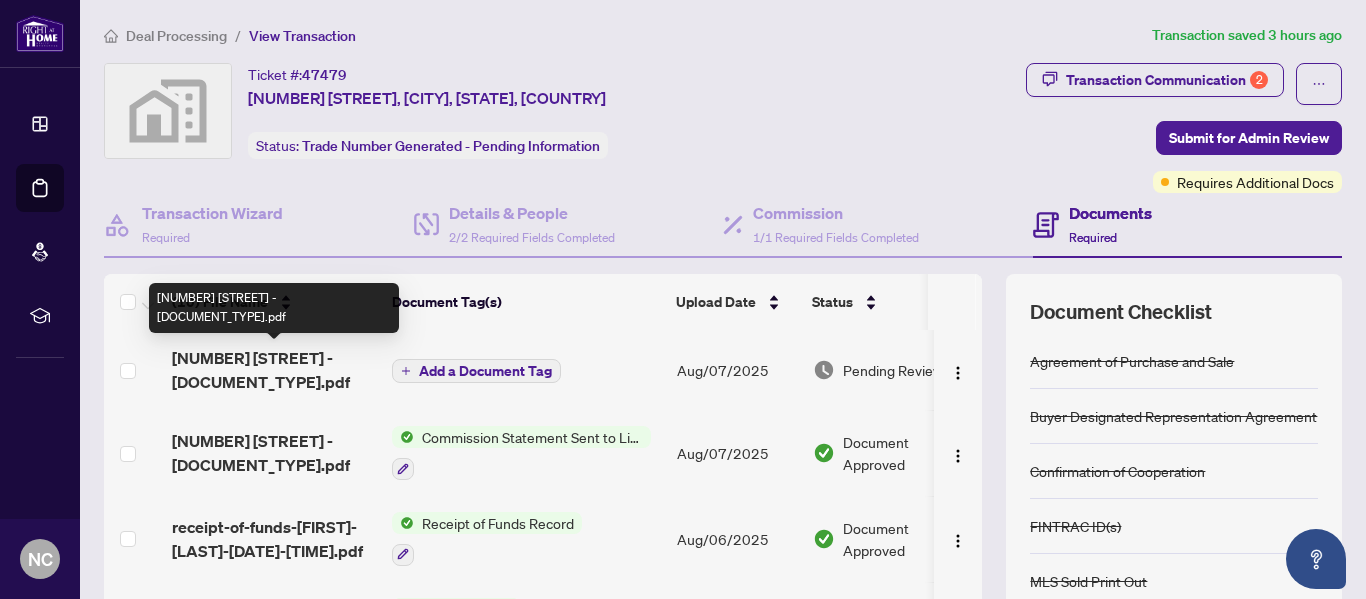 click on "[NUMBER] [STREET] - [DOCUMENT_TYPE].pdf" at bounding box center (274, 370) 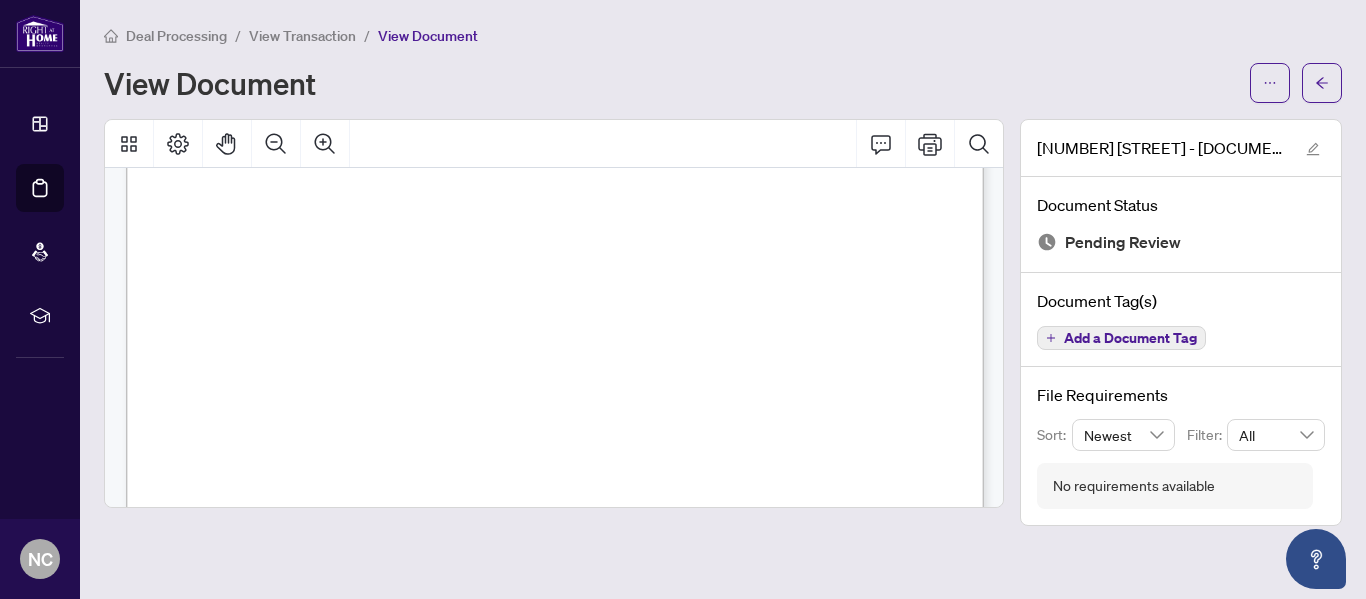 scroll, scrollTop: 0, scrollLeft: 0, axis: both 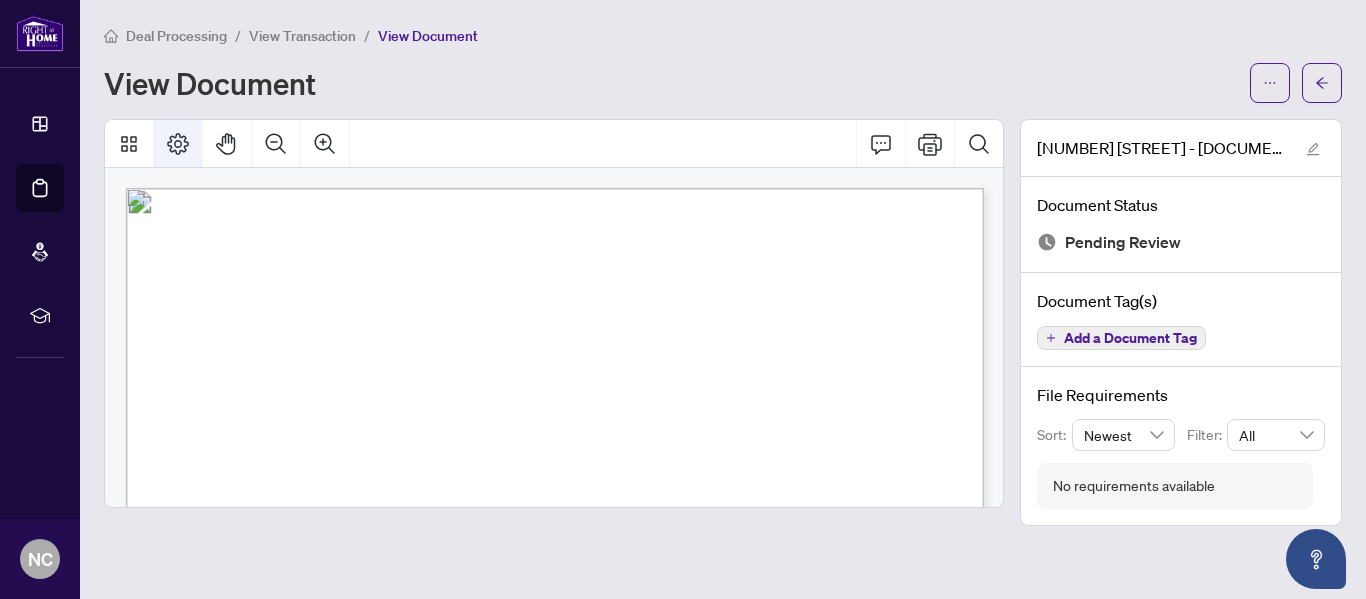 click 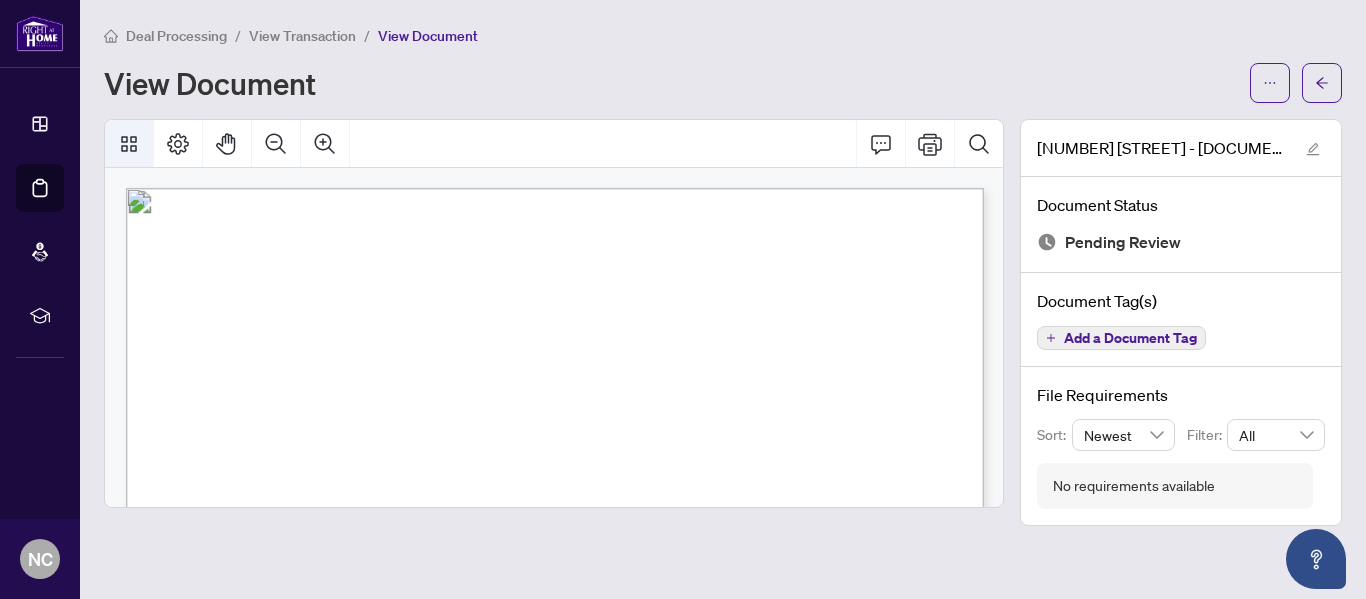 click 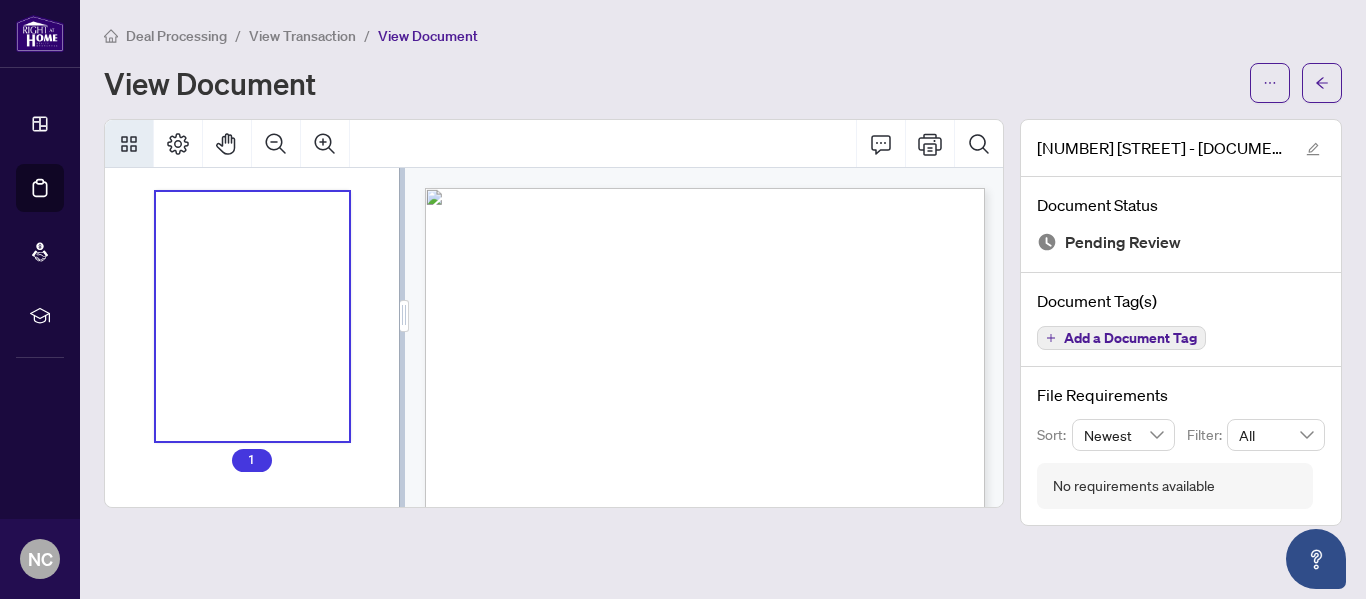 click on "View Document" at bounding box center [723, 83] 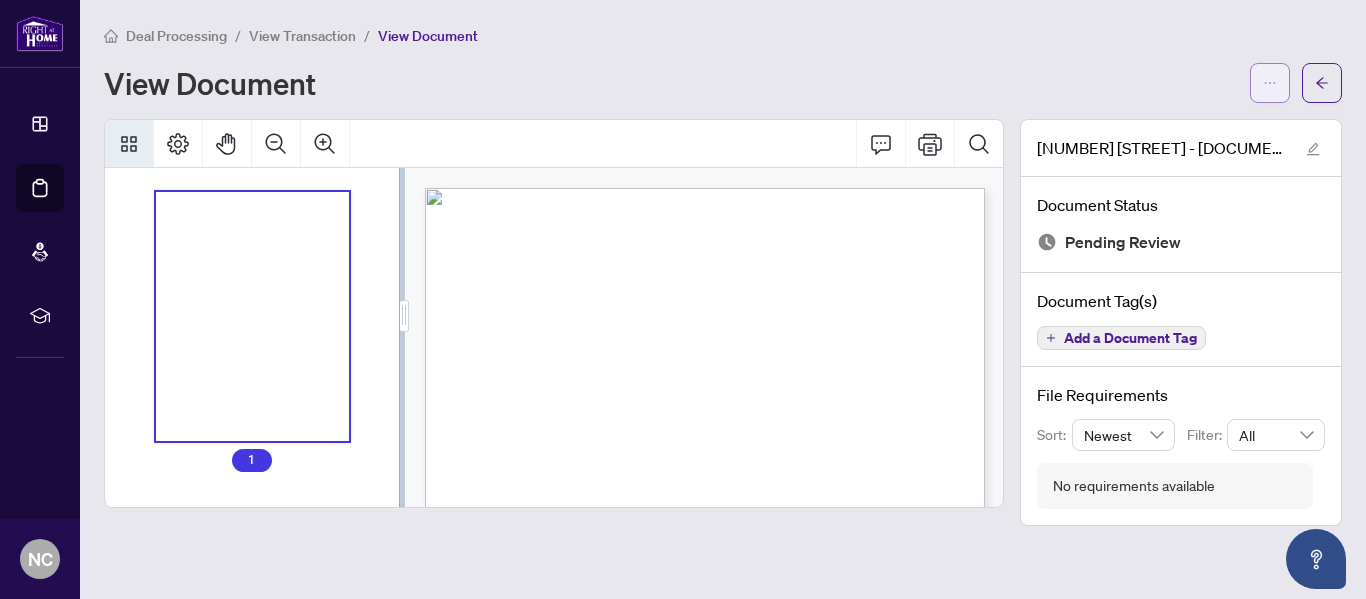 click 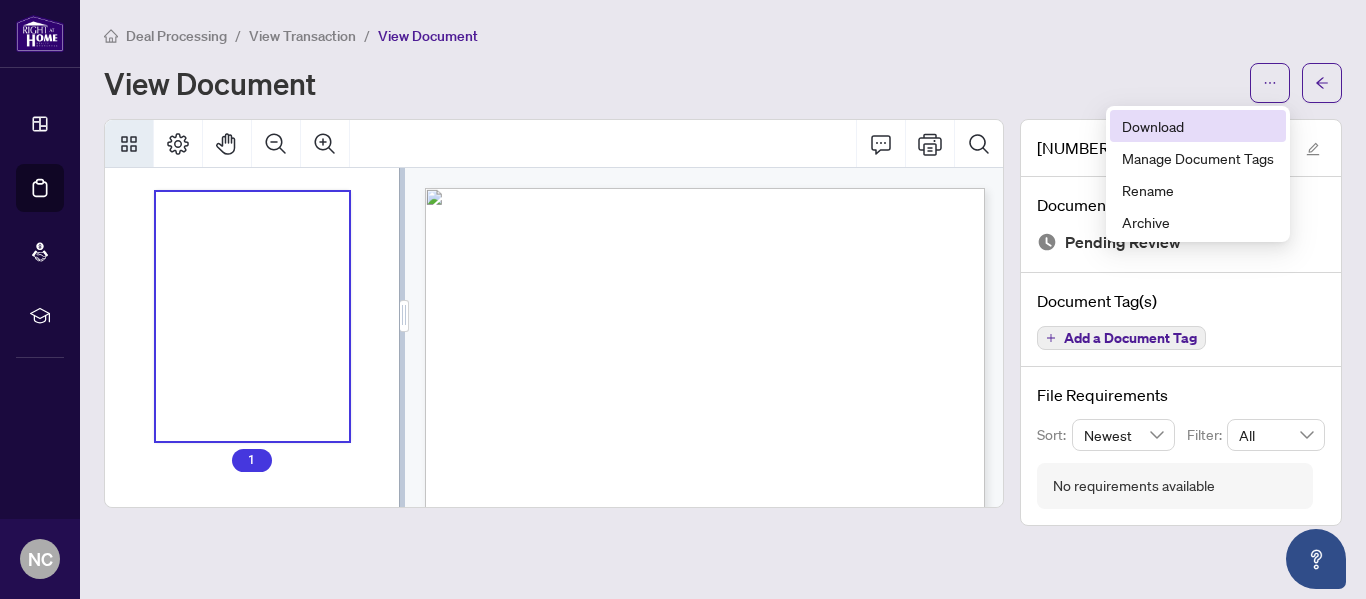 click on "Download" at bounding box center (1198, 126) 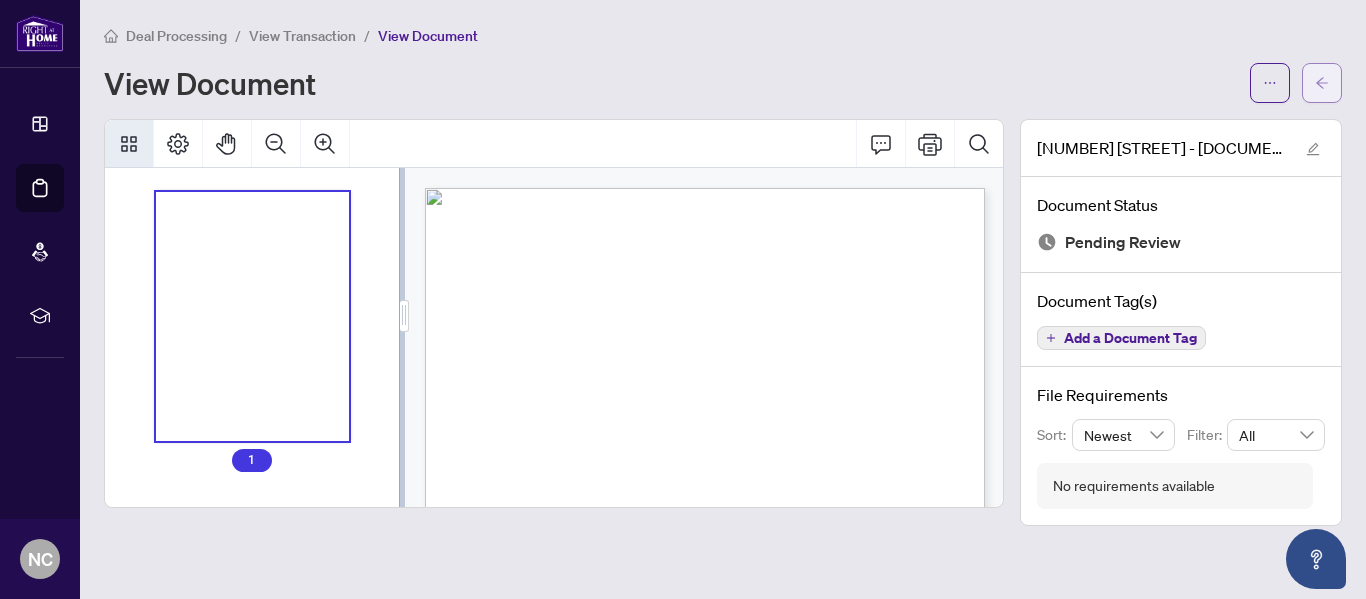 click 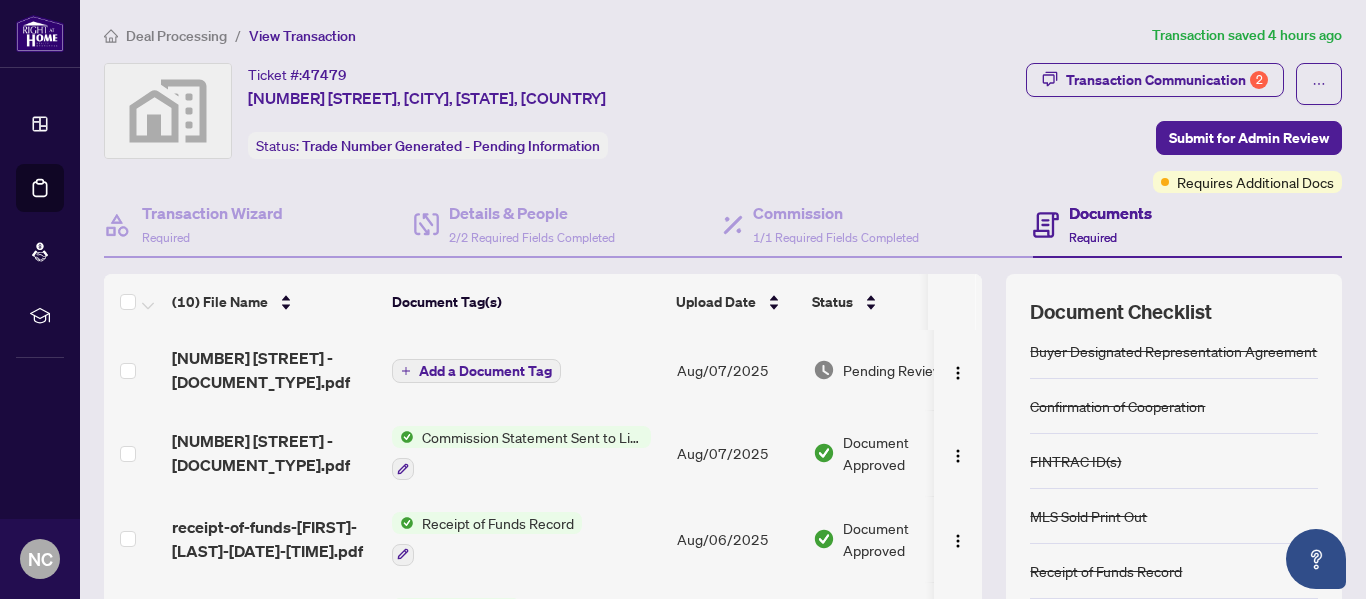 scroll, scrollTop: 93, scrollLeft: 0, axis: vertical 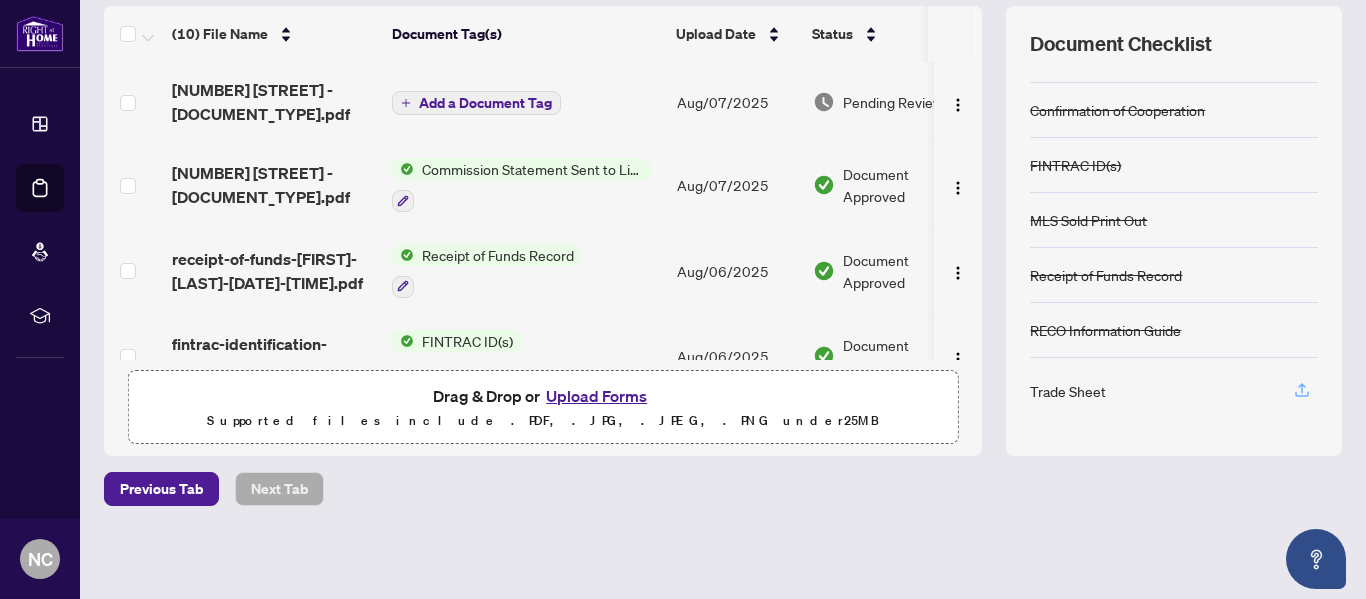 click 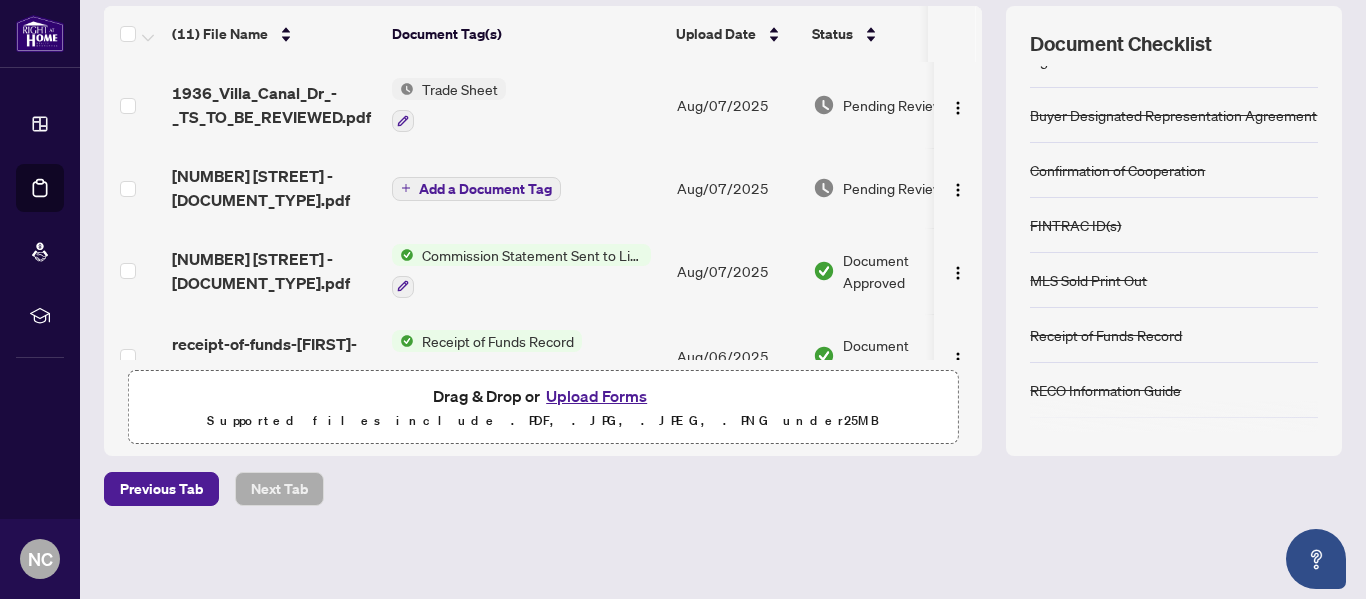 scroll, scrollTop: 0, scrollLeft: 0, axis: both 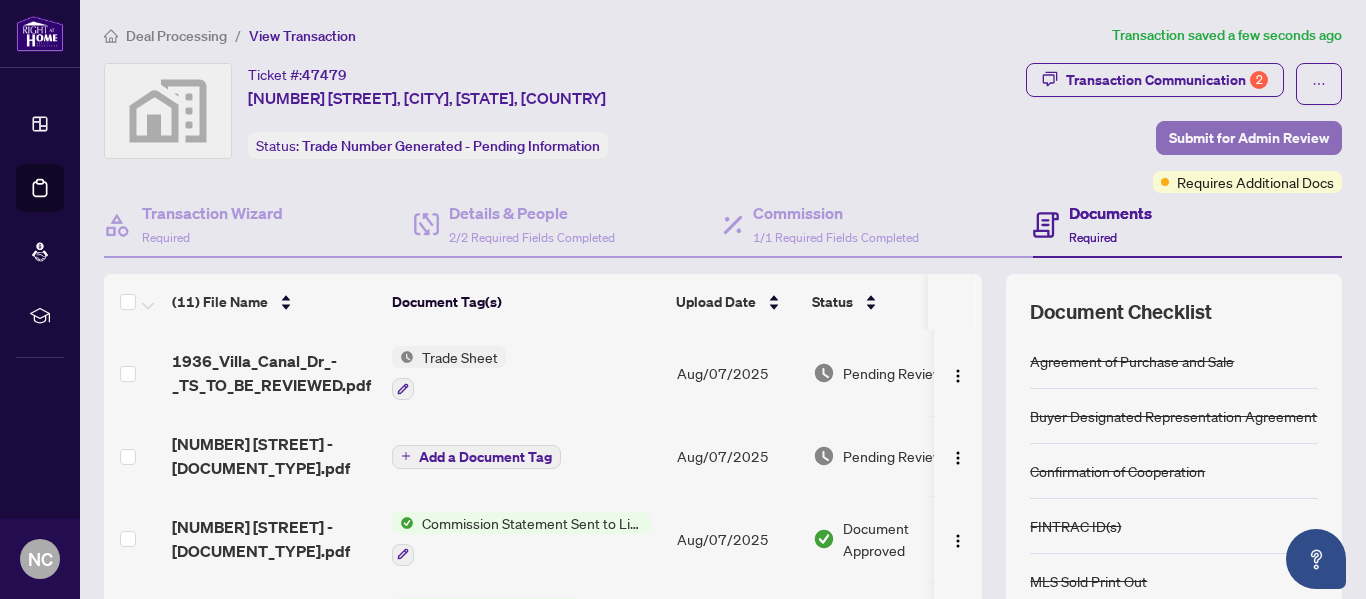 click on "Submit for Admin Review" at bounding box center [1249, 138] 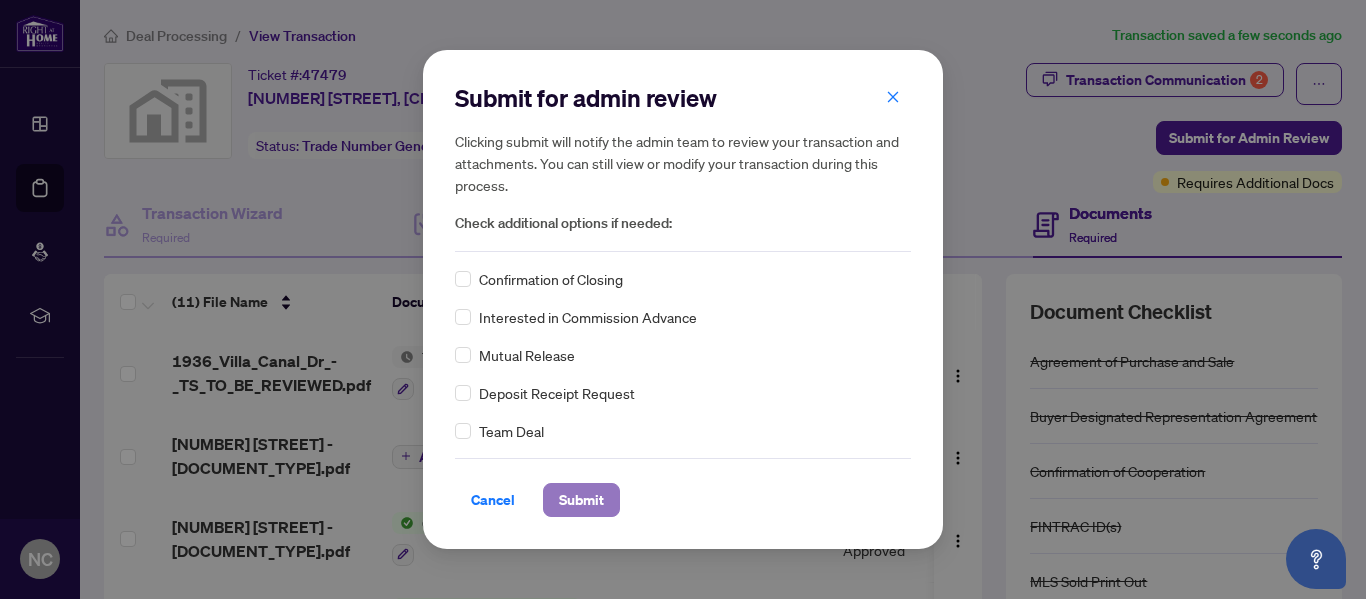 click on "Submit" at bounding box center [581, 500] 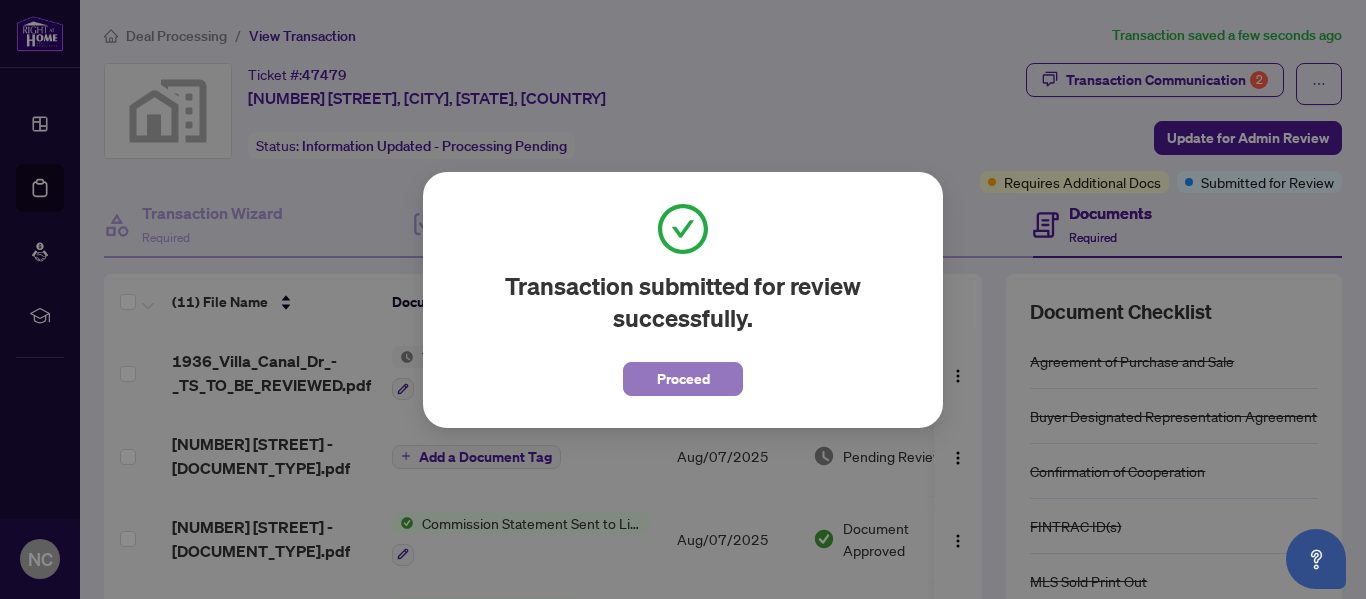 click on "Proceed" at bounding box center [683, 379] 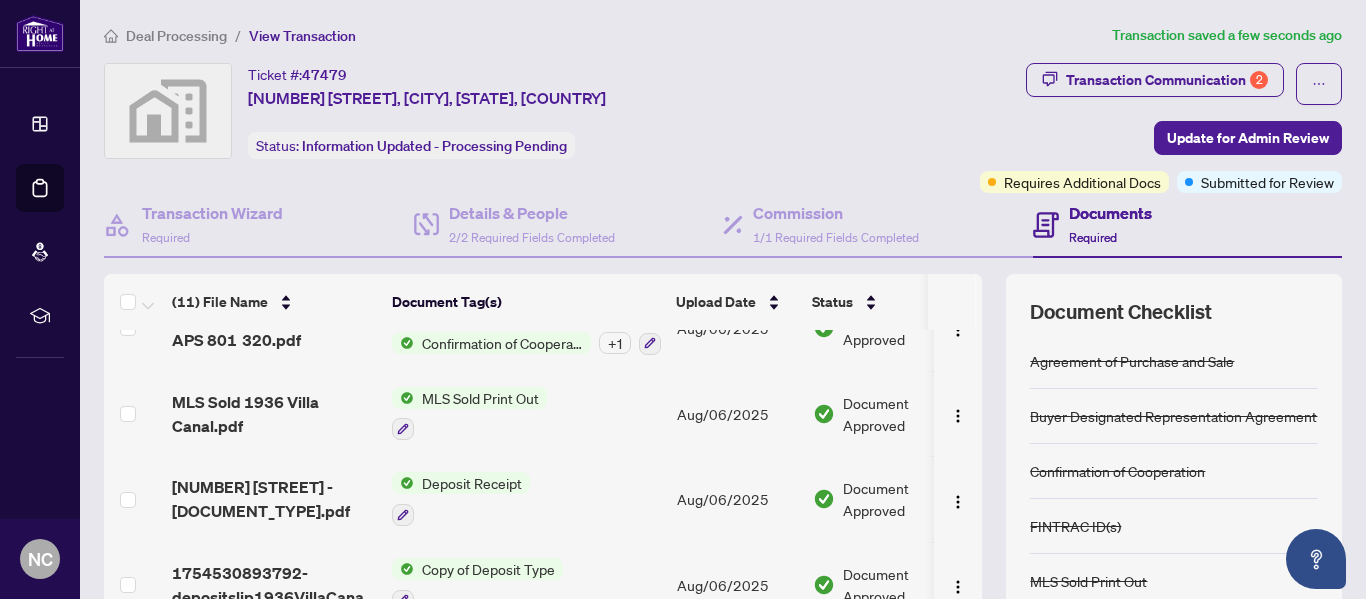 scroll, scrollTop: 0, scrollLeft: 0, axis: both 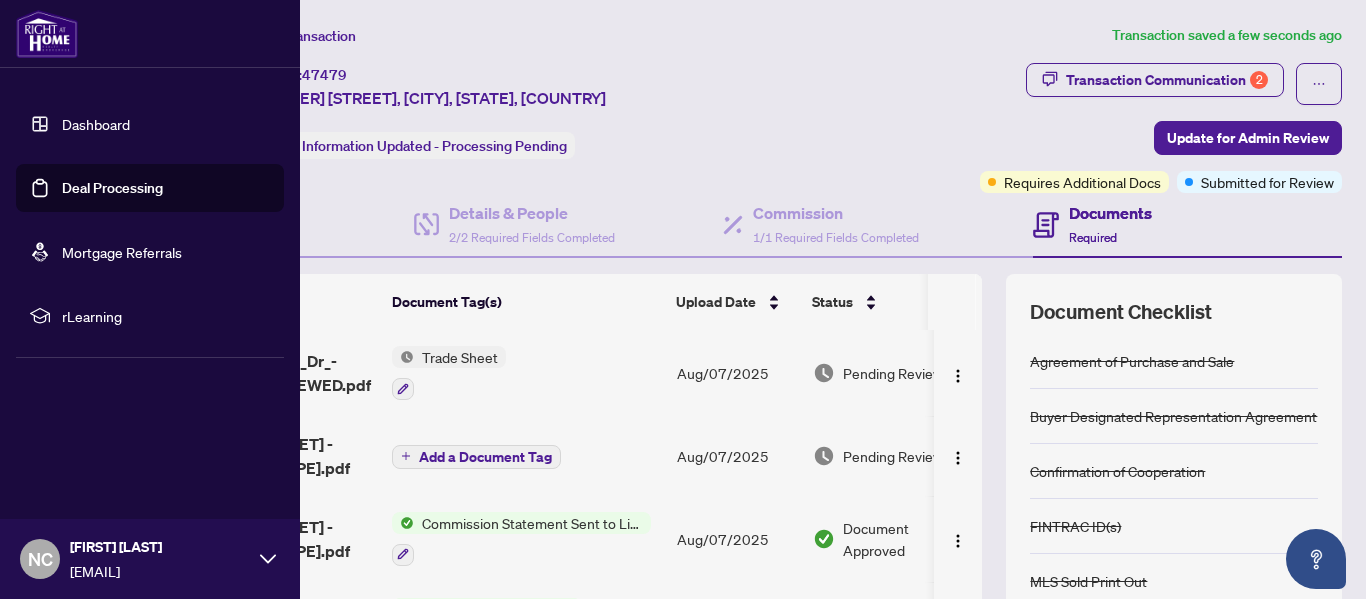 click on "Deal Processing" at bounding box center [112, 188] 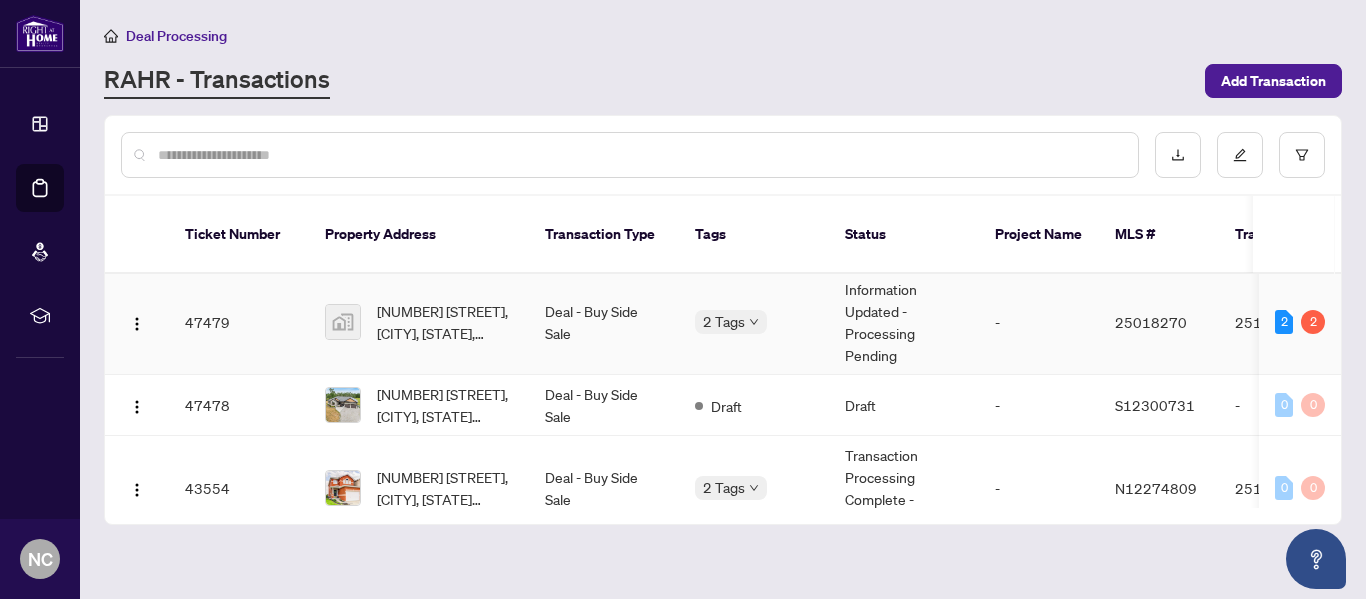 scroll, scrollTop: 0, scrollLeft: 0, axis: both 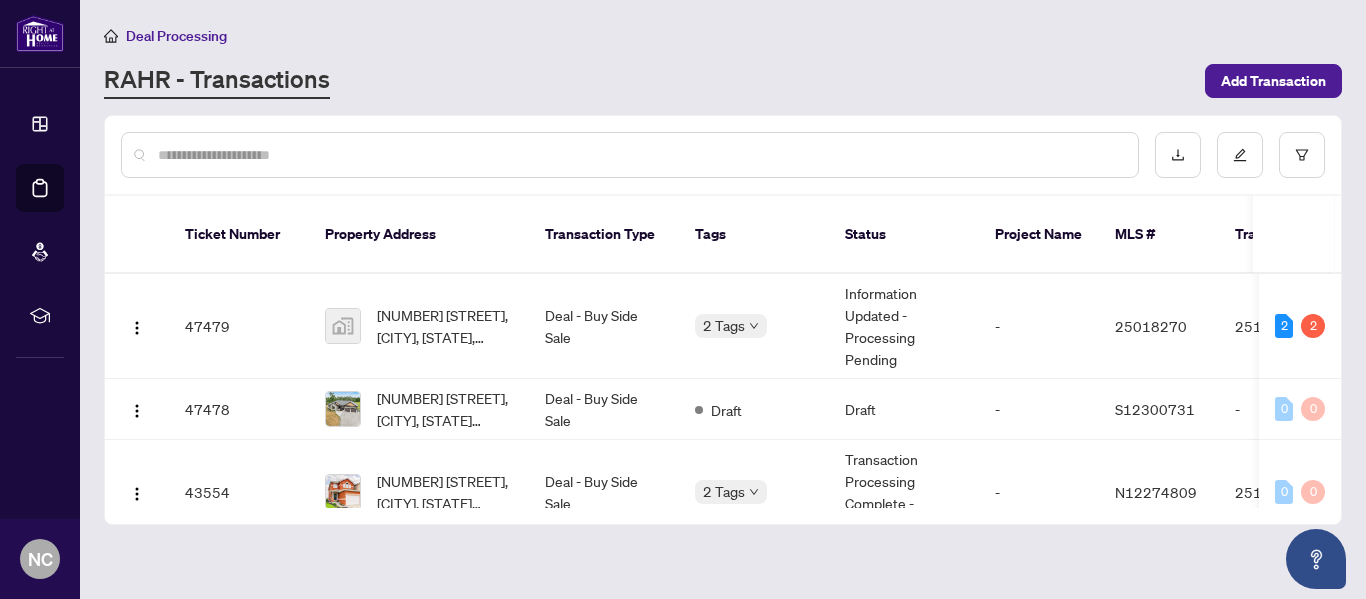 drag, startPoint x: 729, startPoint y: 484, endPoint x: 920, endPoint y: 481, distance: 191.02356 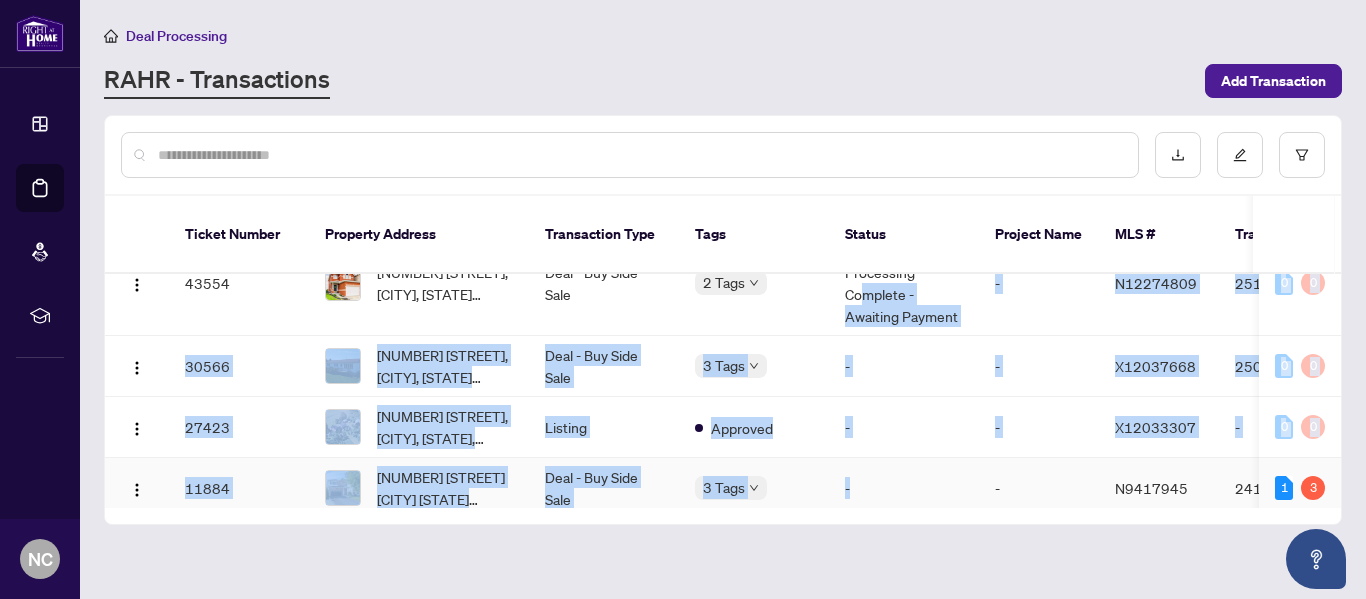 scroll, scrollTop: 226, scrollLeft: 0, axis: vertical 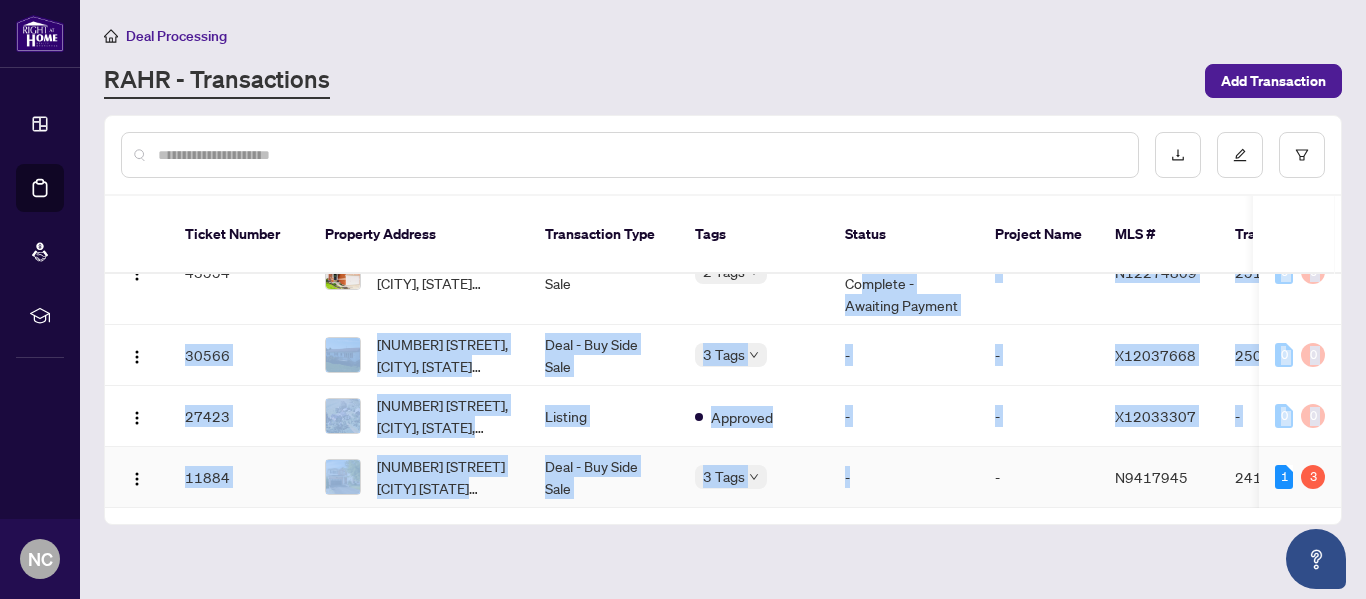 drag, startPoint x: 867, startPoint y: 473, endPoint x: 933, endPoint y: 472, distance: 66.007576 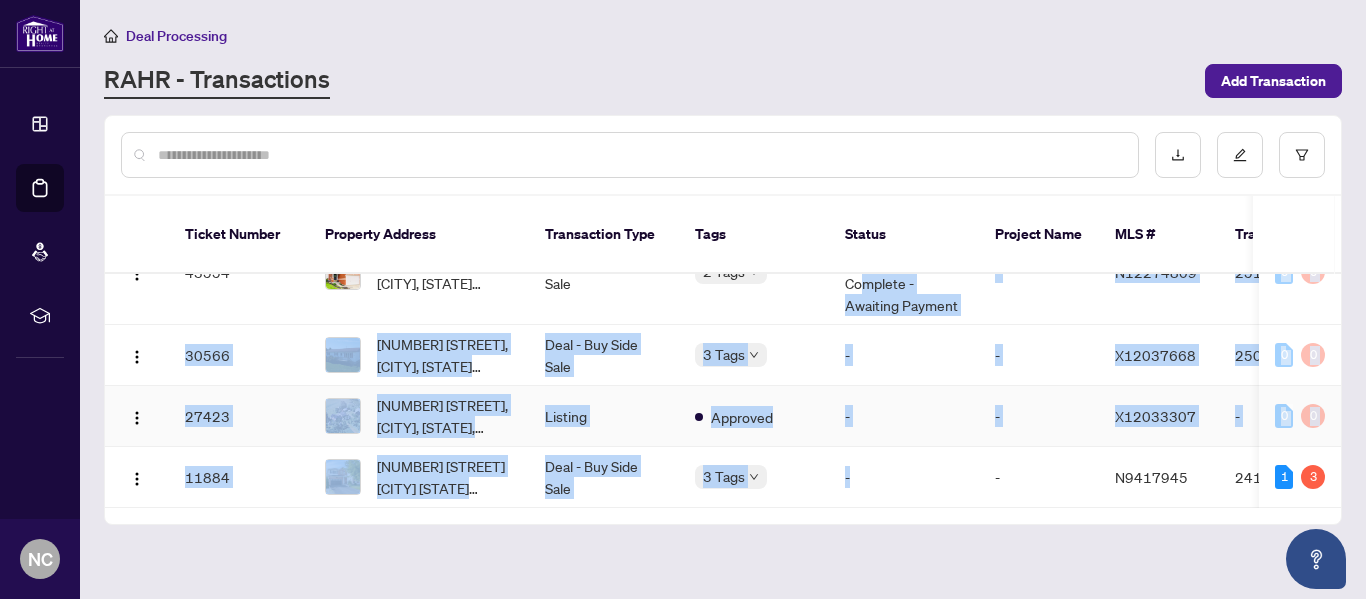 scroll, scrollTop: 0, scrollLeft: 0, axis: both 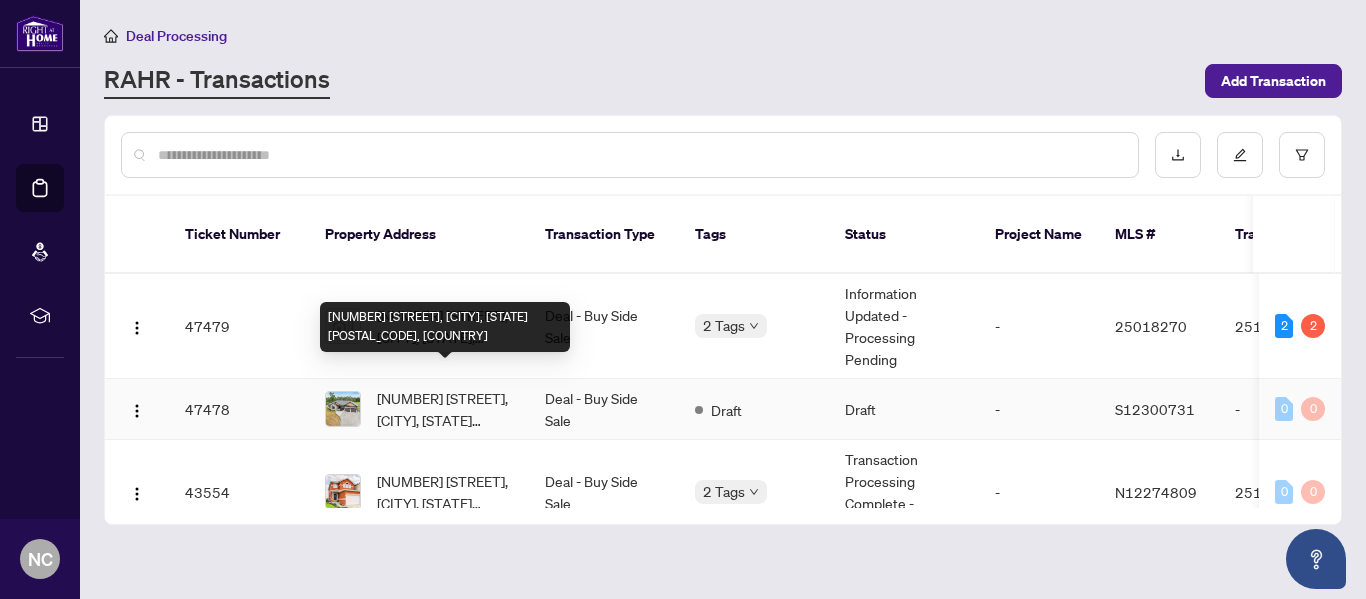 click on "[NUMBER] [STREET], [CITY], [STATE] [POSTAL_CODE], [COUNTRY]" at bounding box center [445, 409] 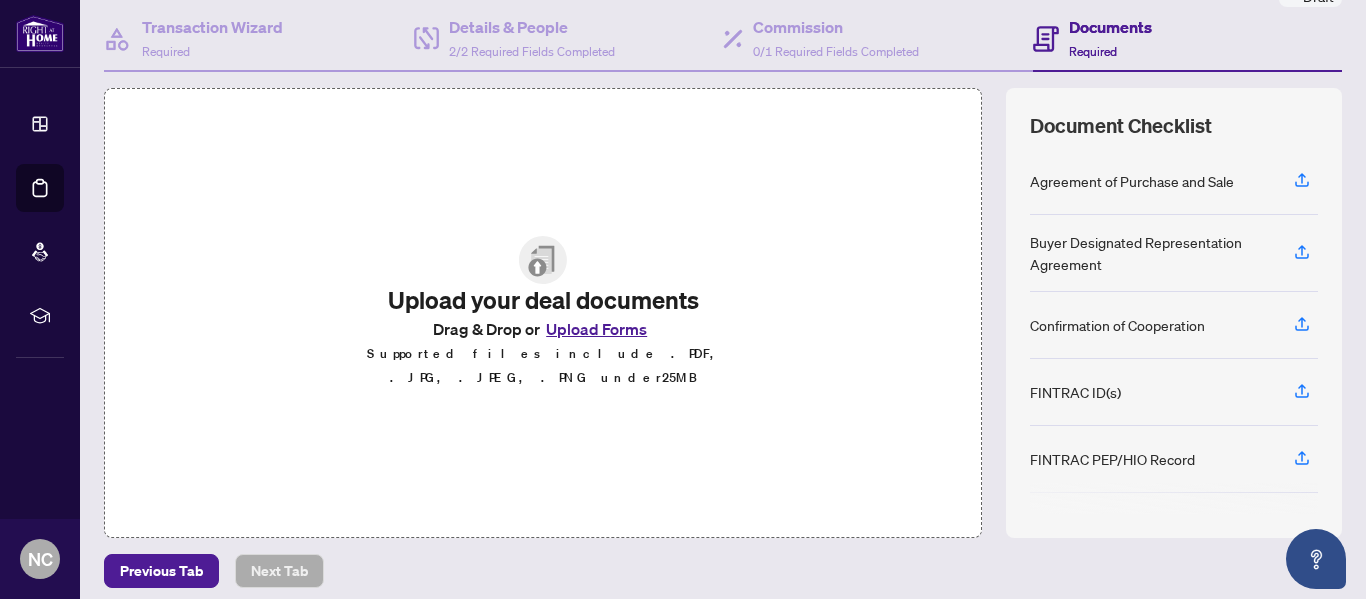 scroll, scrollTop: 268, scrollLeft: 0, axis: vertical 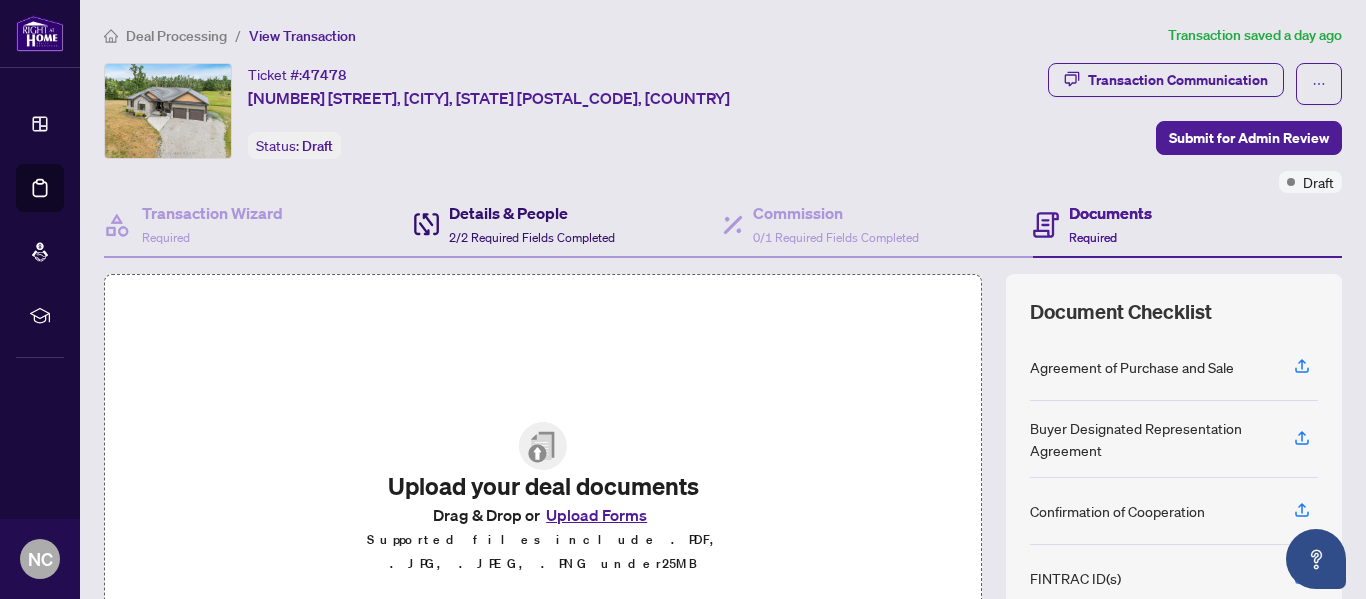 click on "2/2 Required Fields Completed" at bounding box center (532, 237) 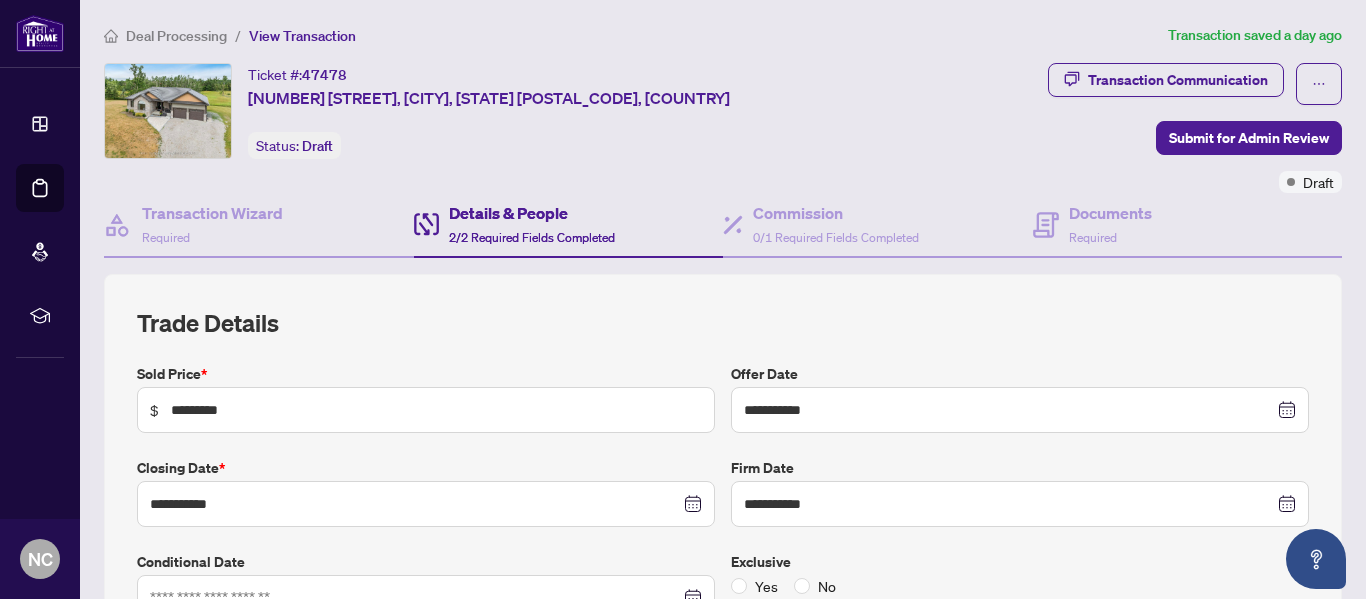type on "**********" 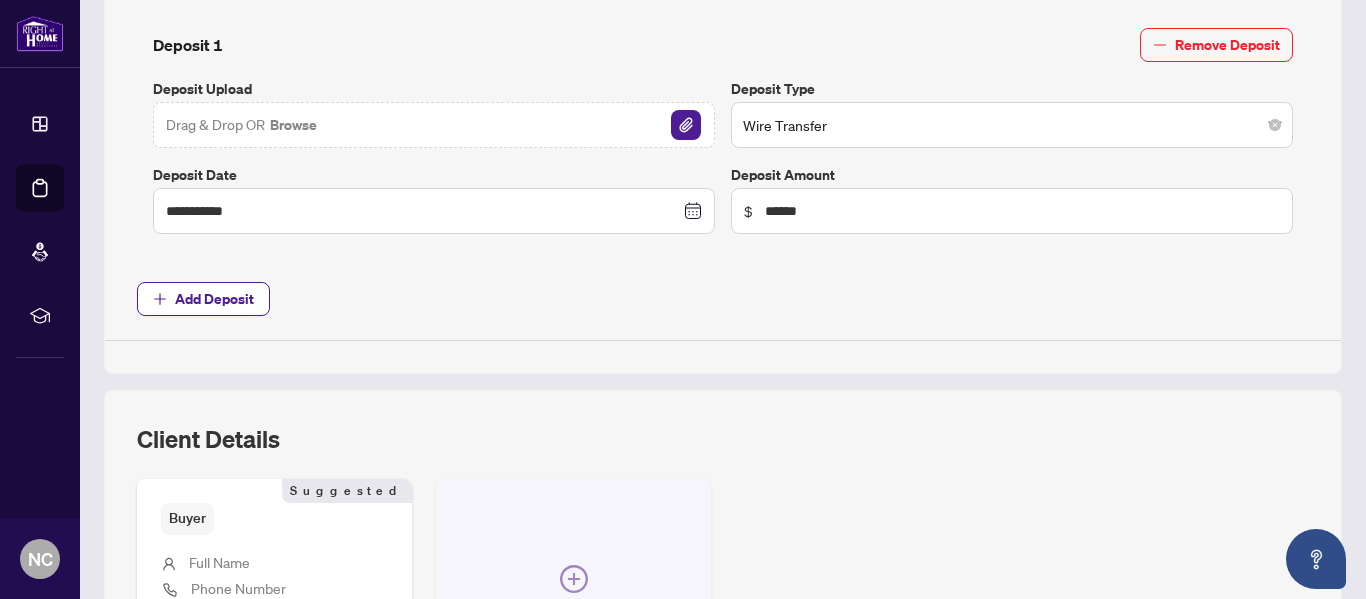 scroll, scrollTop: 1096, scrollLeft: 0, axis: vertical 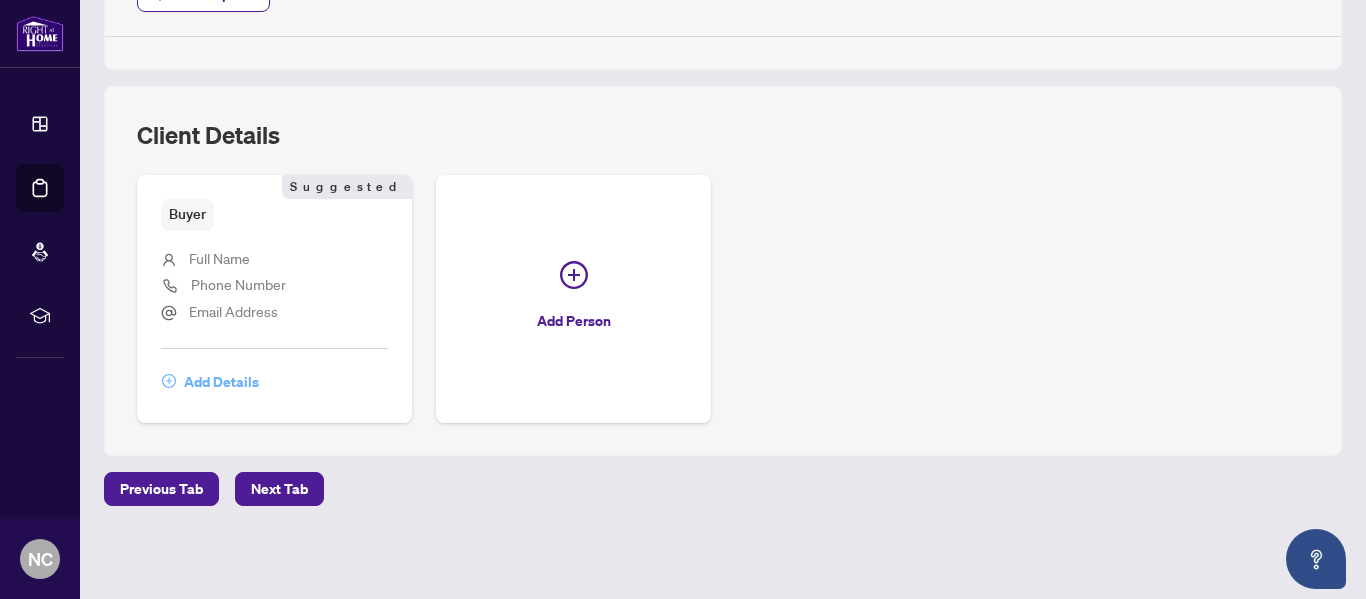 click on "Add Details" at bounding box center [221, 382] 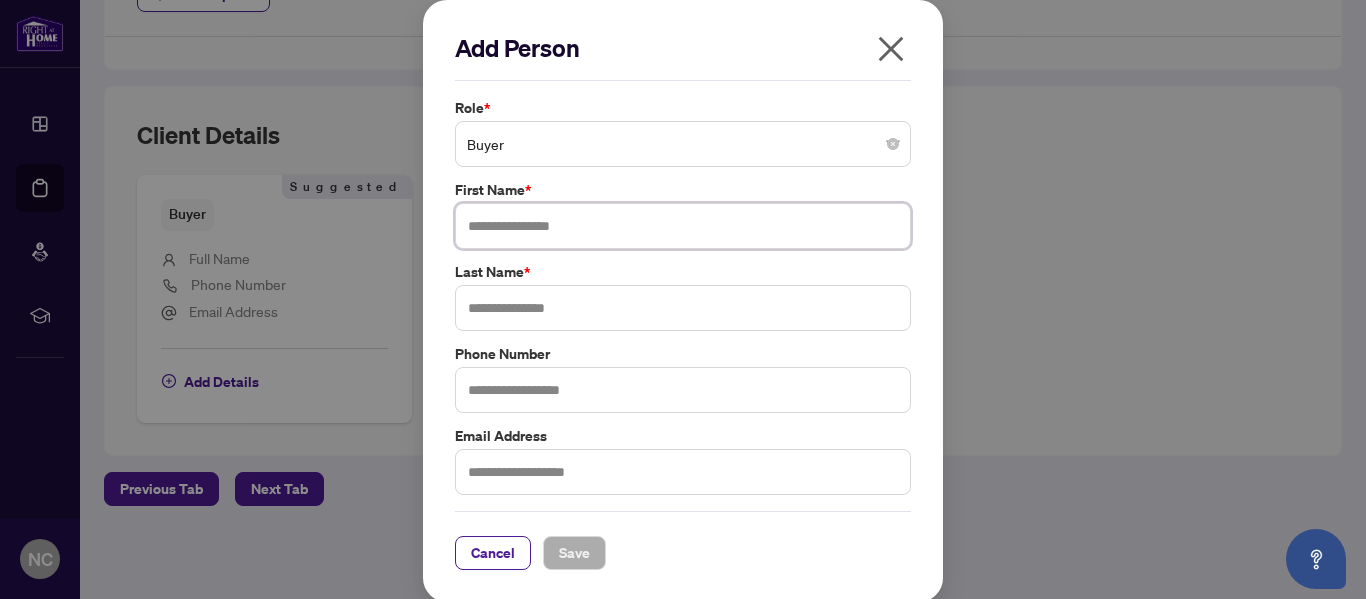 click at bounding box center (683, 226) 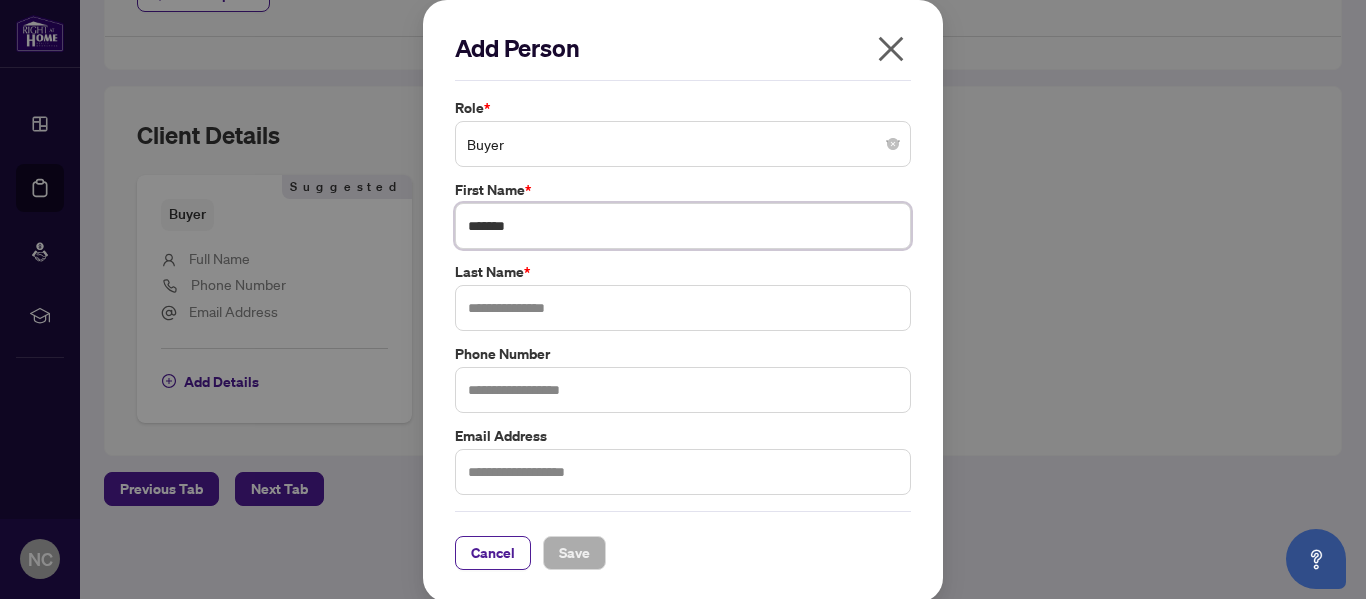 type on "*******" 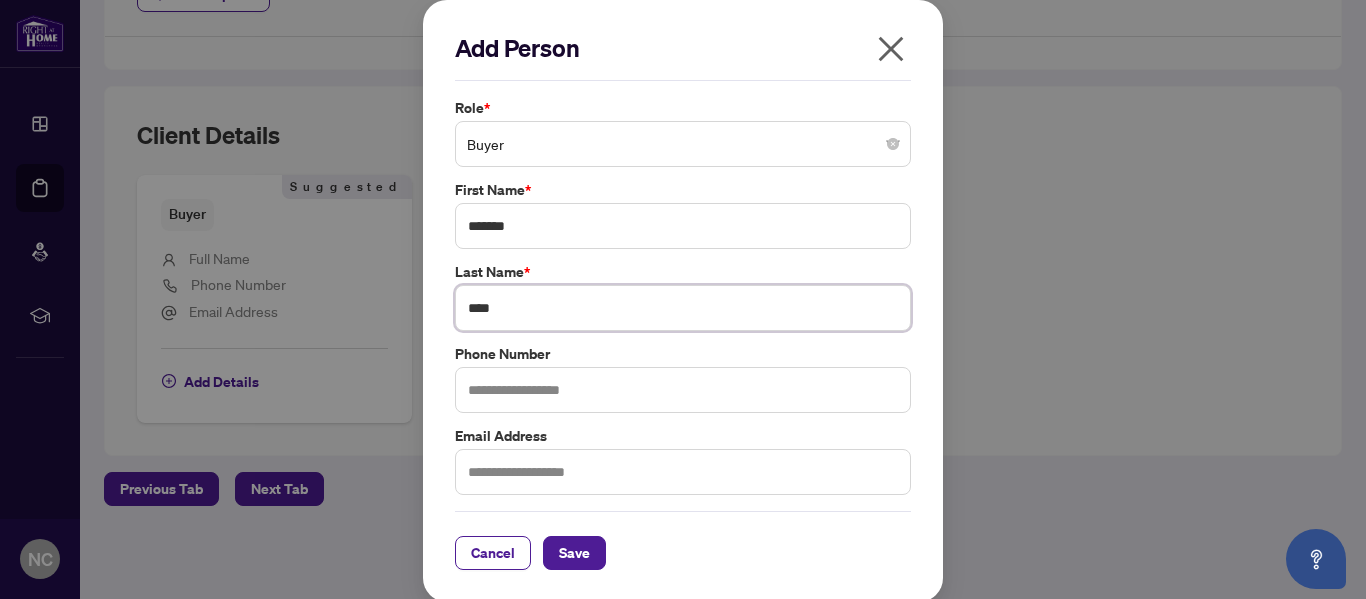 scroll, scrollTop: 3, scrollLeft: 0, axis: vertical 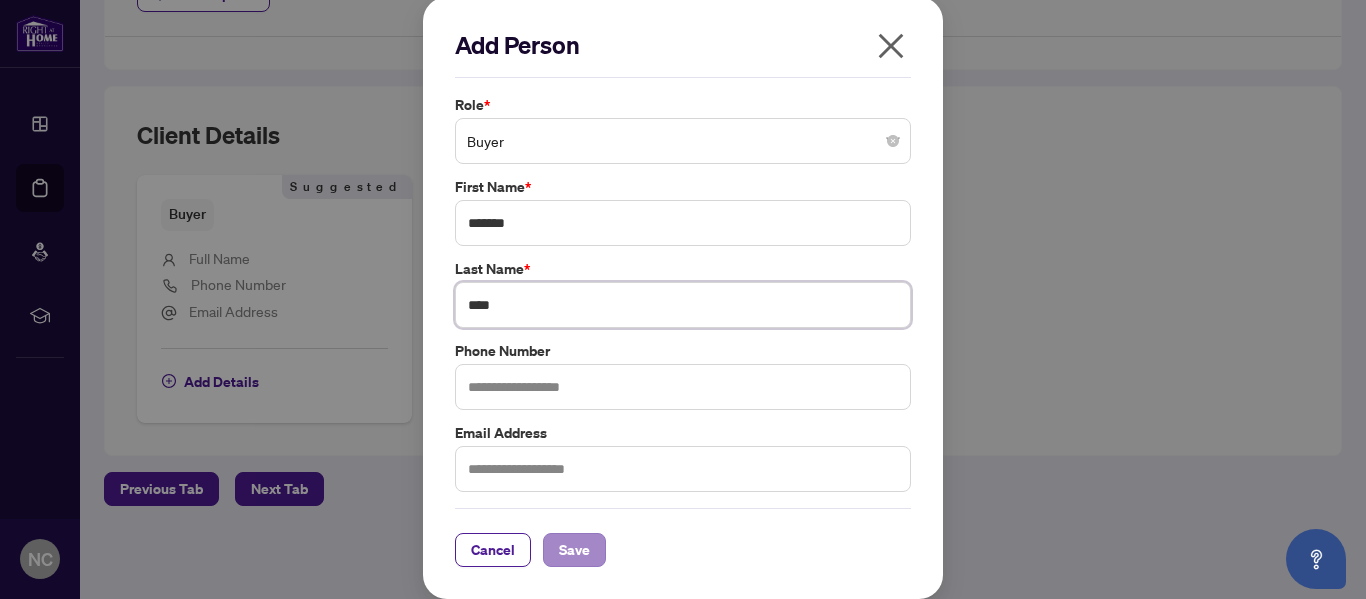 type on "****" 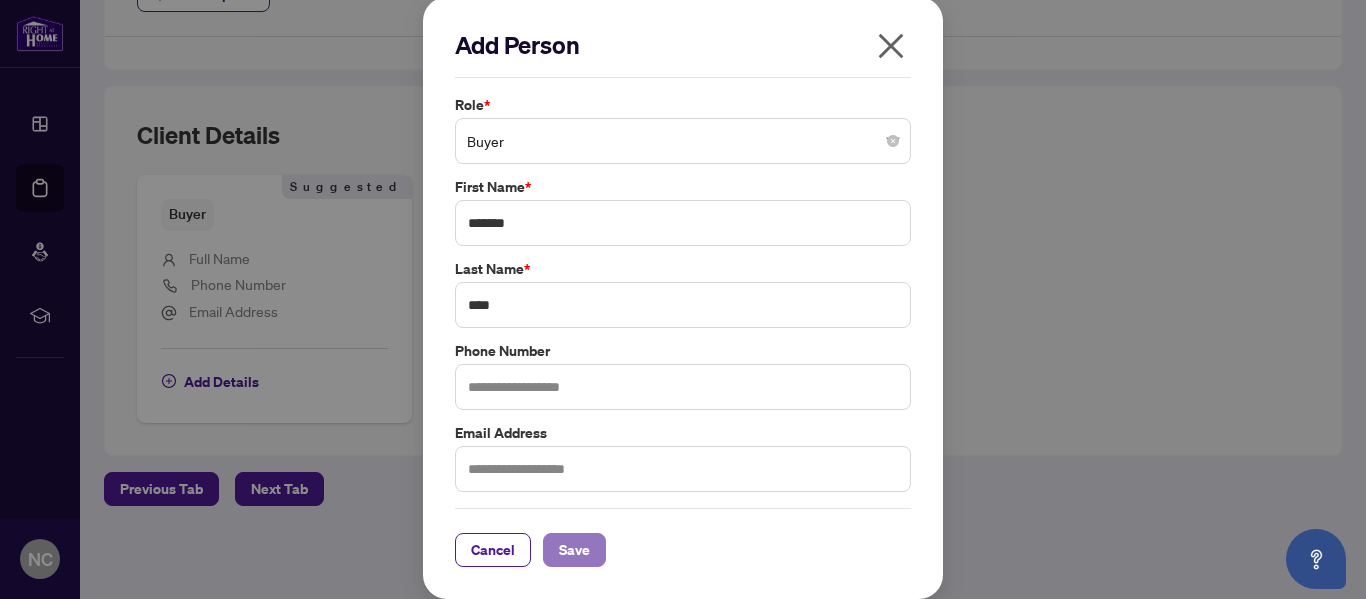 click on "Save" at bounding box center [574, 550] 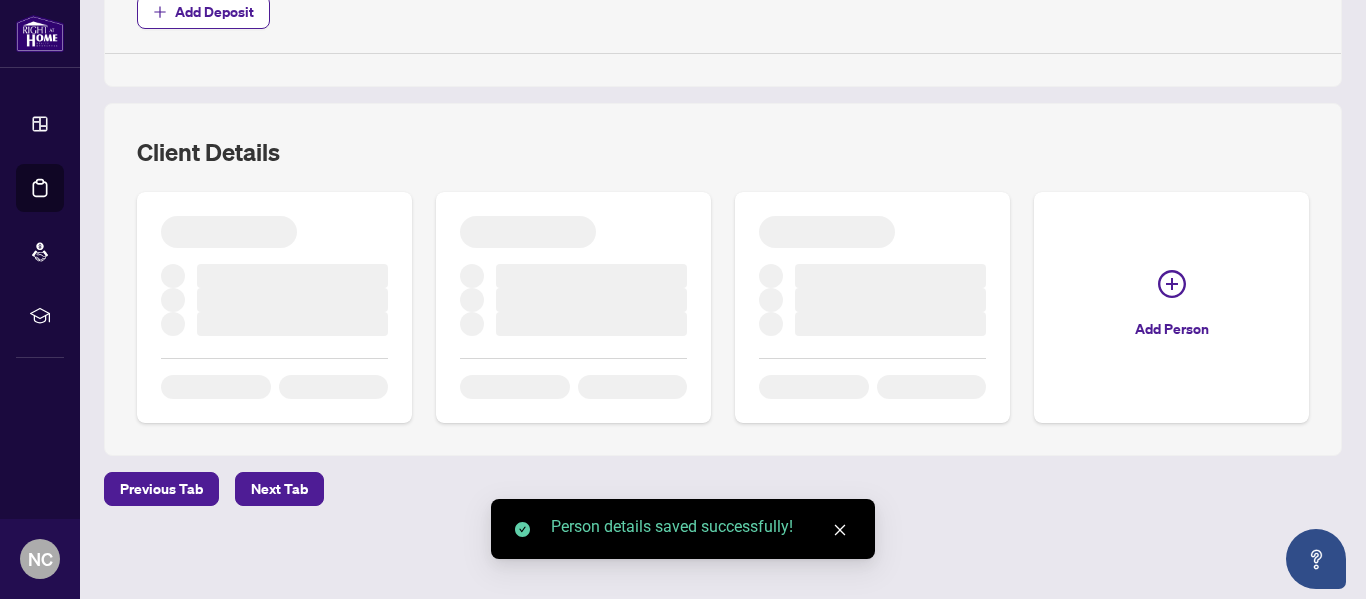 scroll, scrollTop: 1069, scrollLeft: 0, axis: vertical 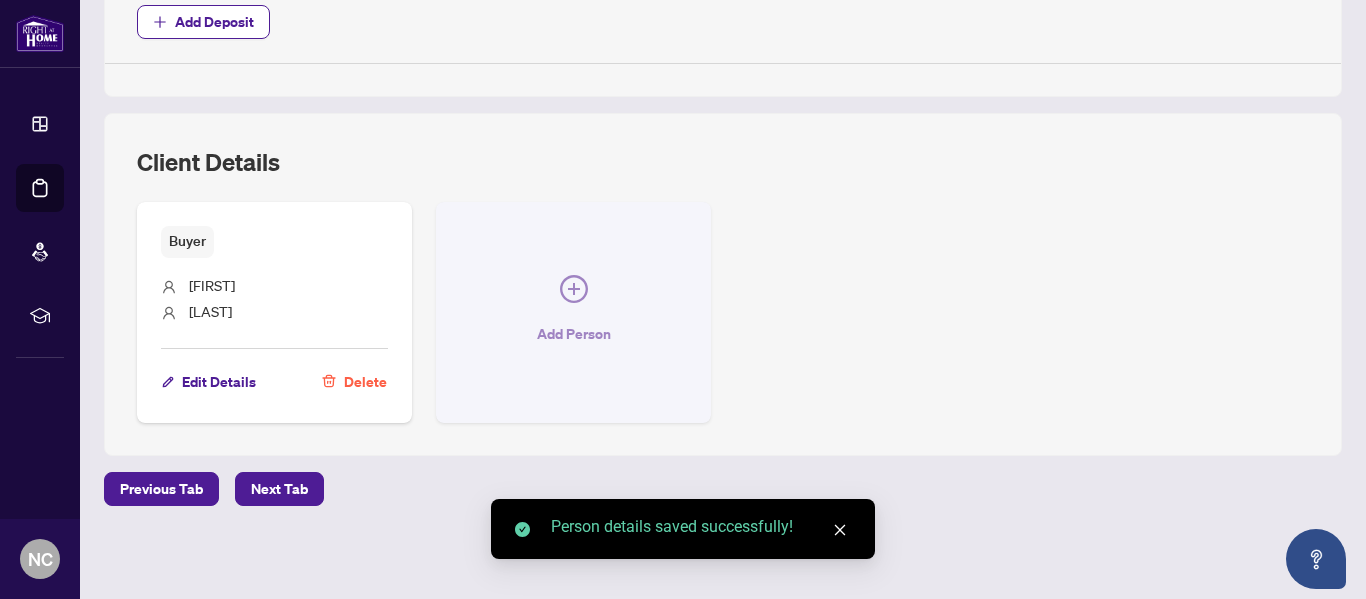 click at bounding box center [574, 293] 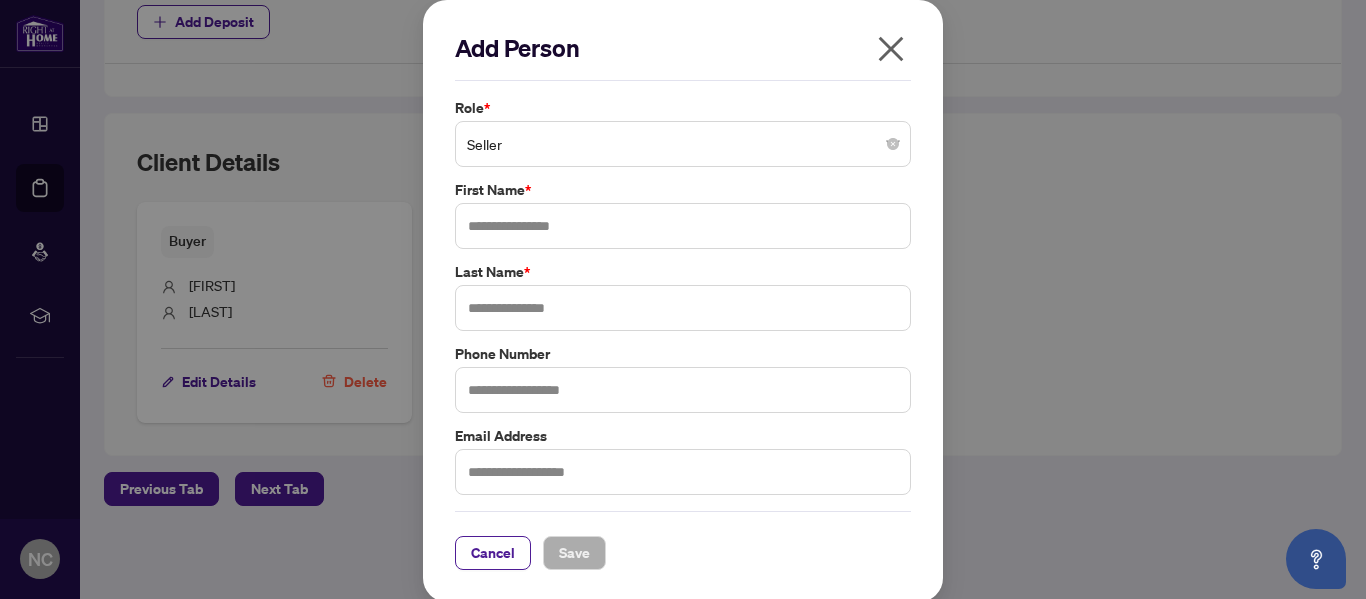 click on "Seller" at bounding box center [683, 144] 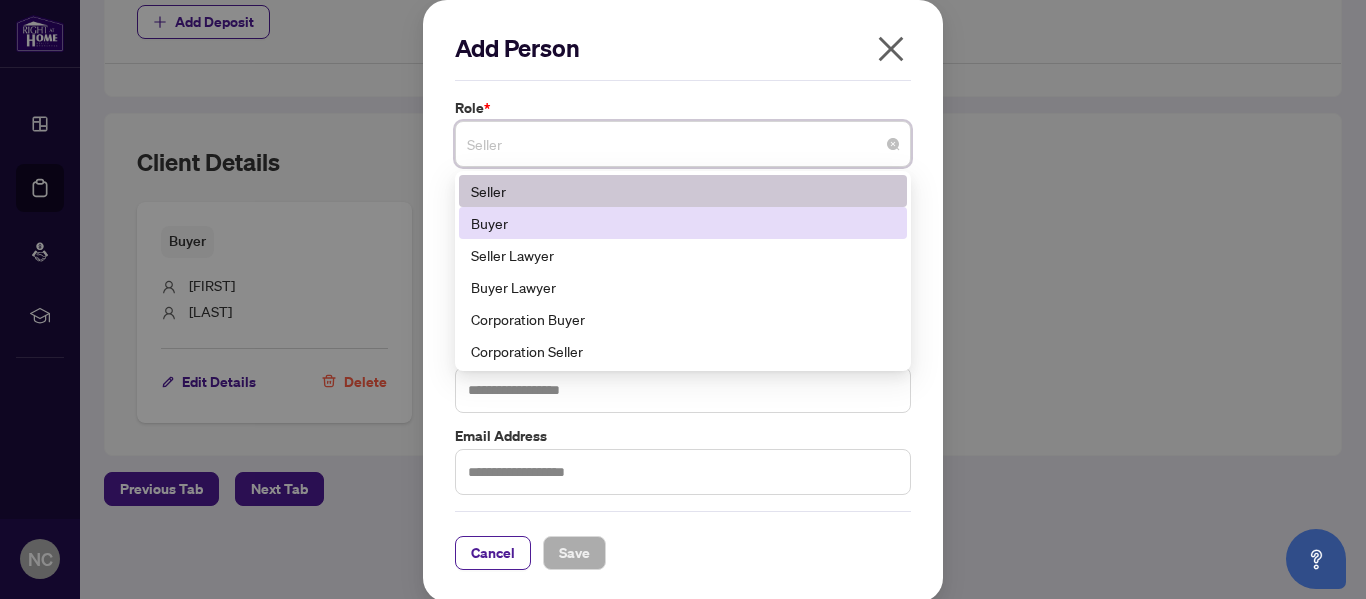 click on "Buyer" at bounding box center [683, 223] 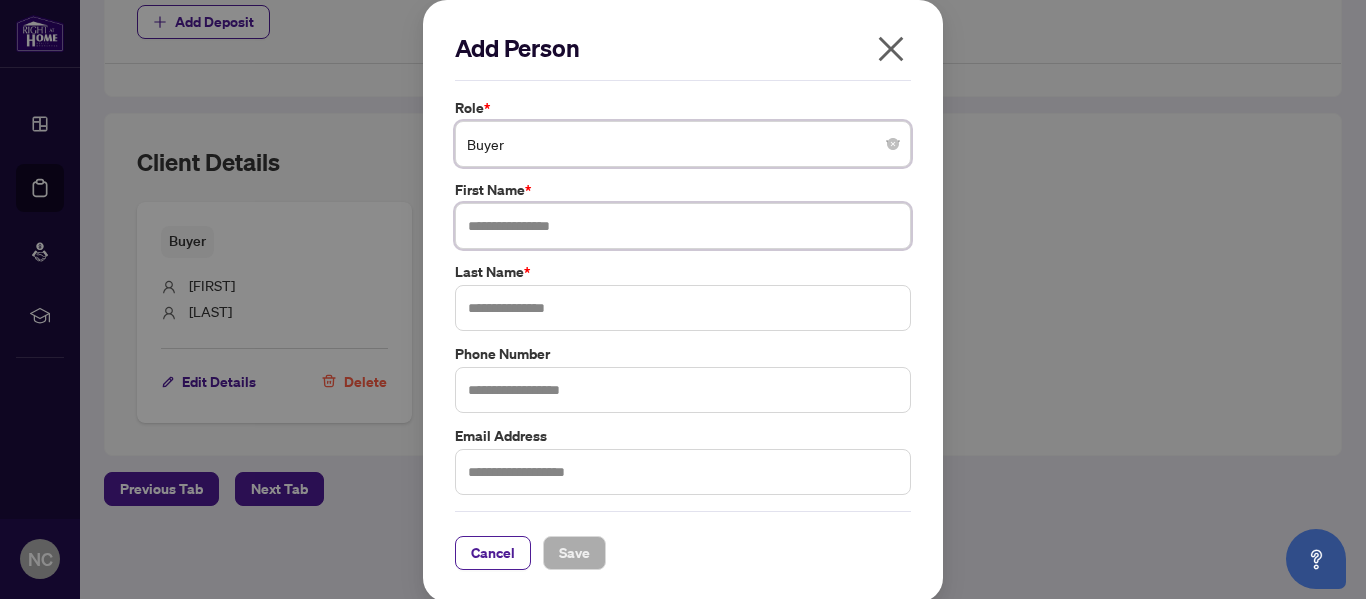 click at bounding box center [683, 226] 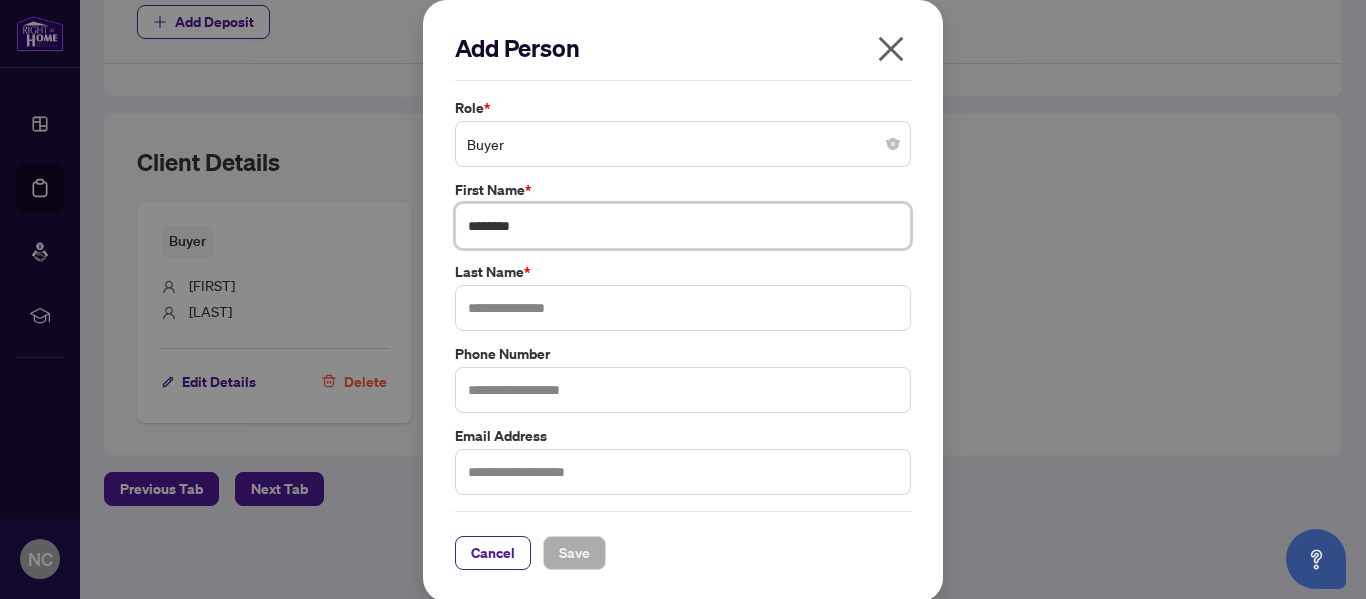type on "********" 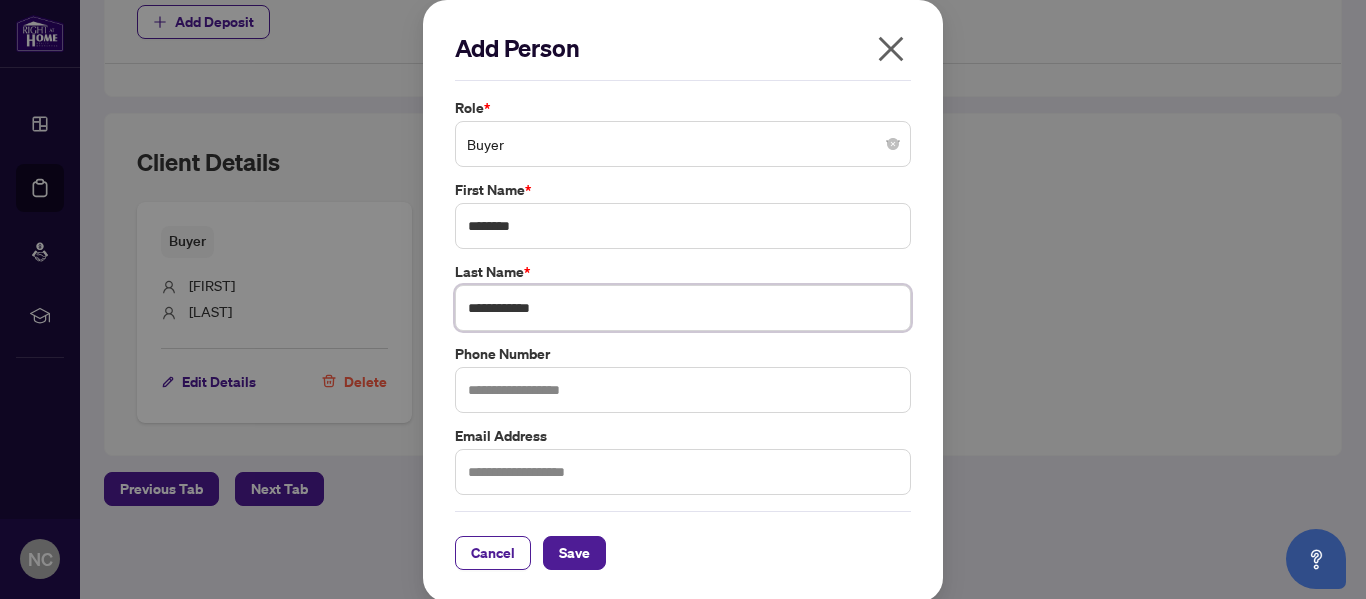 scroll, scrollTop: 3, scrollLeft: 0, axis: vertical 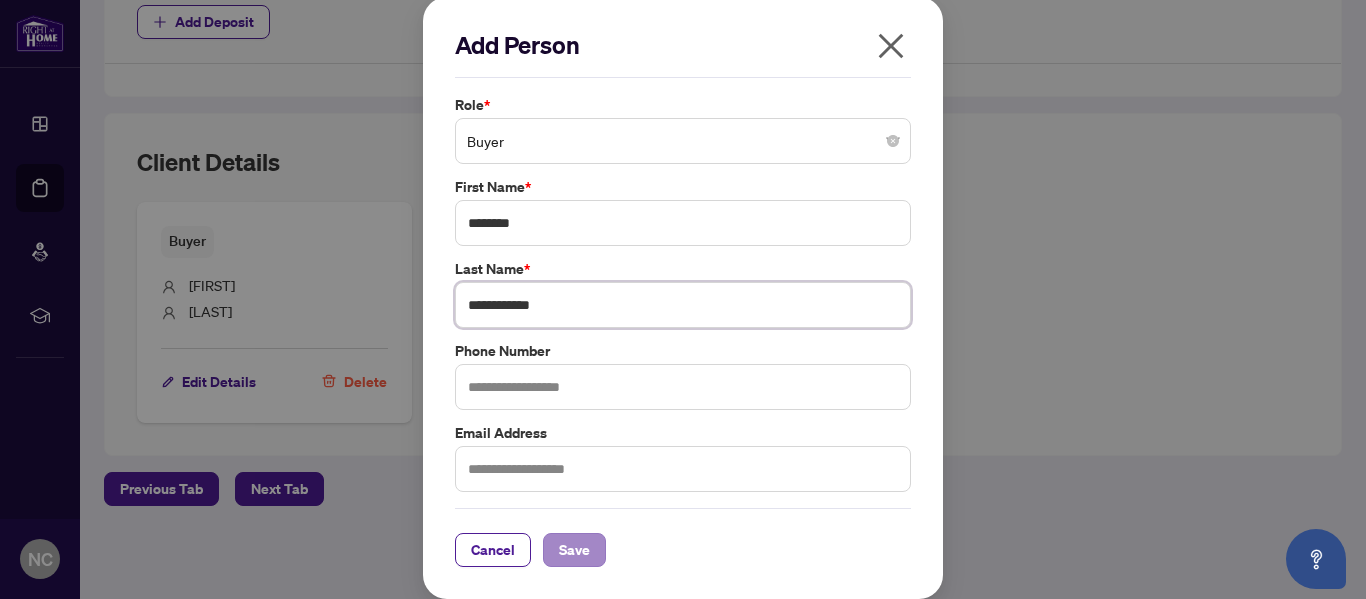 type on "**********" 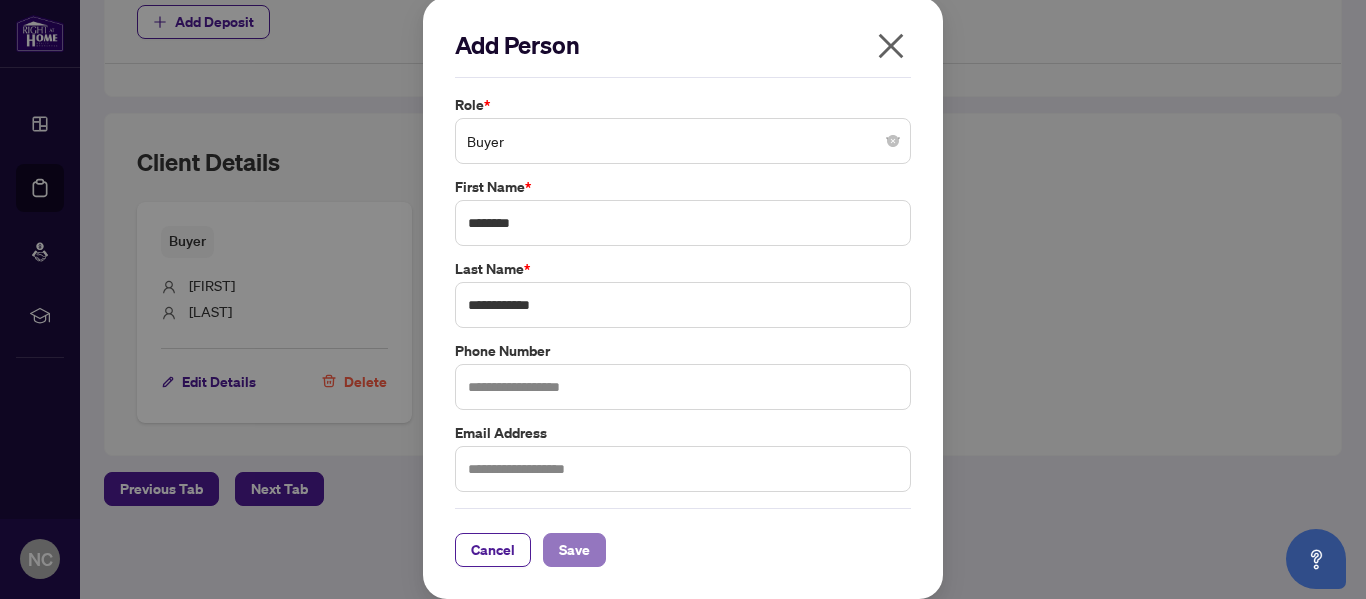 click on "Save" at bounding box center [574, 550] 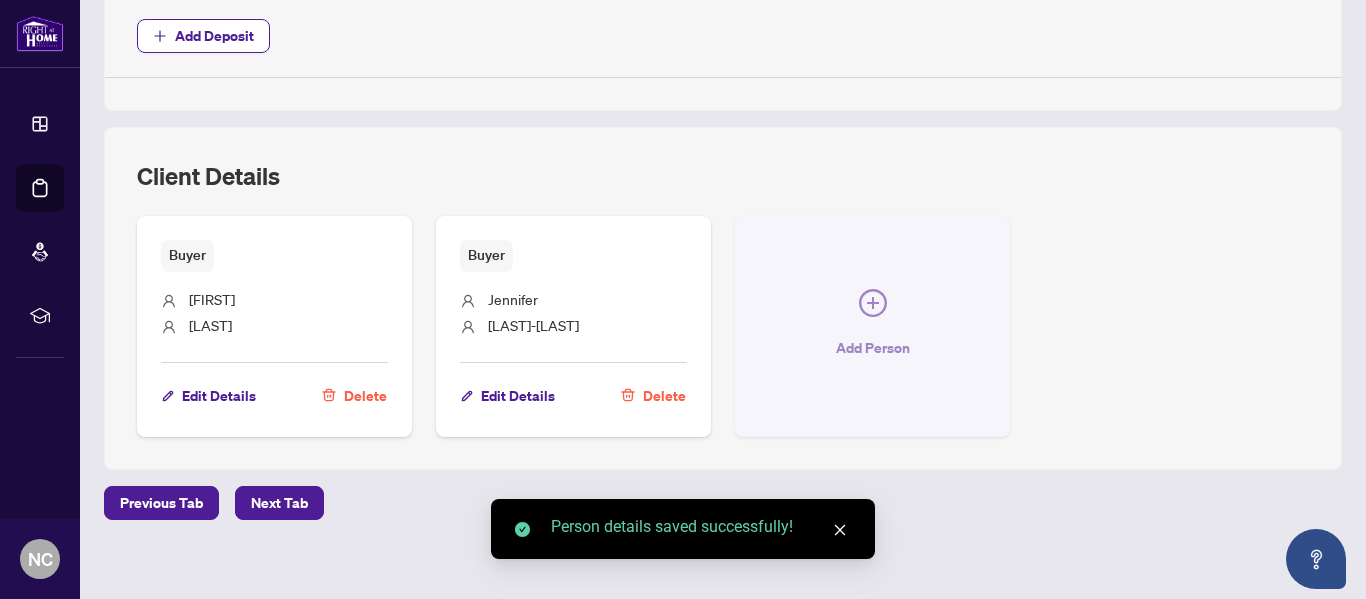 scroll, scrollTop: 1069, scrollLeft: 0, axis: vertical 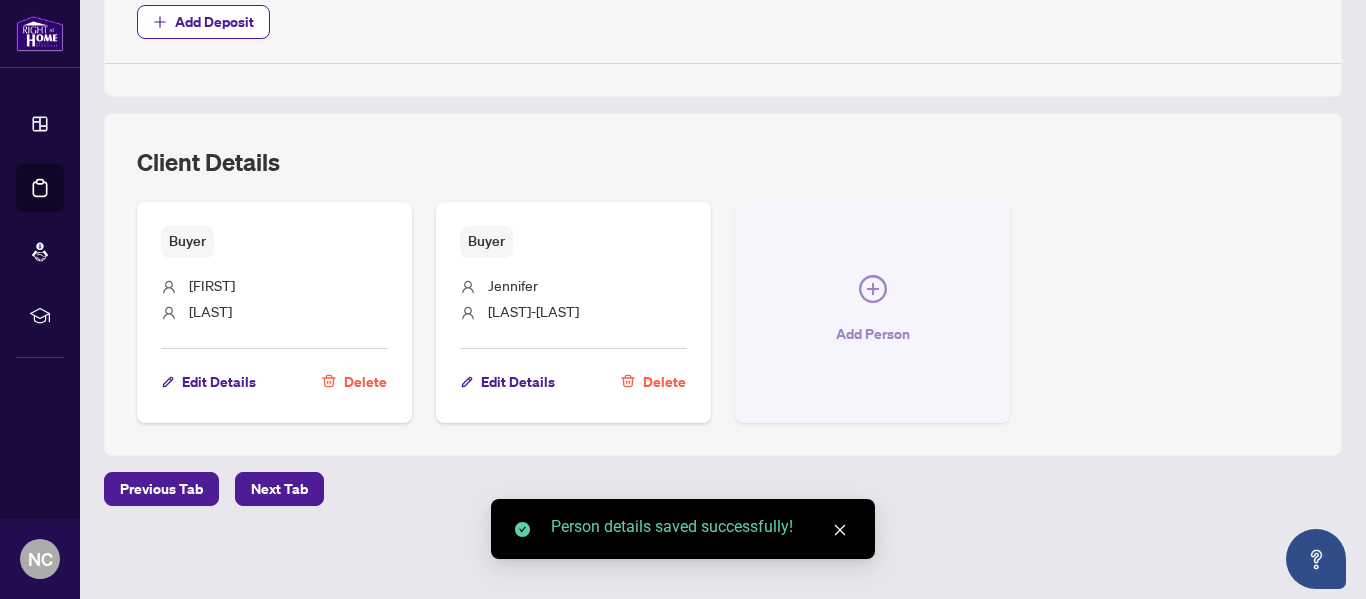click at bounding box center [873, 293] 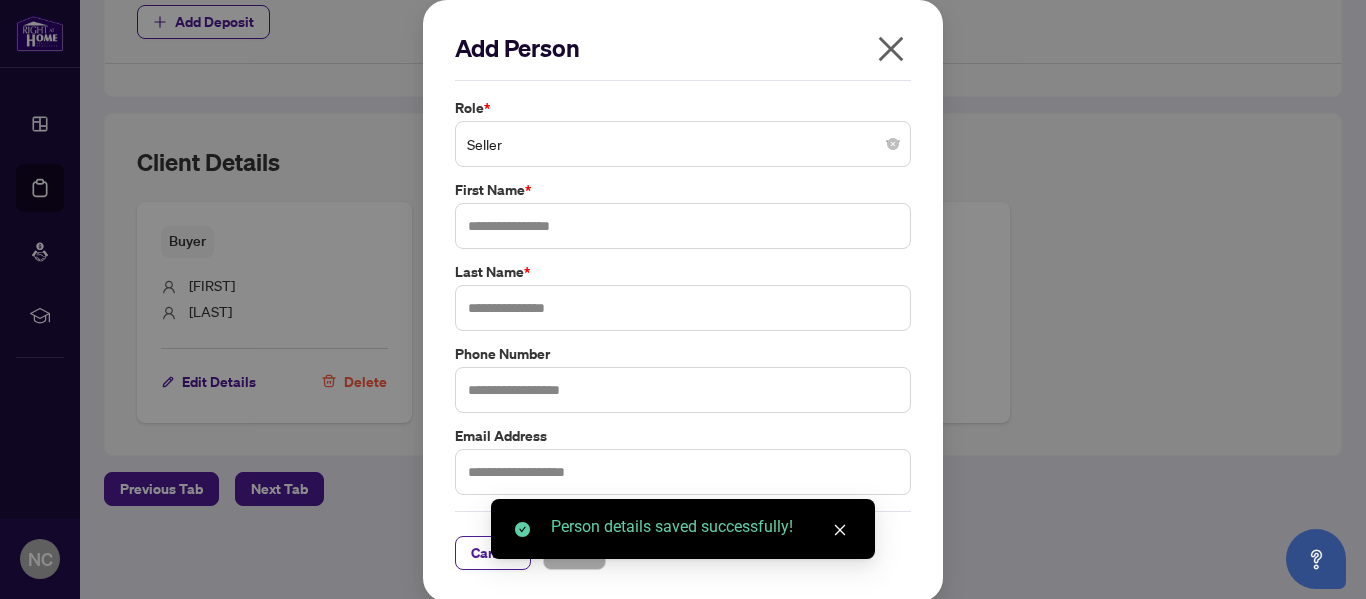click on "Seller" at bounding box center (683, 144) 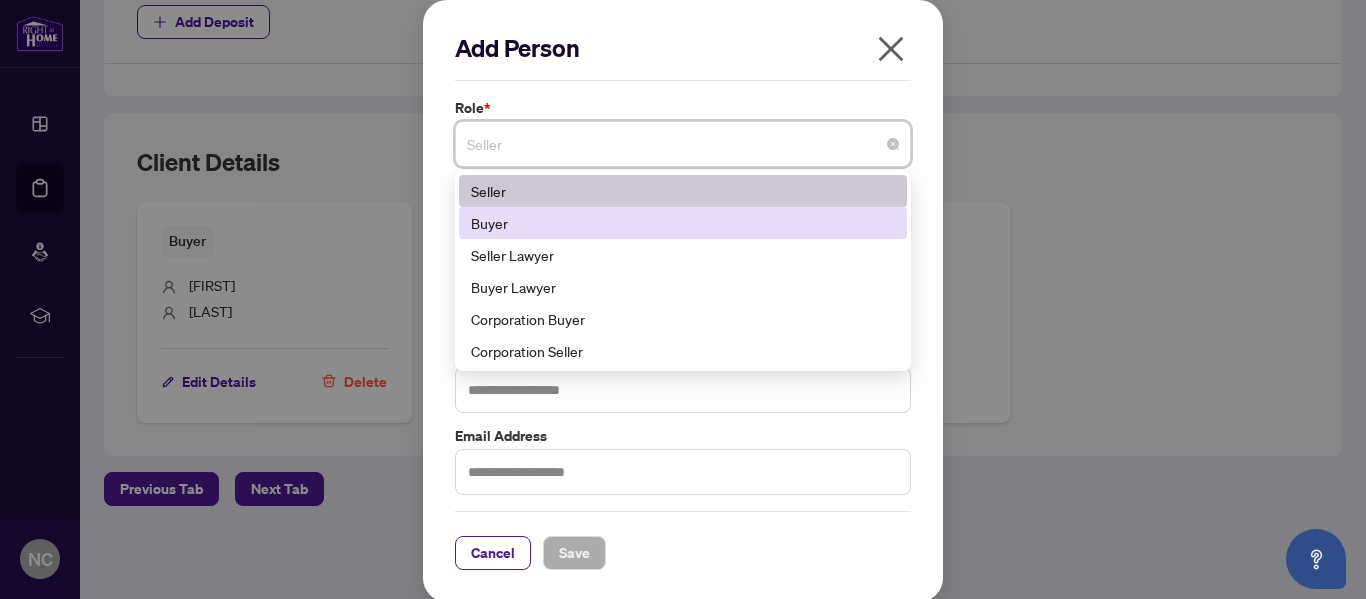 click on "Buyer" at bounding box center (683, 223) 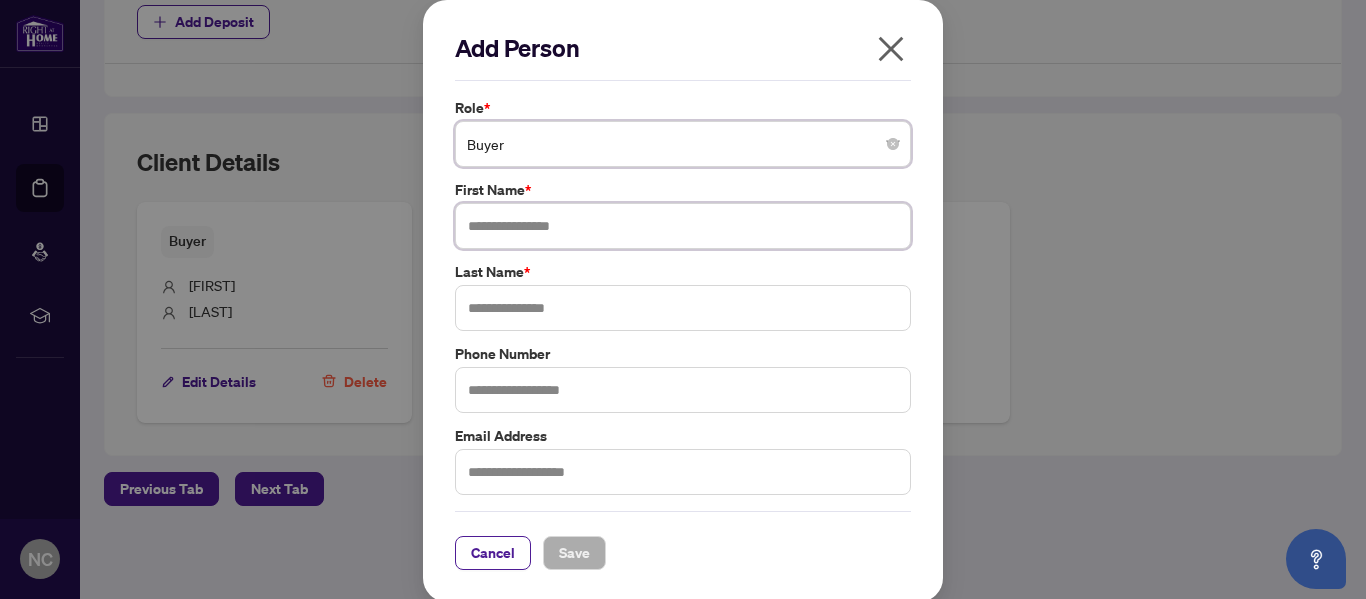 click at bounding box center (683, 226) 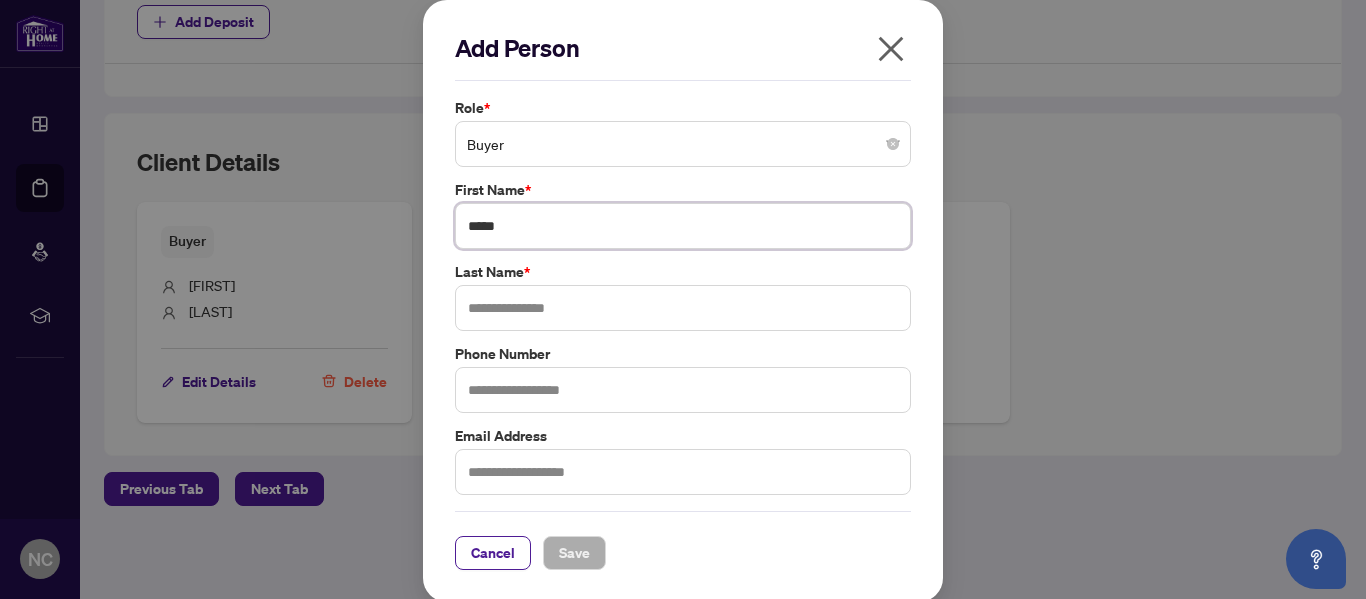 type on "*****" 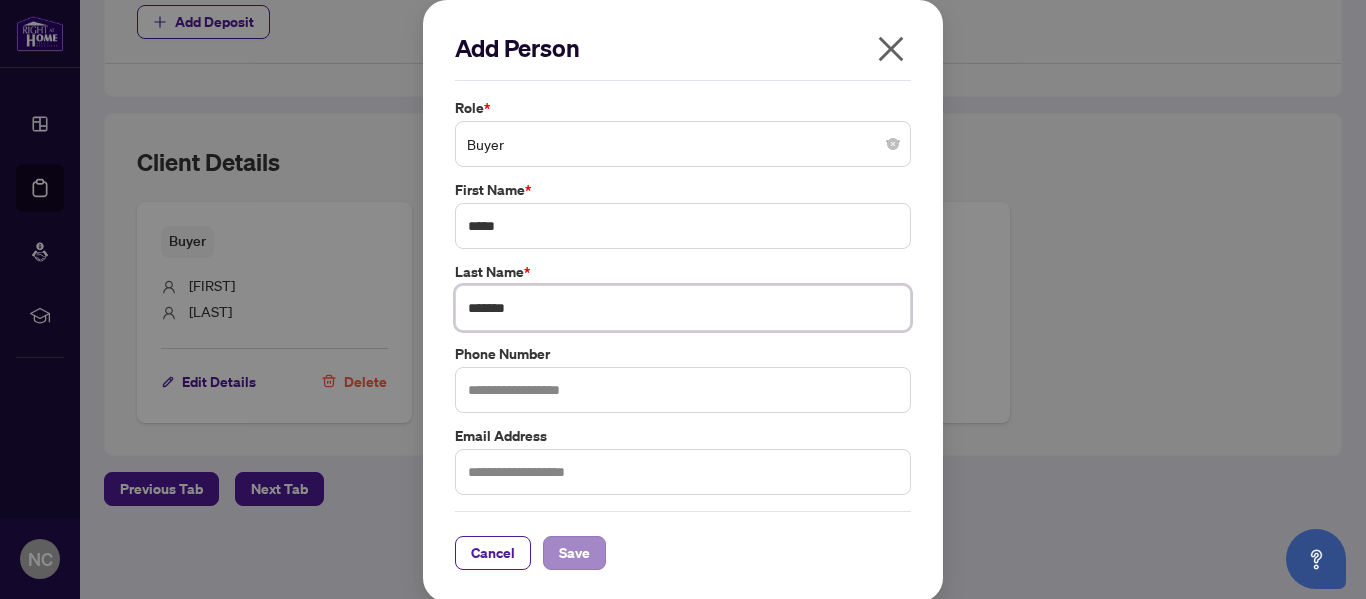 type on "*******" 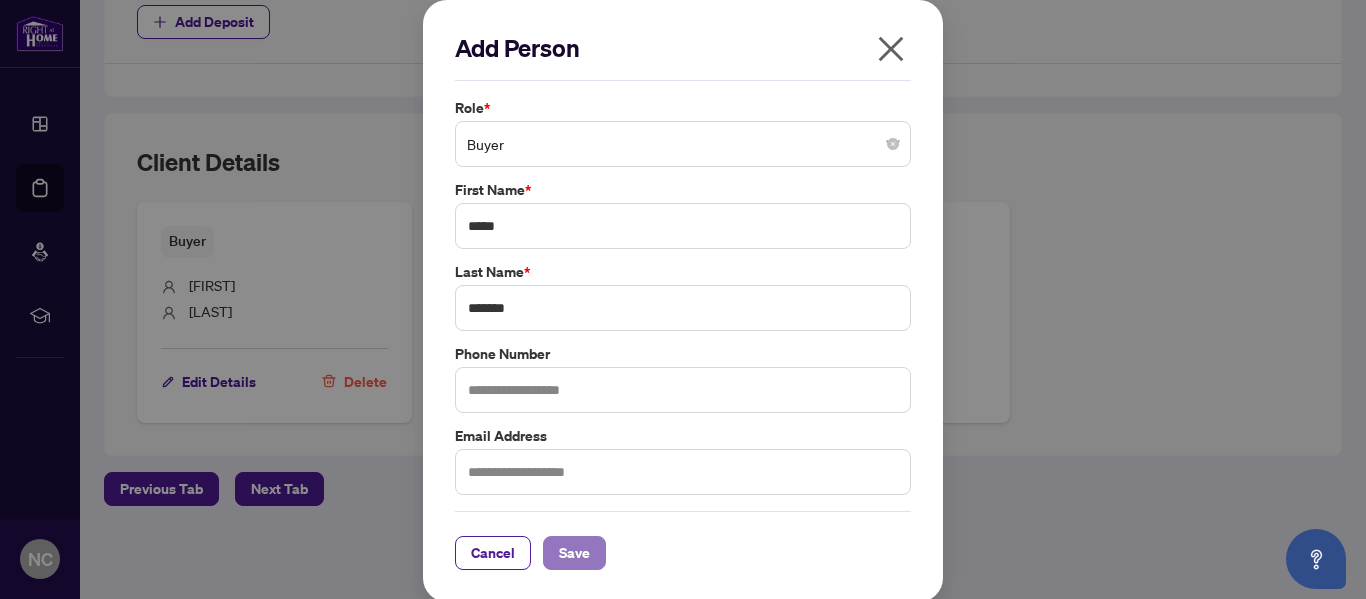 click on "Save" at bounding box center [574, 553] 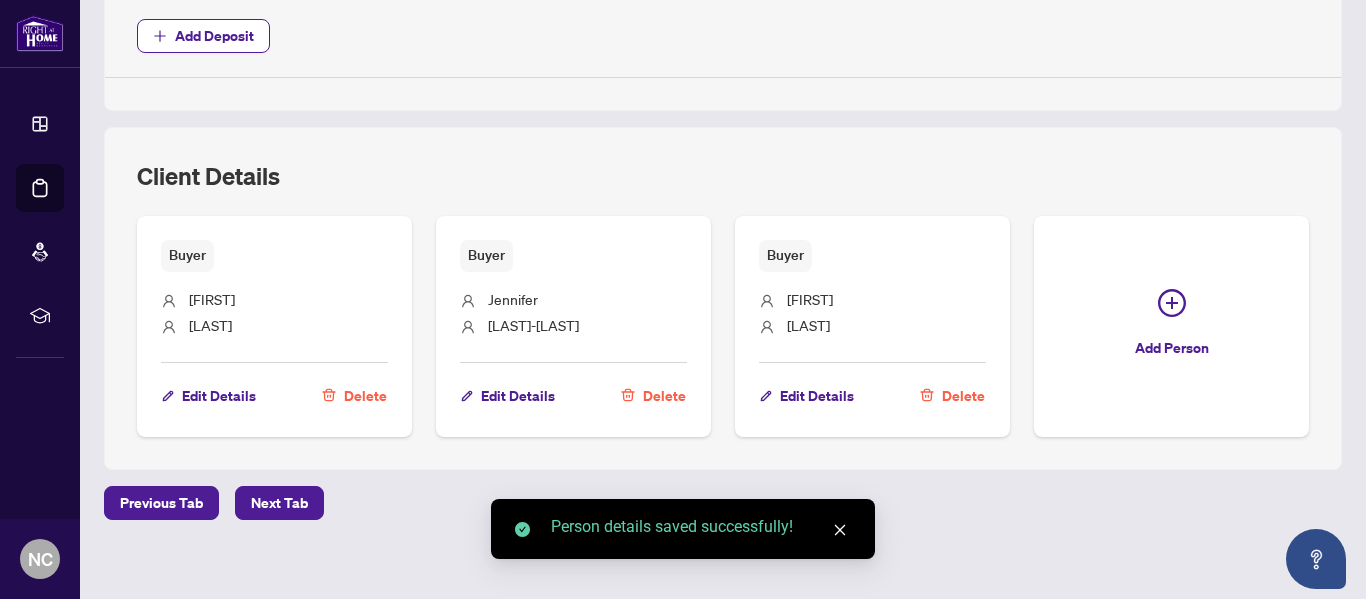 scroll, scrollTop: 1069, scrollLeft: 0, axis: vertical 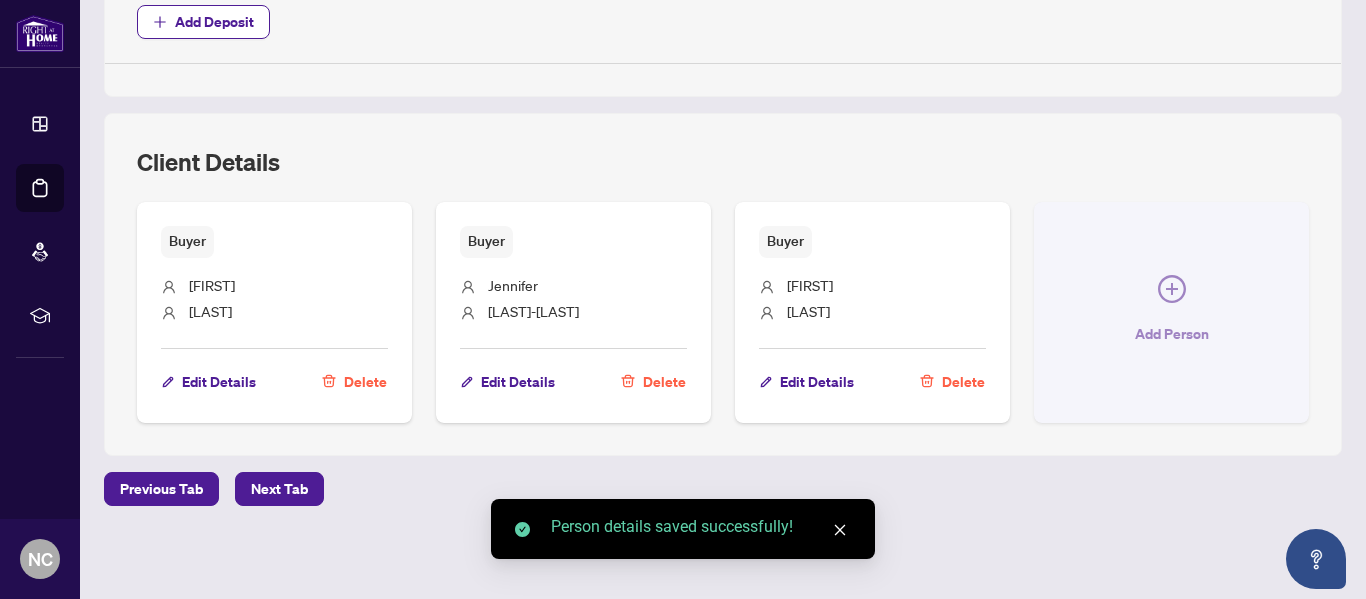 click 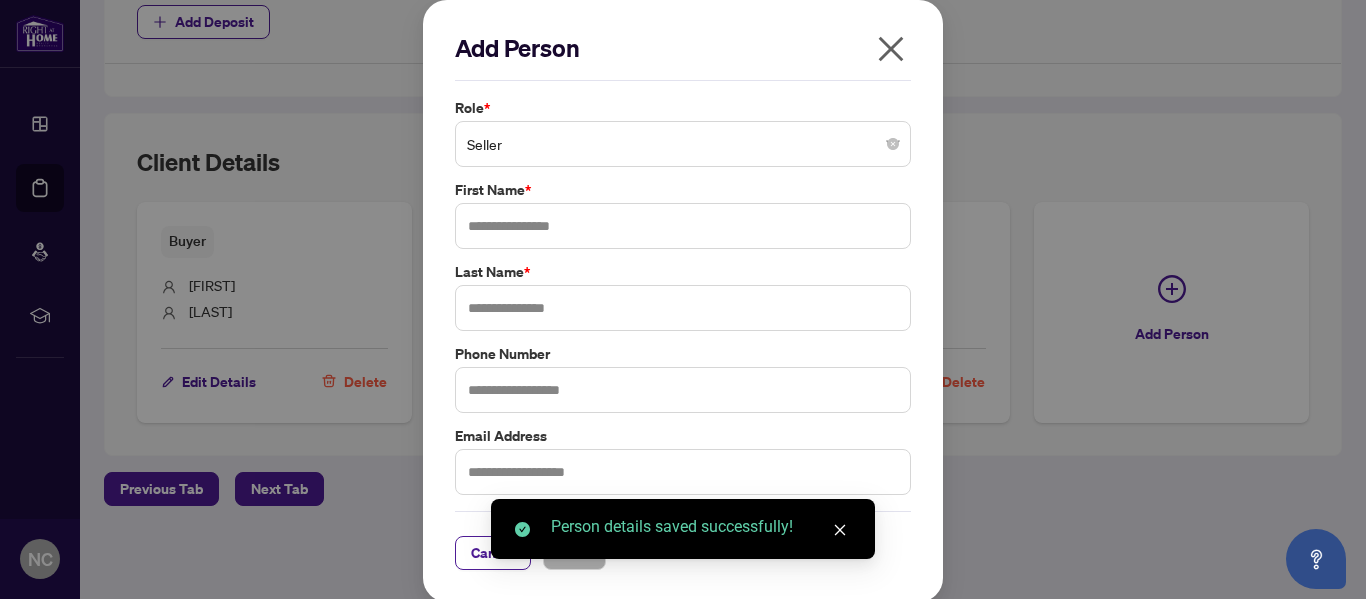 click on "Role * Seller First Name * Last Name * Phone Number Email Address" at bounding box center [683, 296] 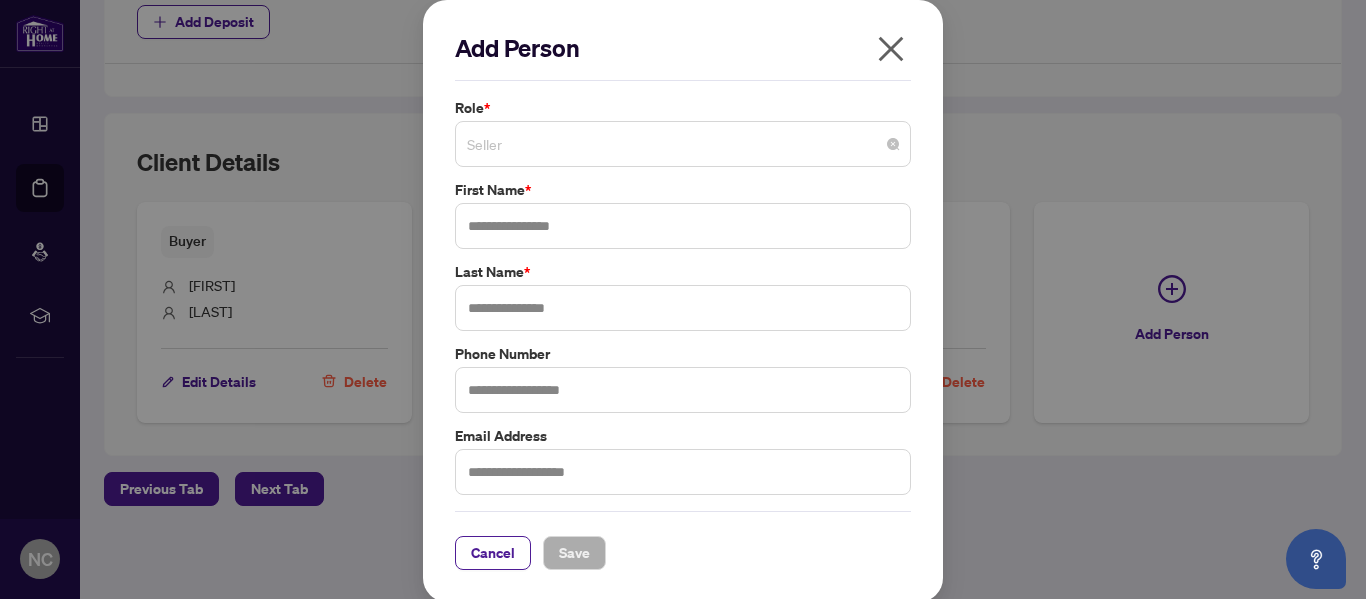 click on "Seller" at bounding box center [683, 144] 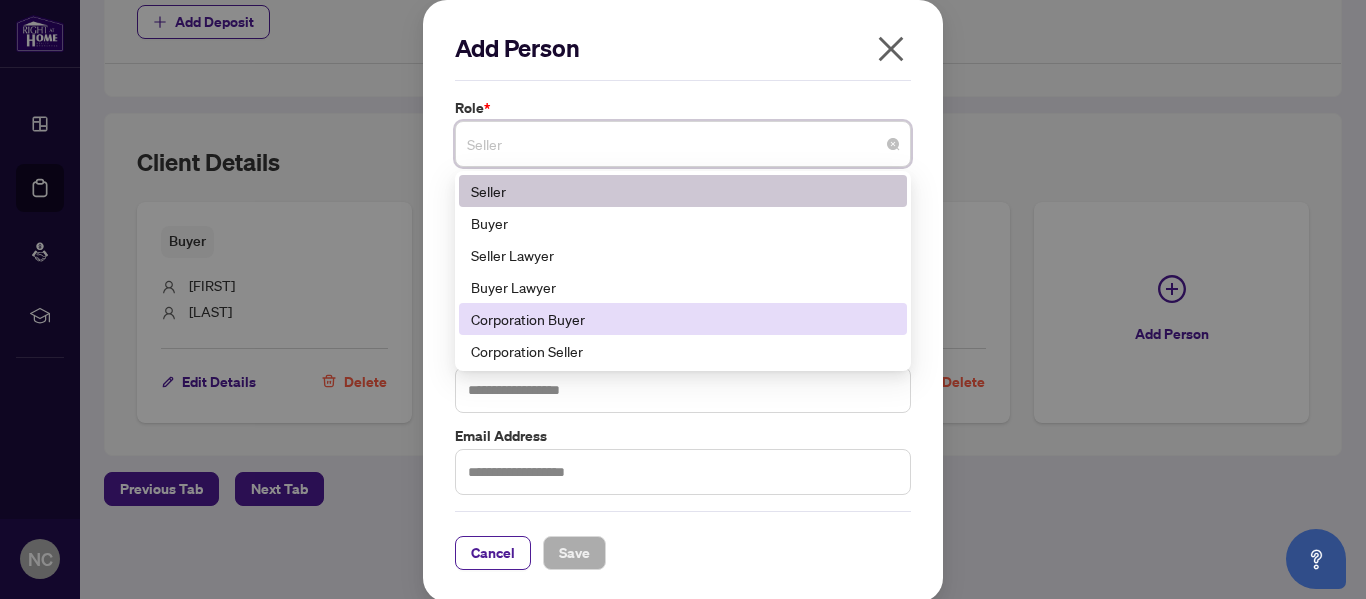 scroll, scrollTop: 3, scrollLeft: 0, axis: vertical 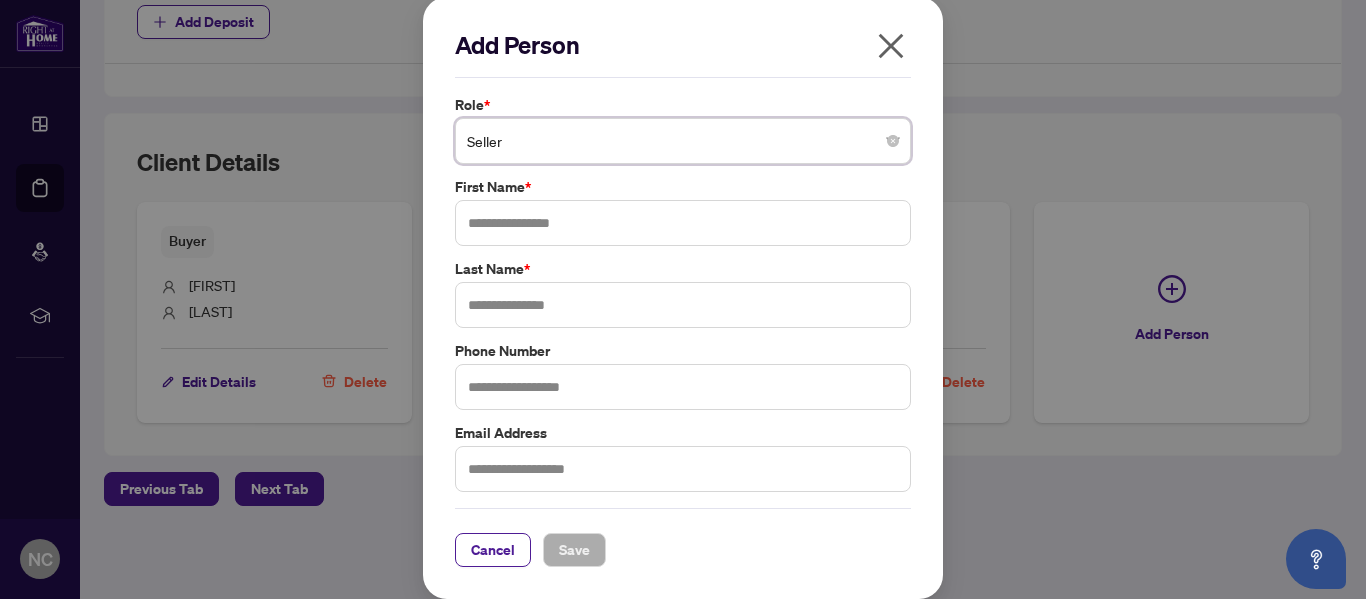 click 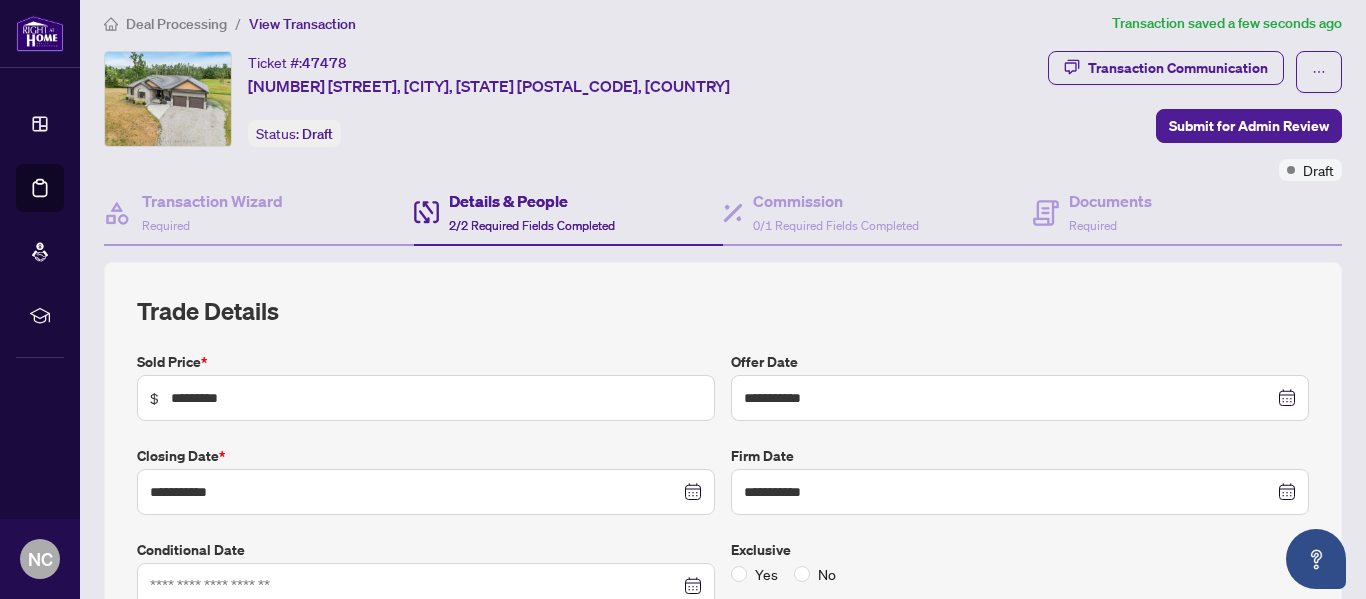 scroll, scrollTop: 0, scrollLeft: 0, axis: both 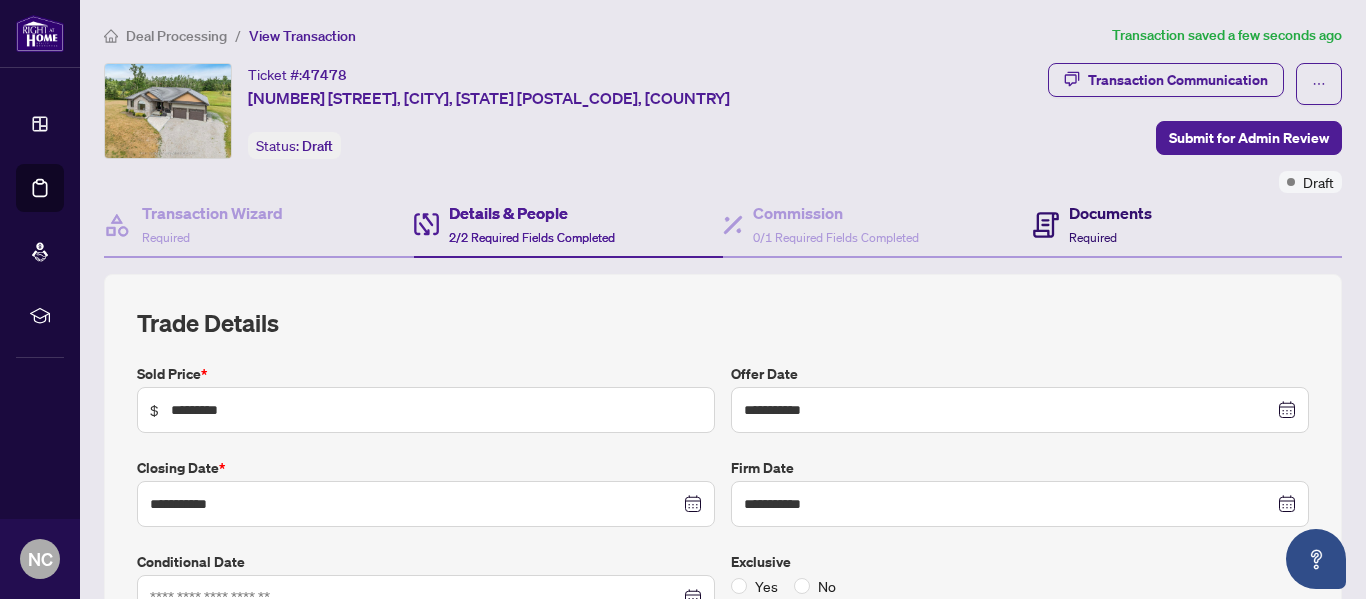 click on "Documents Required" at bounding box center [1110, 224] 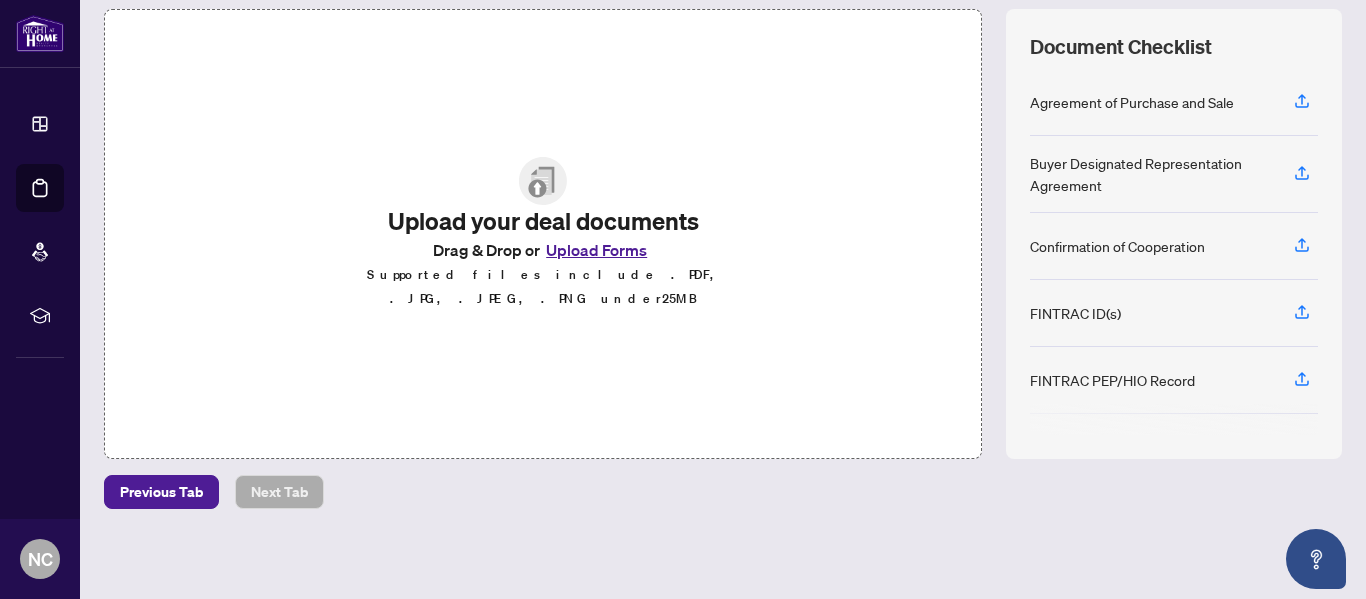 scroll, scrollTop: 268, scrollLeft: 0, axis: vertical 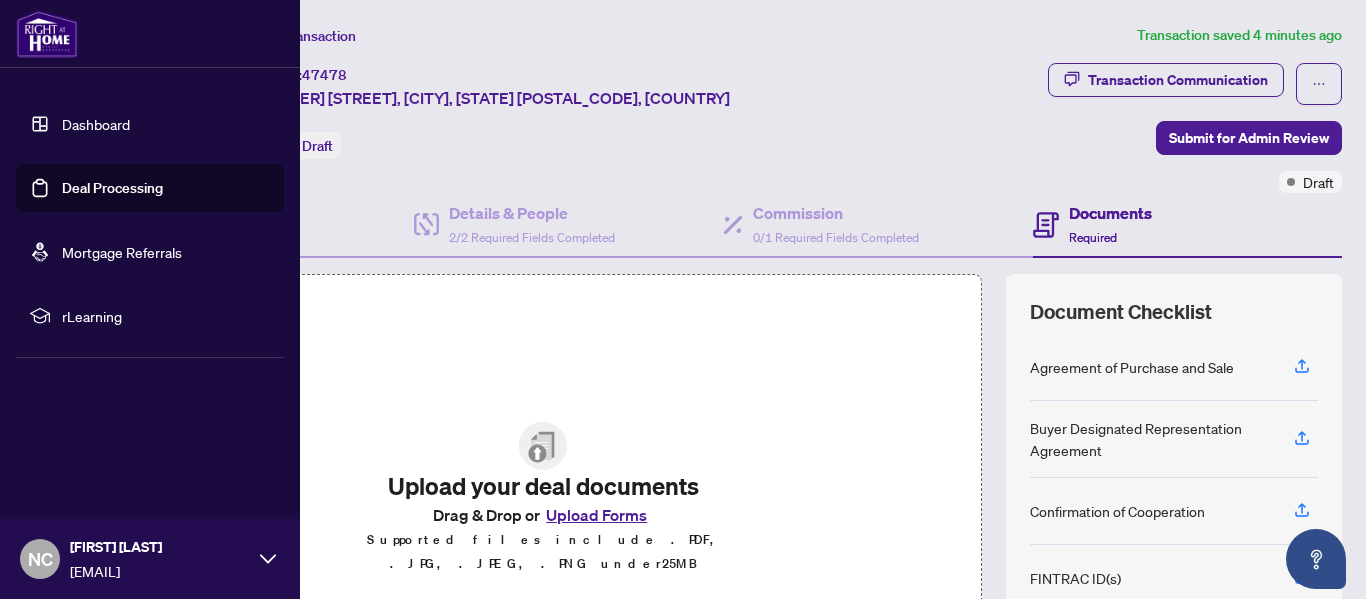 click on "Deal Processing" at bounding box center (112, 188) 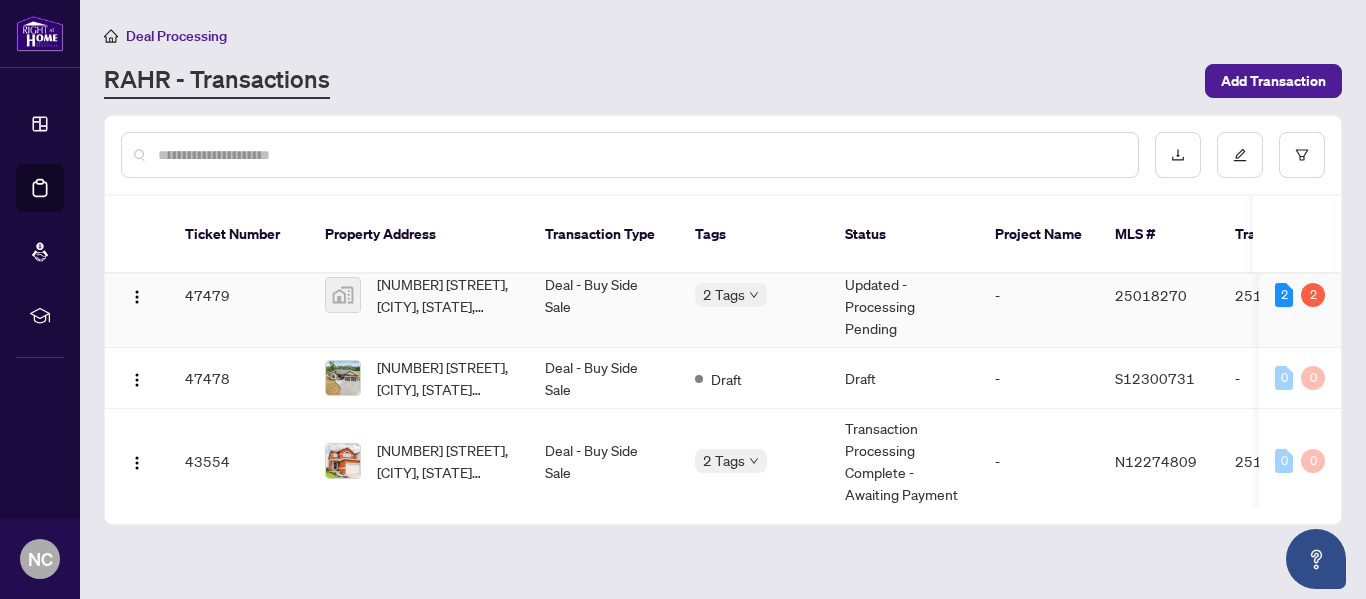 scroll, scrollTop: 0, scrollLeft: 0, axis: both 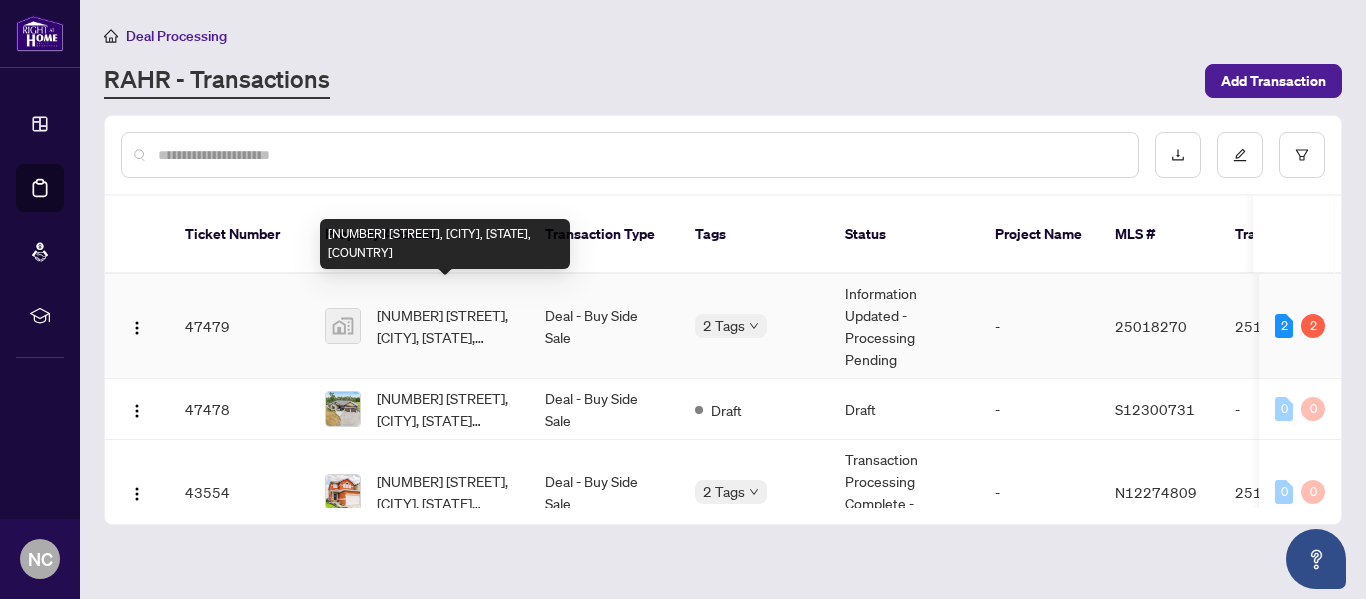 click on "[NUMBER] [STREET], [CITY], [STATE], [COUNTRY]" at bounding box center (445, 326) 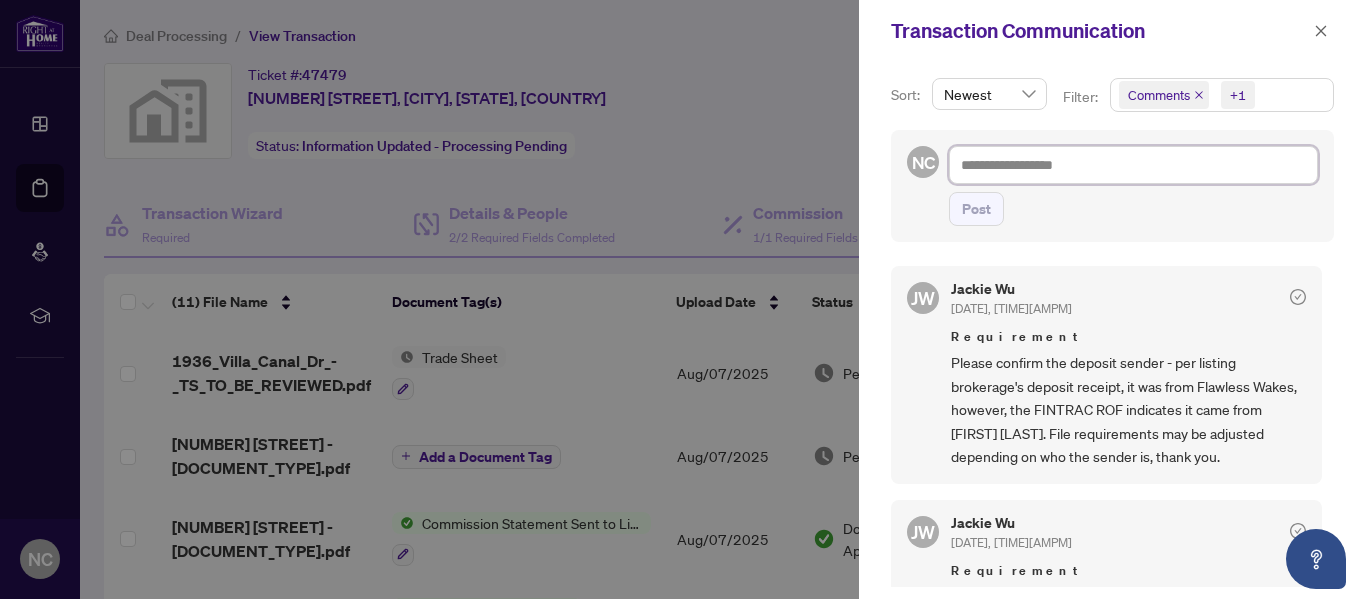 click at bounding box center (1133, 165) 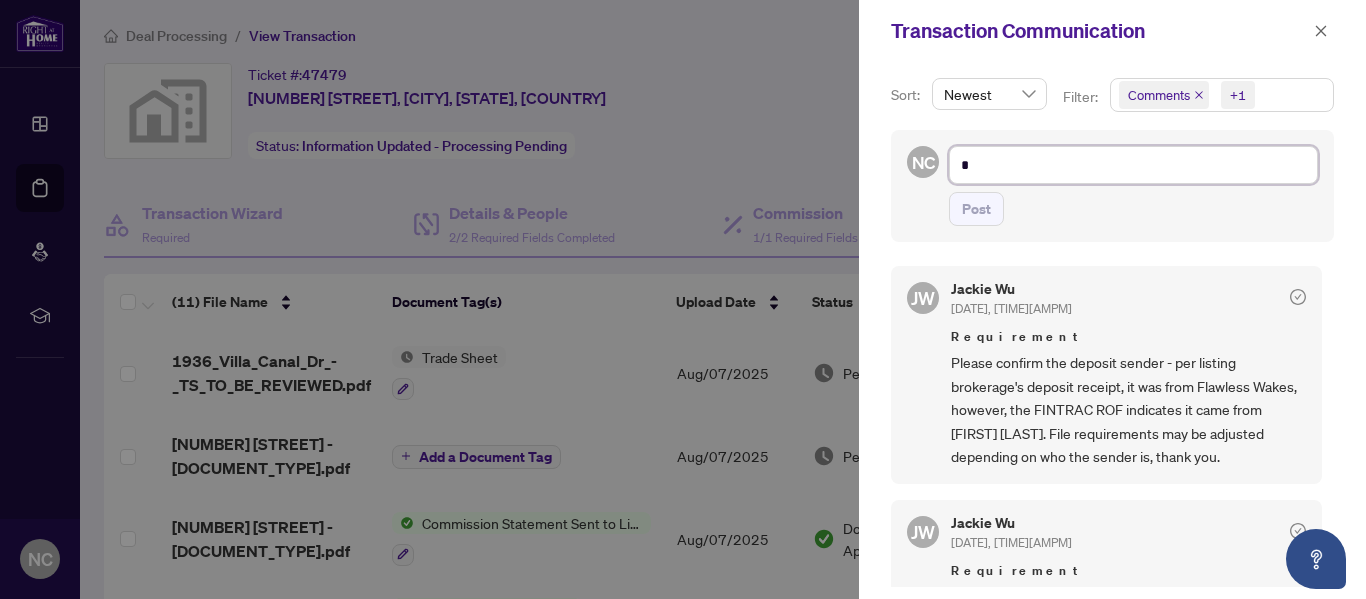 type on "**" 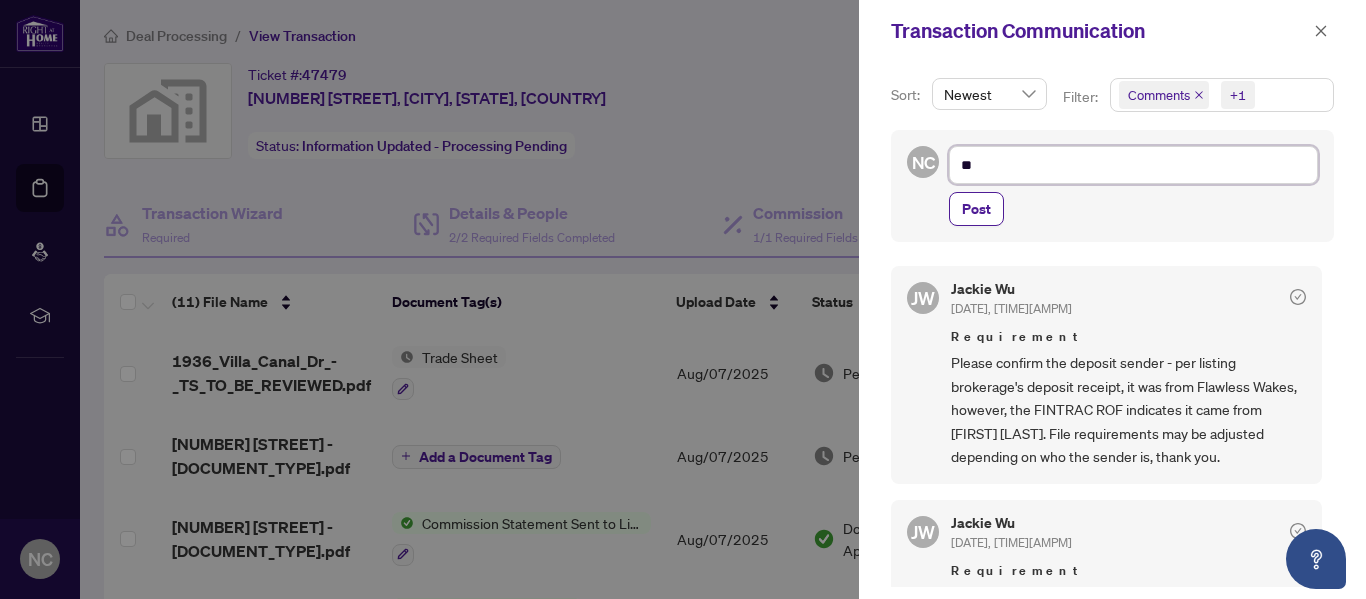 type on "***" 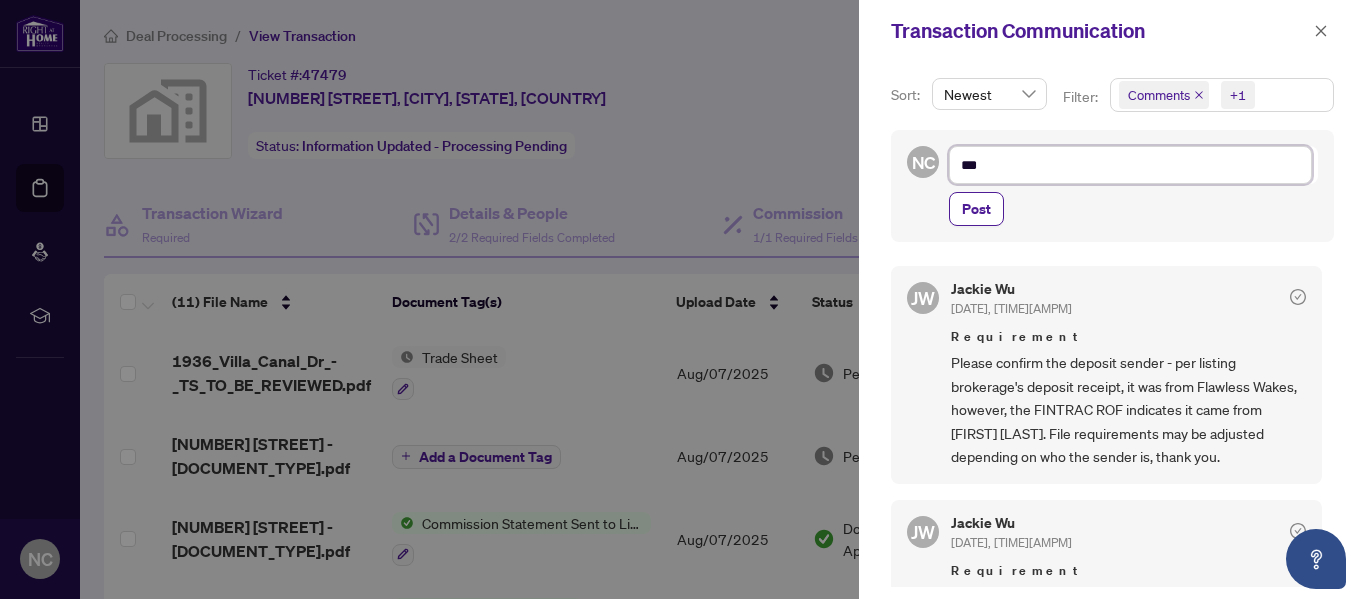 type on "****" 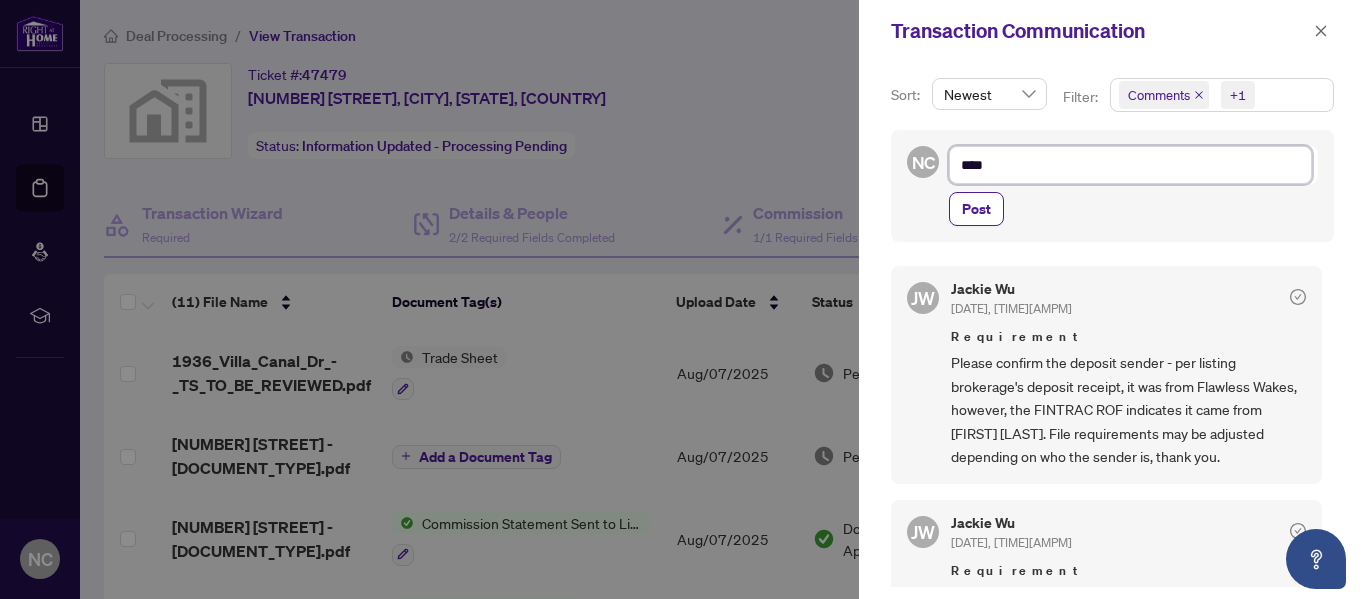 type on "*****" 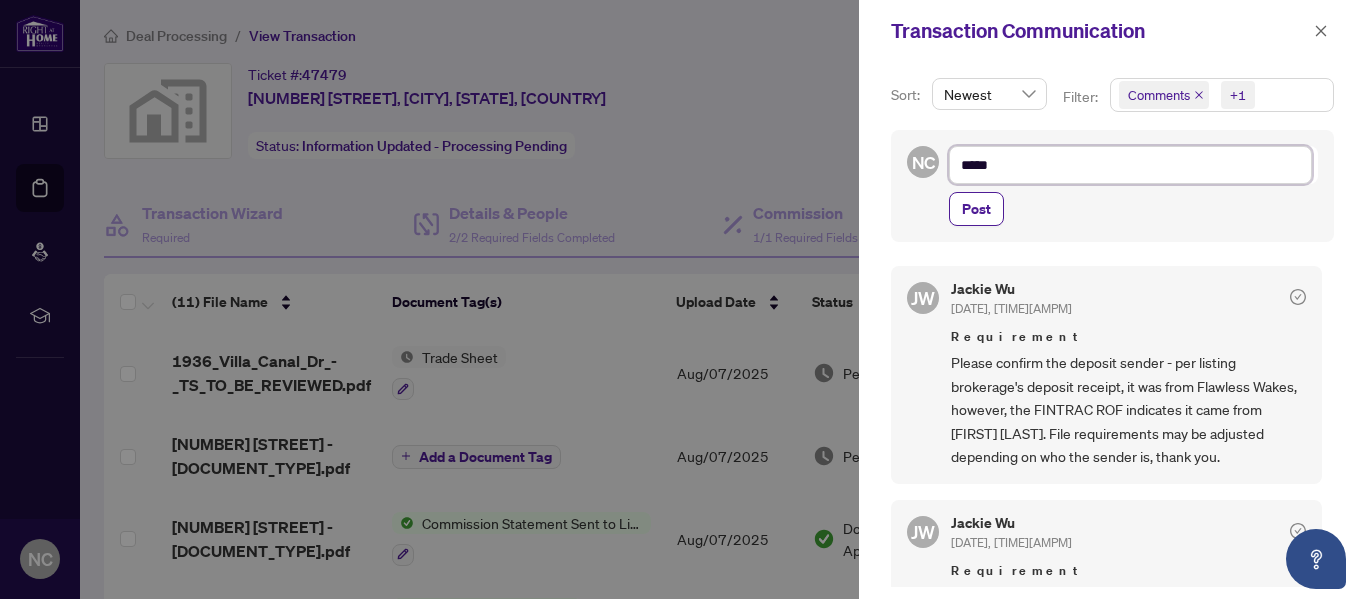 type on "*****" 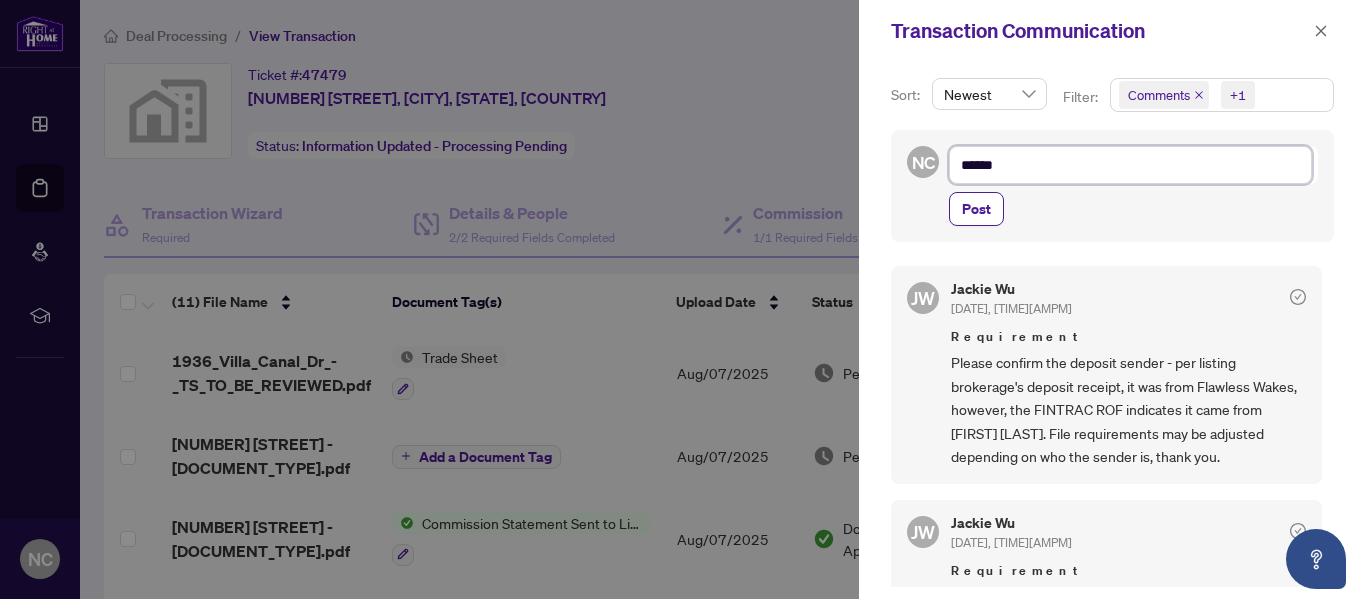 type on "*******" 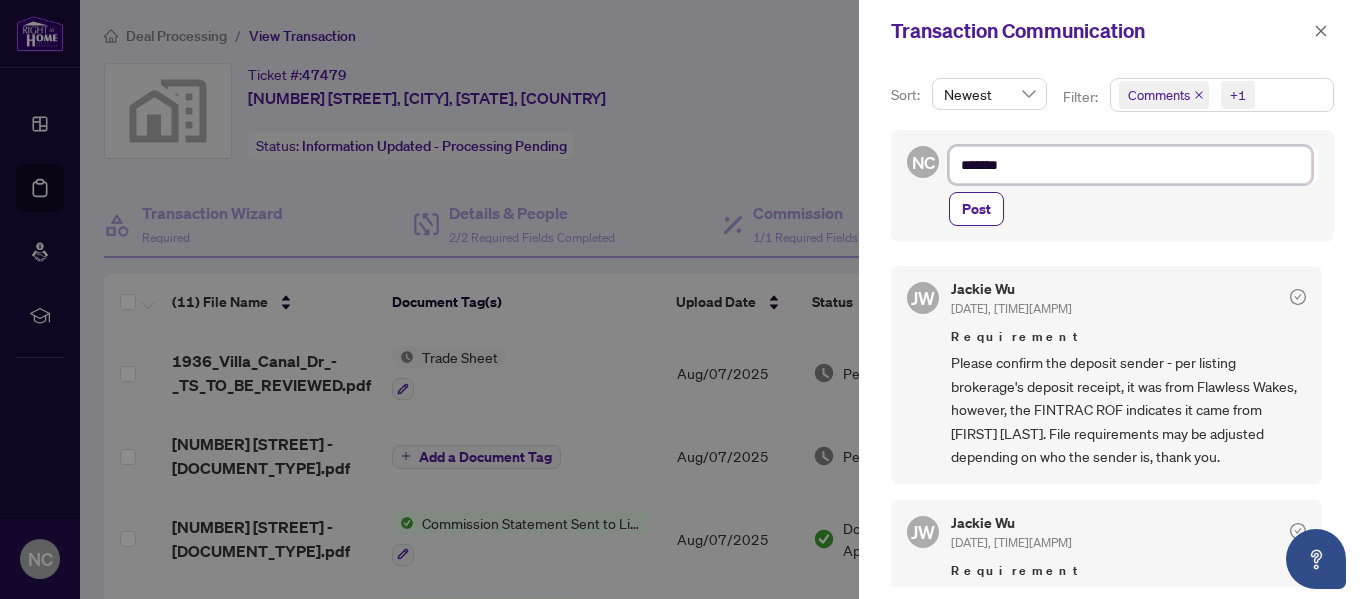 type on "********" 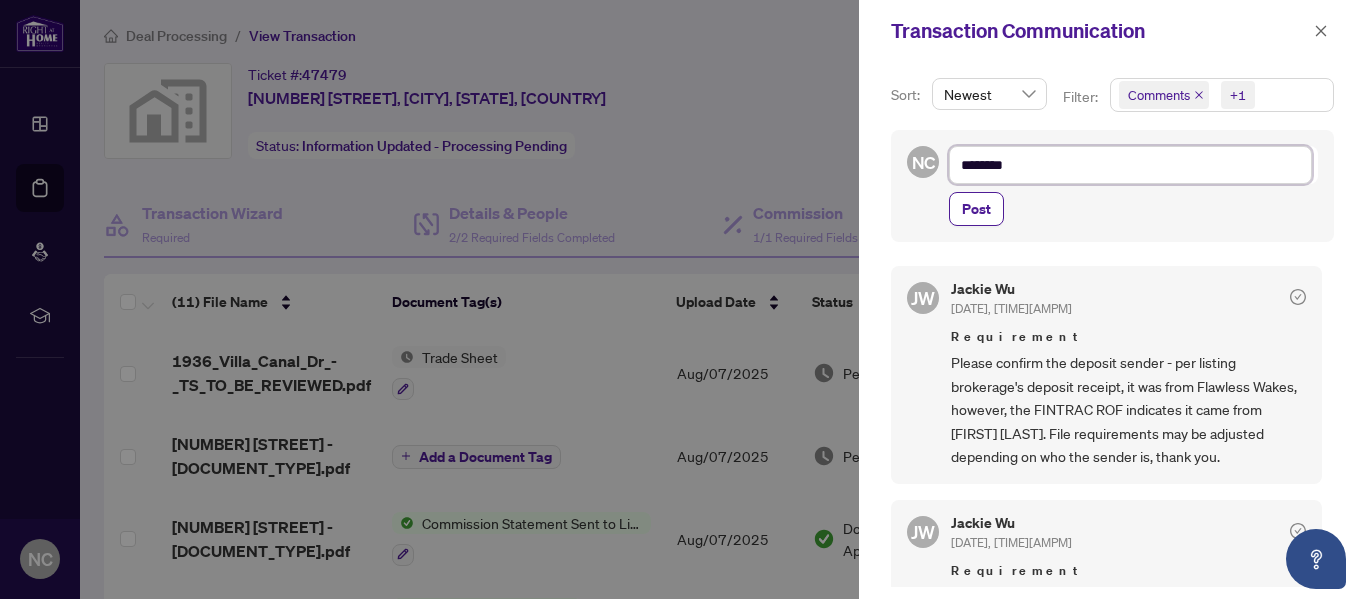 type on "*********" 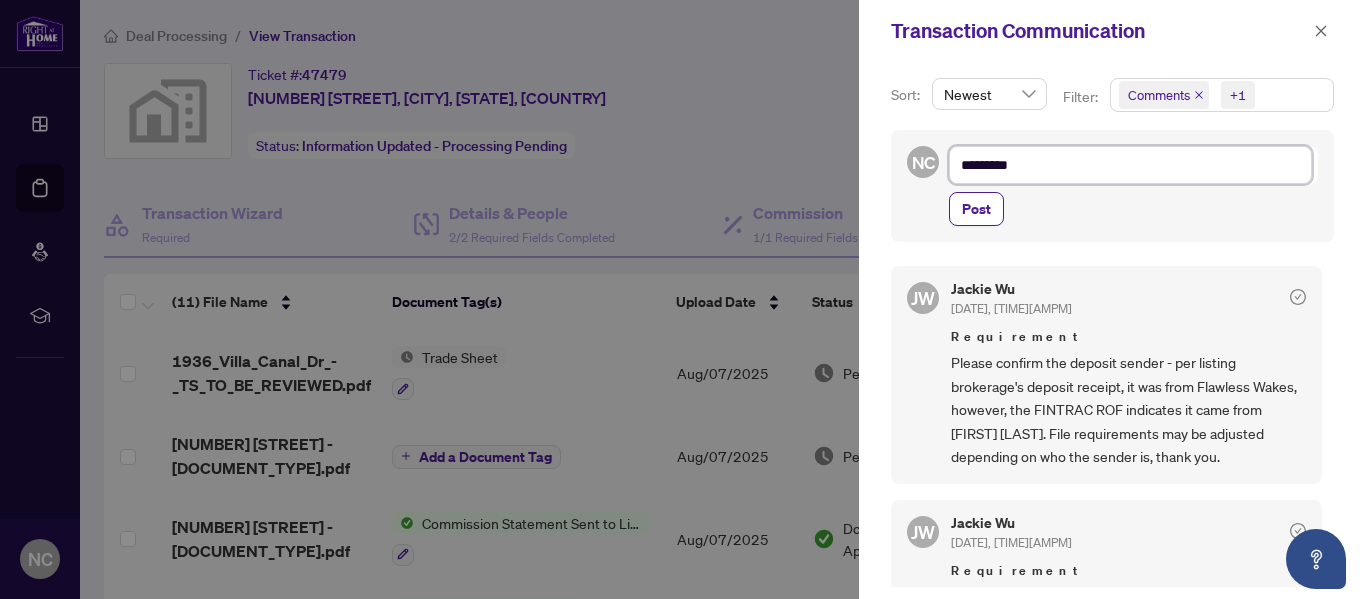 type on "**********" 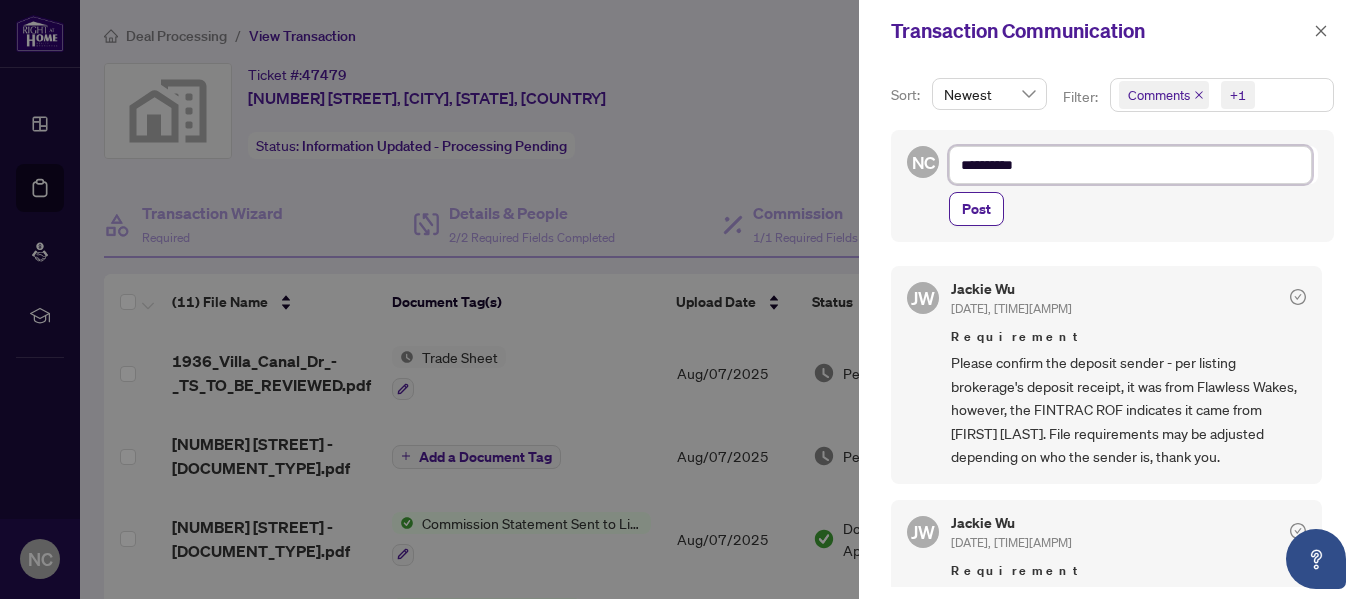 type on "**********" 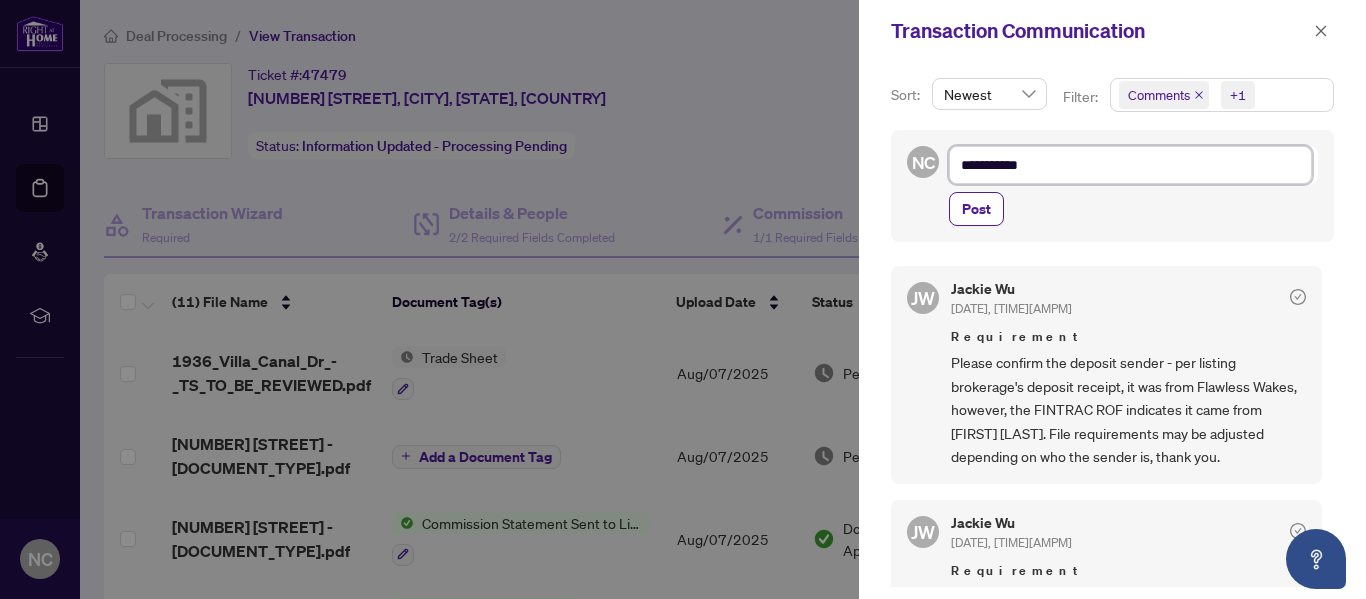 type on "**********" 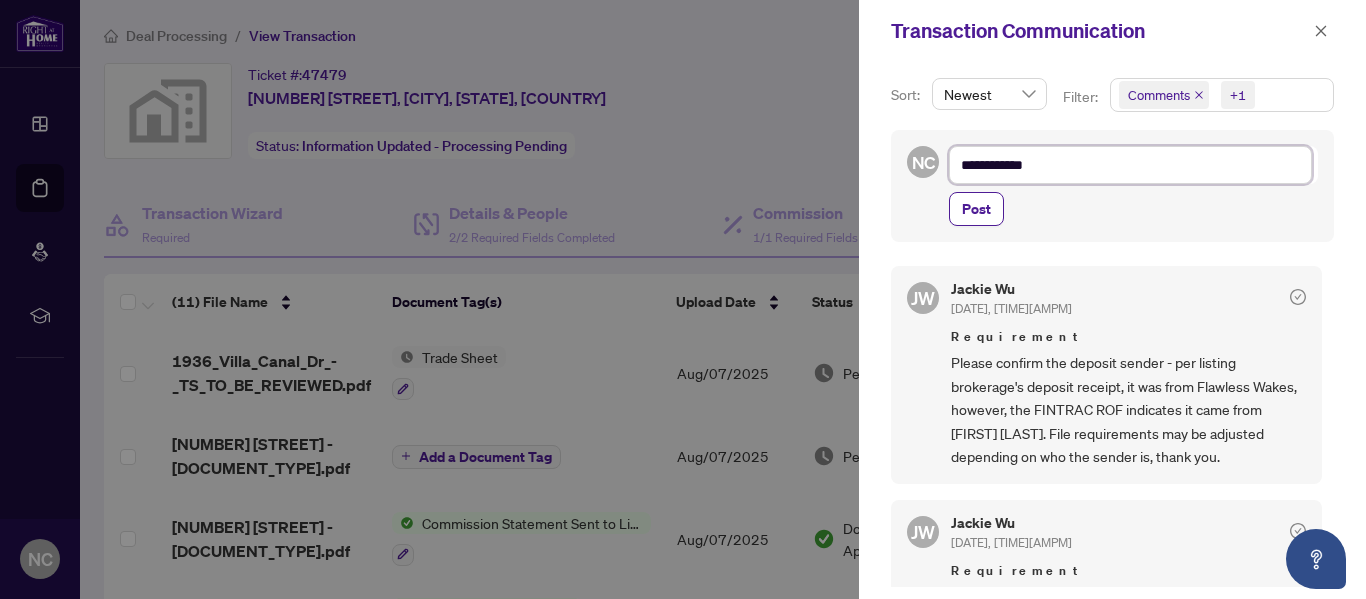 type on "**********" 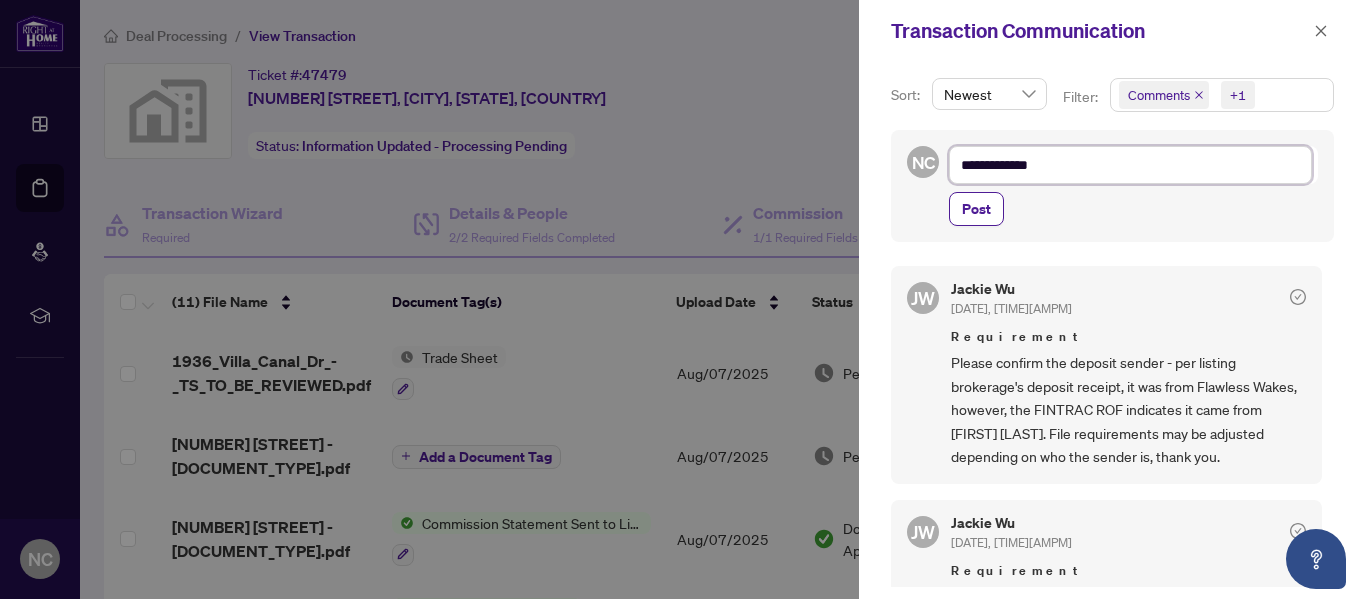 type on "**********" 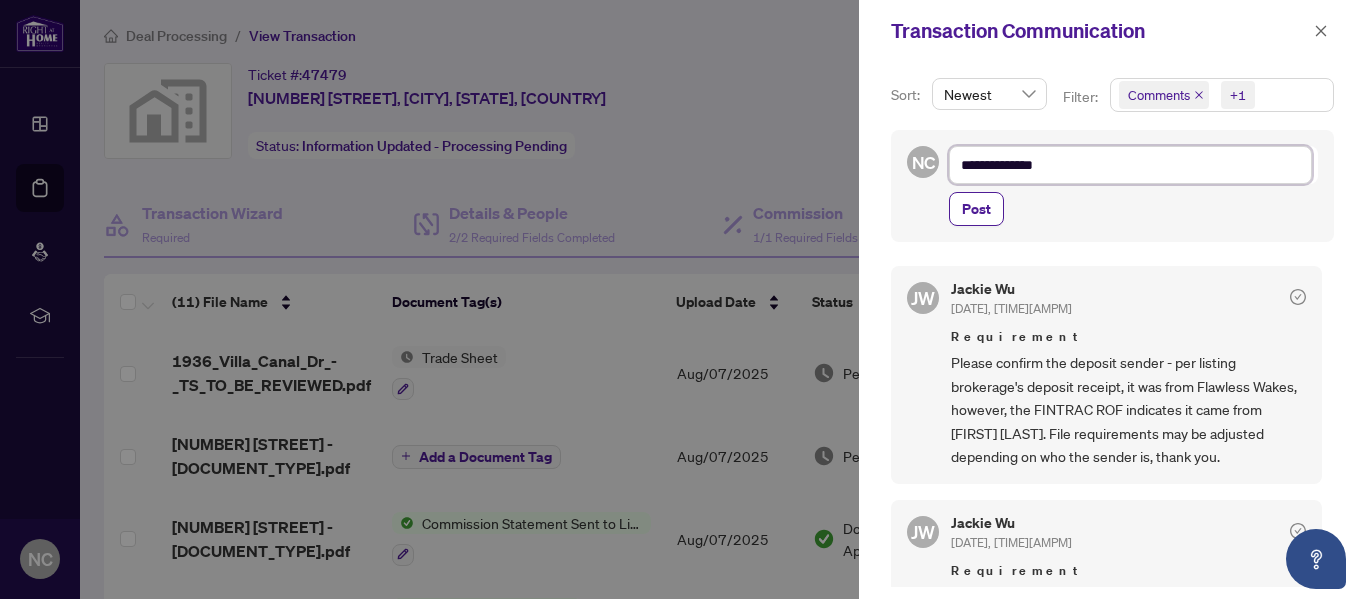 type on "**********" 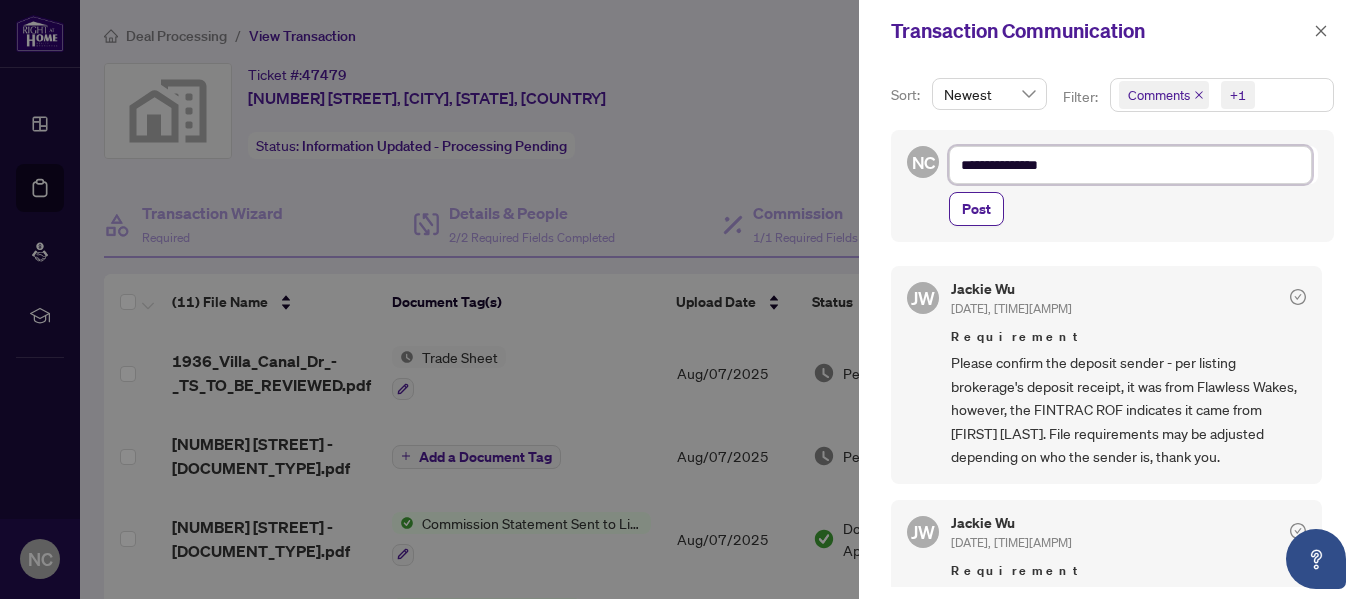 type on "**********" 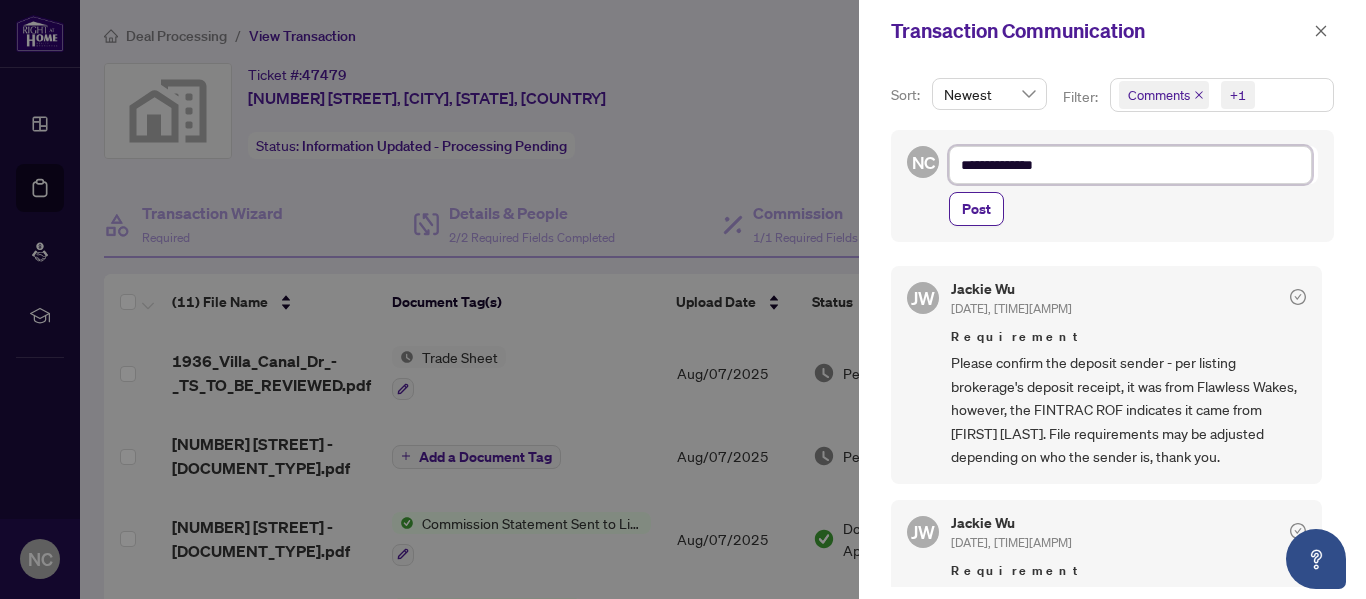 type on "**********" 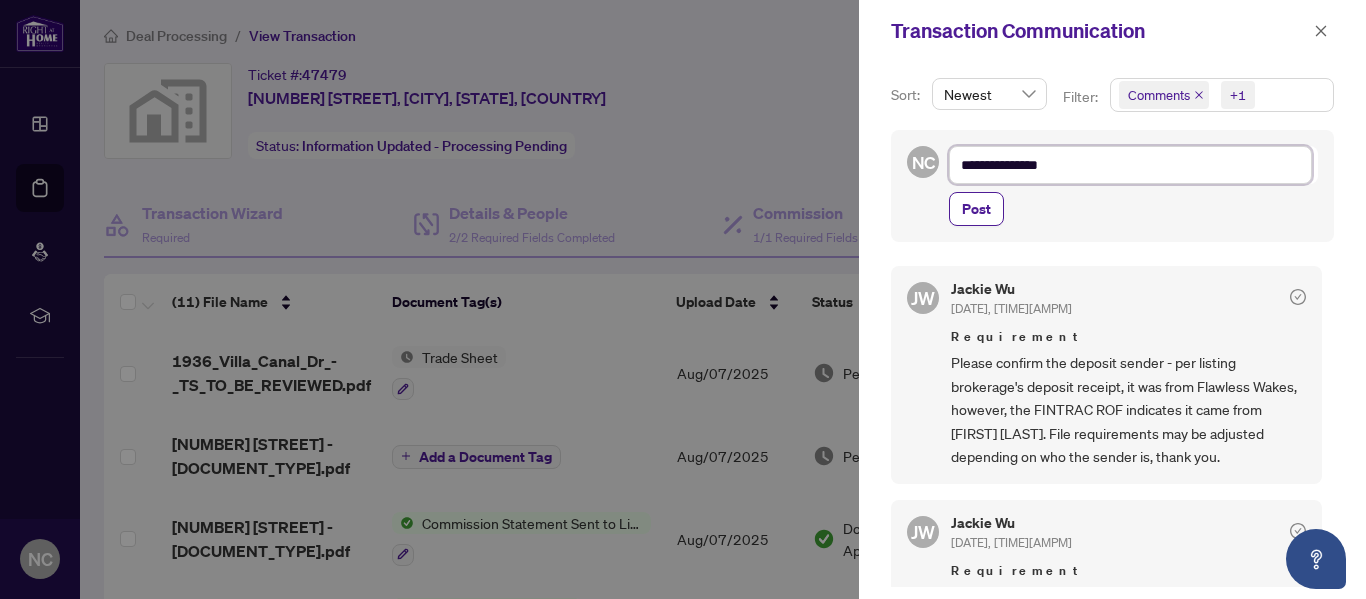 type on "**********" 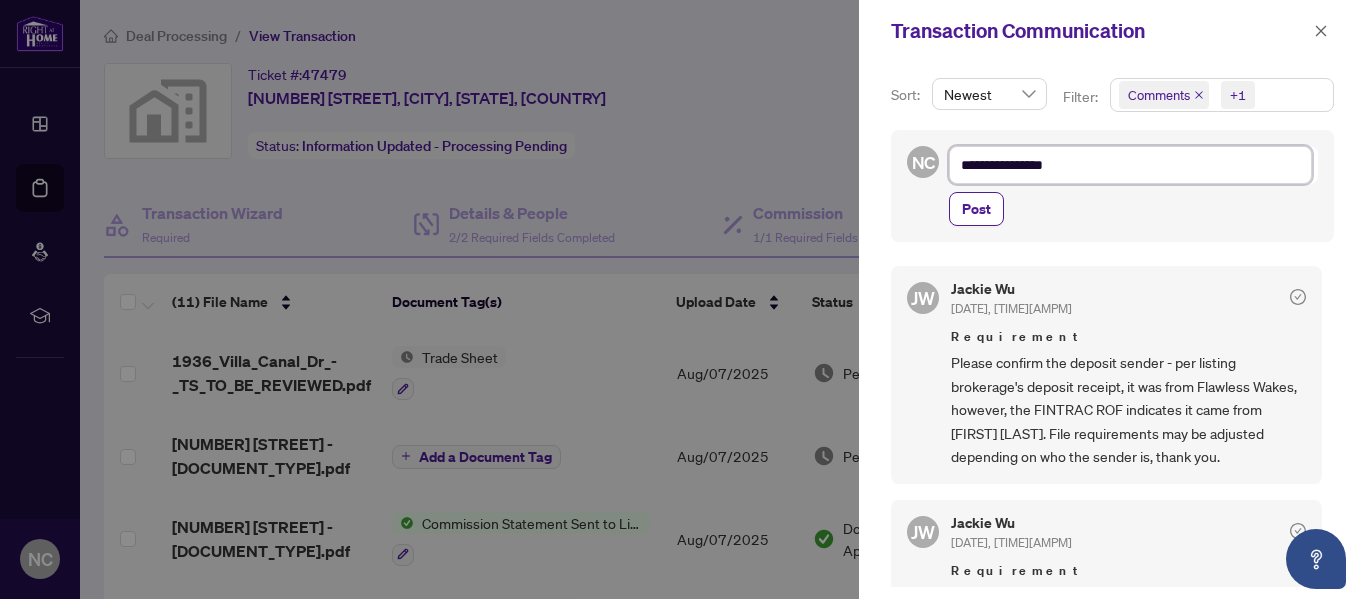type on "**********" 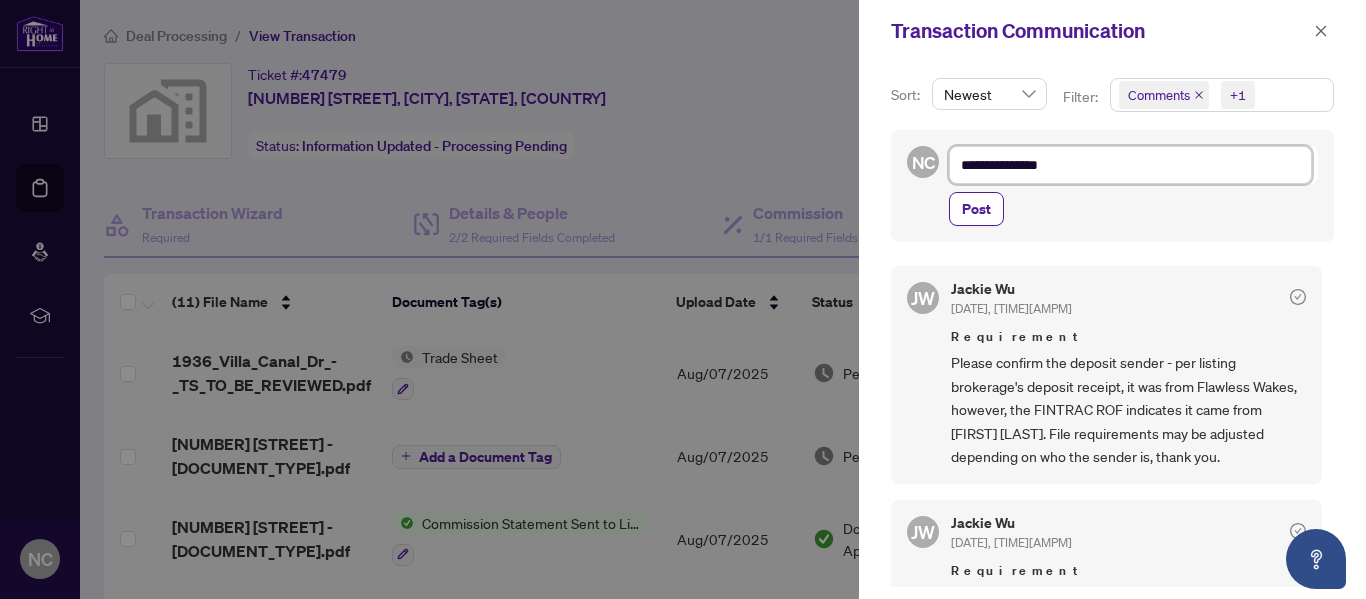 type on "**********" 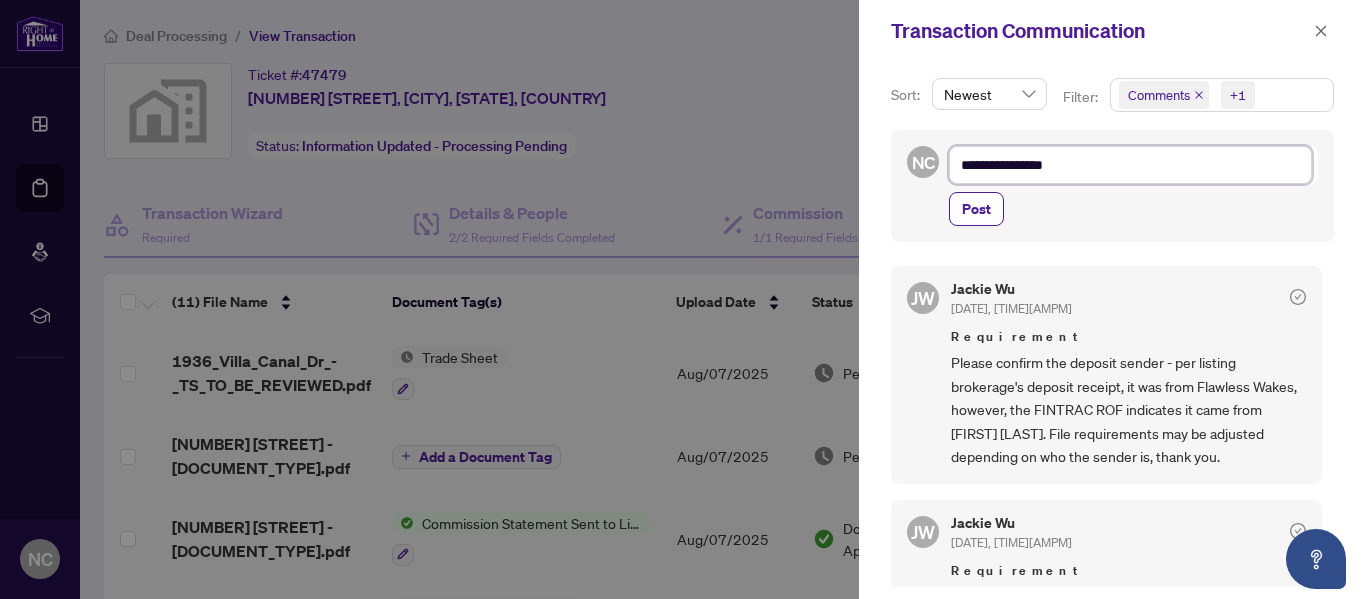 type on "**********" 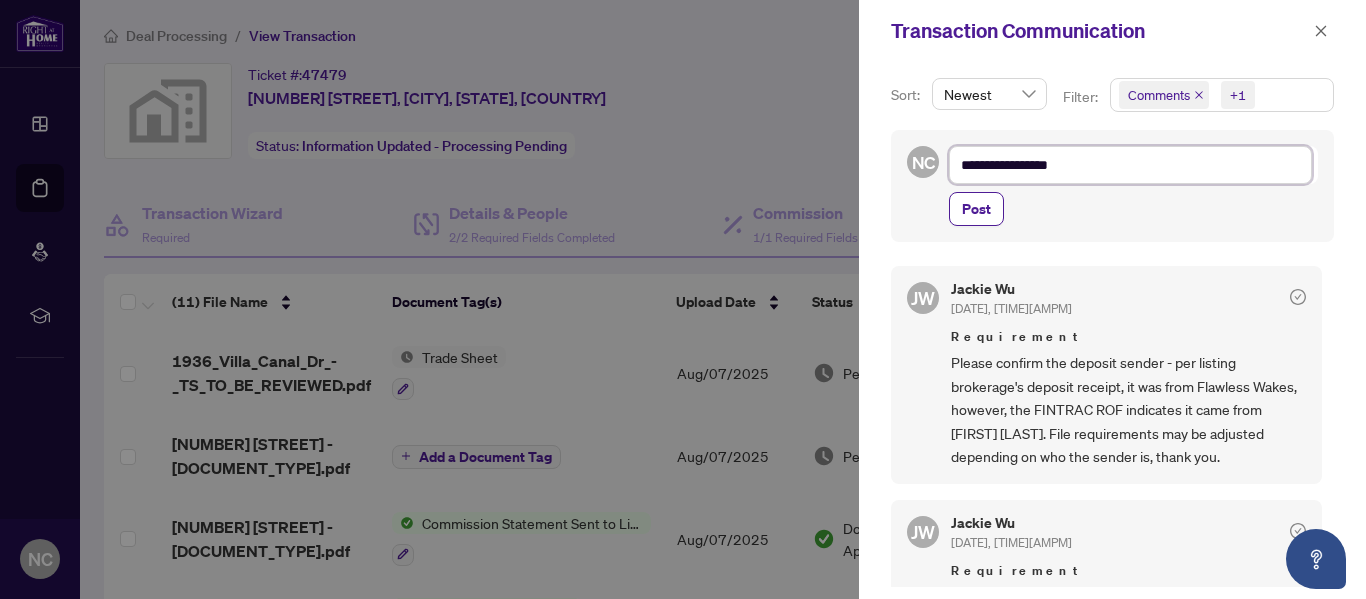type on "**********" 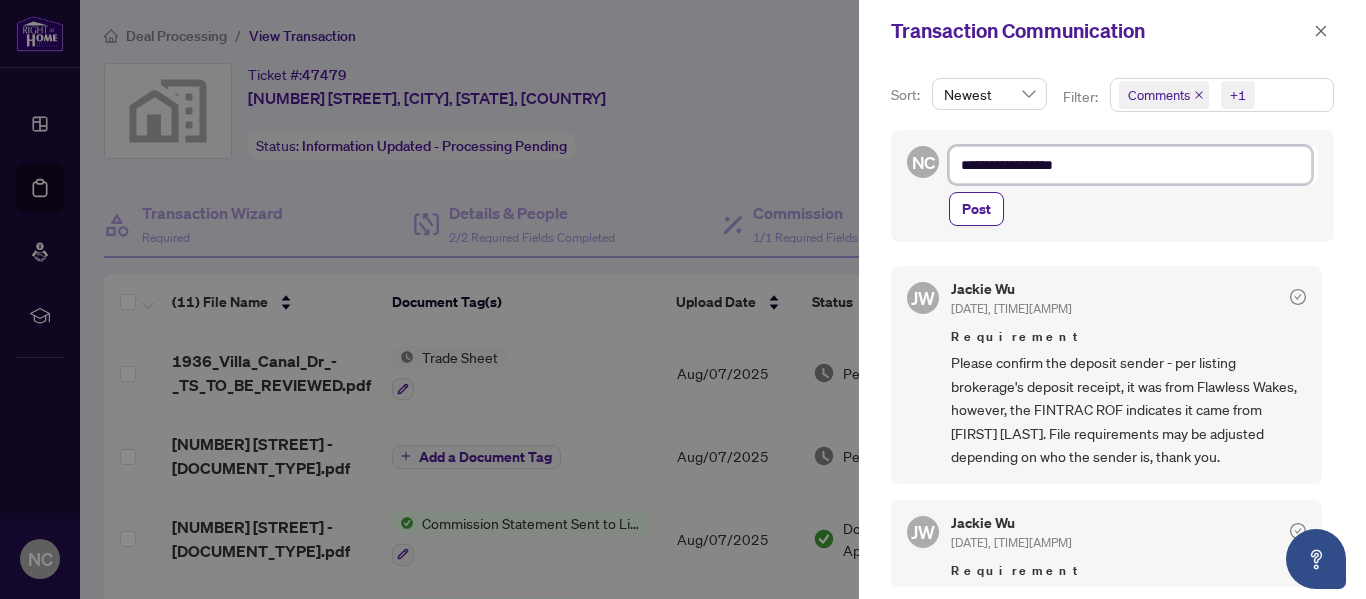 type on "**********" 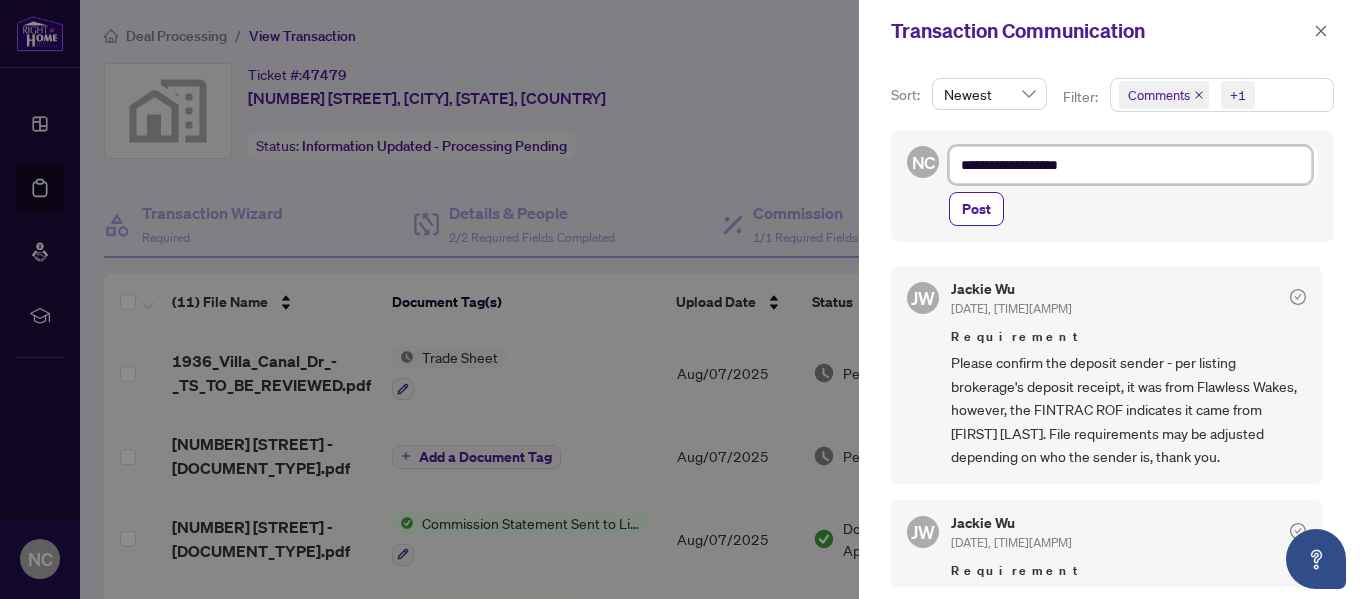 type on "**********" 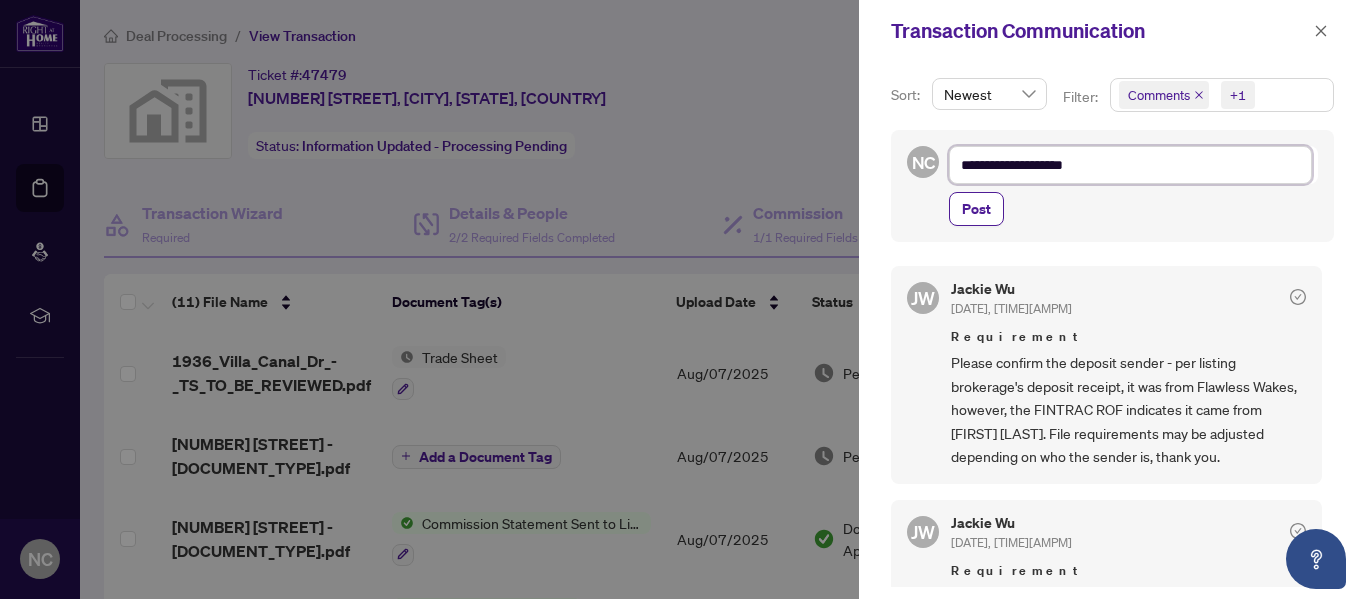 type on "**********" 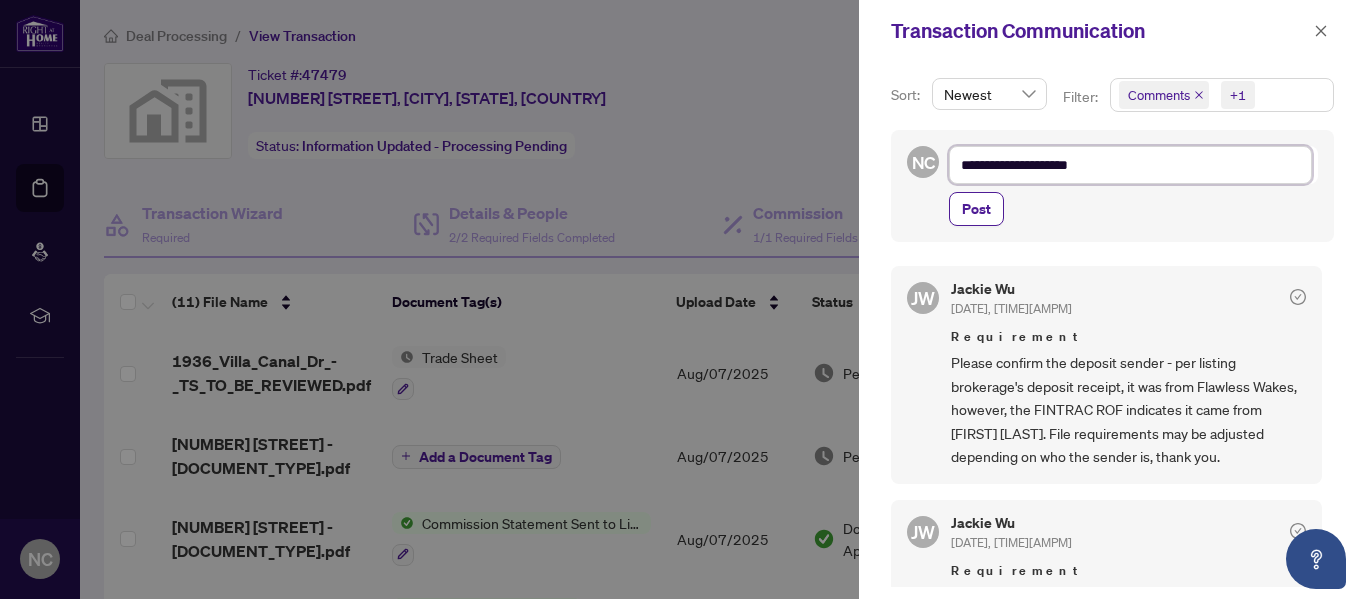 type on "**********" 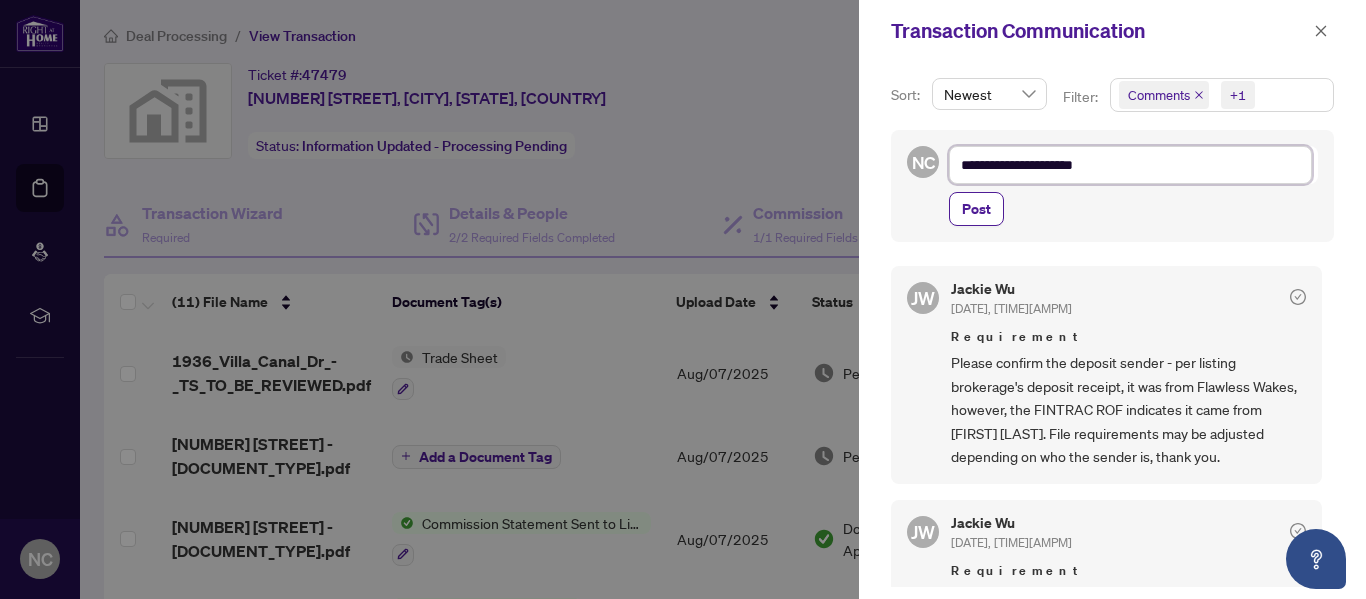 type on "**********" 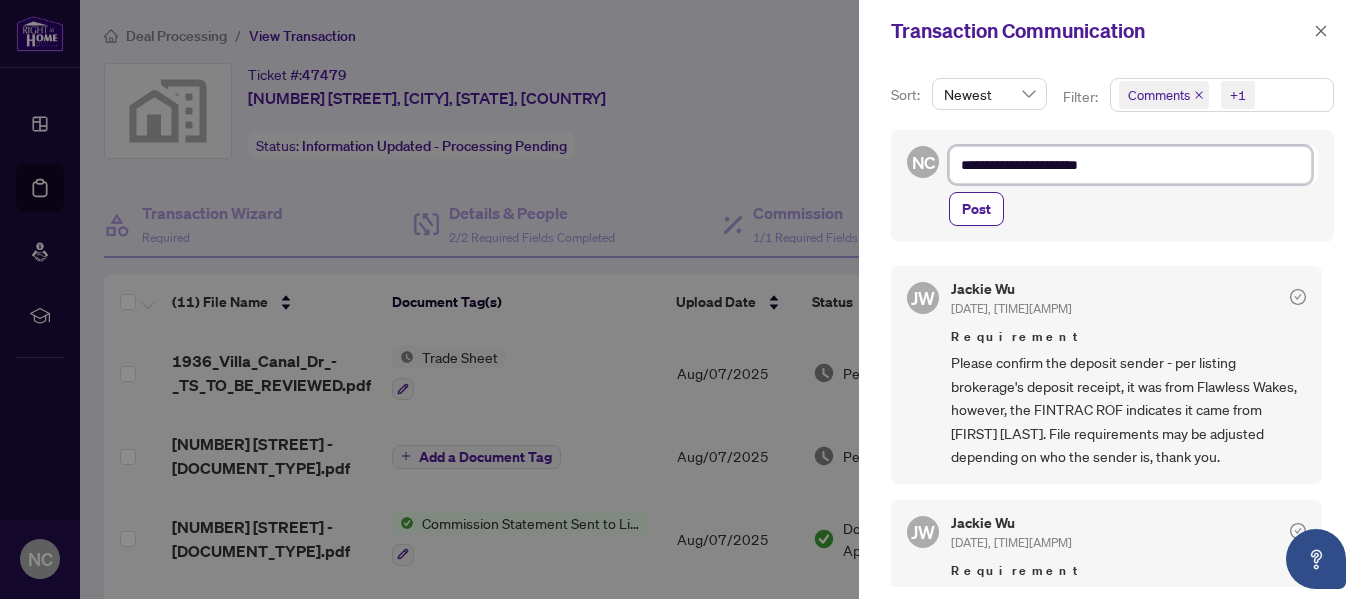 type on "**********" 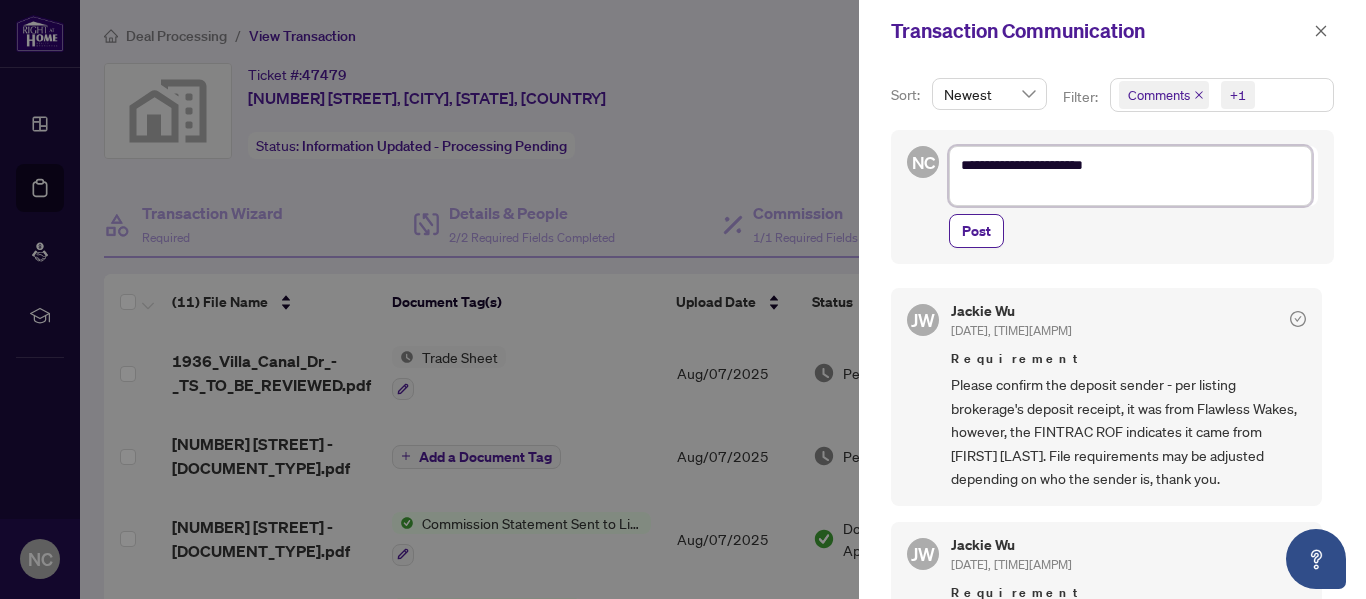scroll, scrollTop: 0, scrollLeft: 0, axis: both 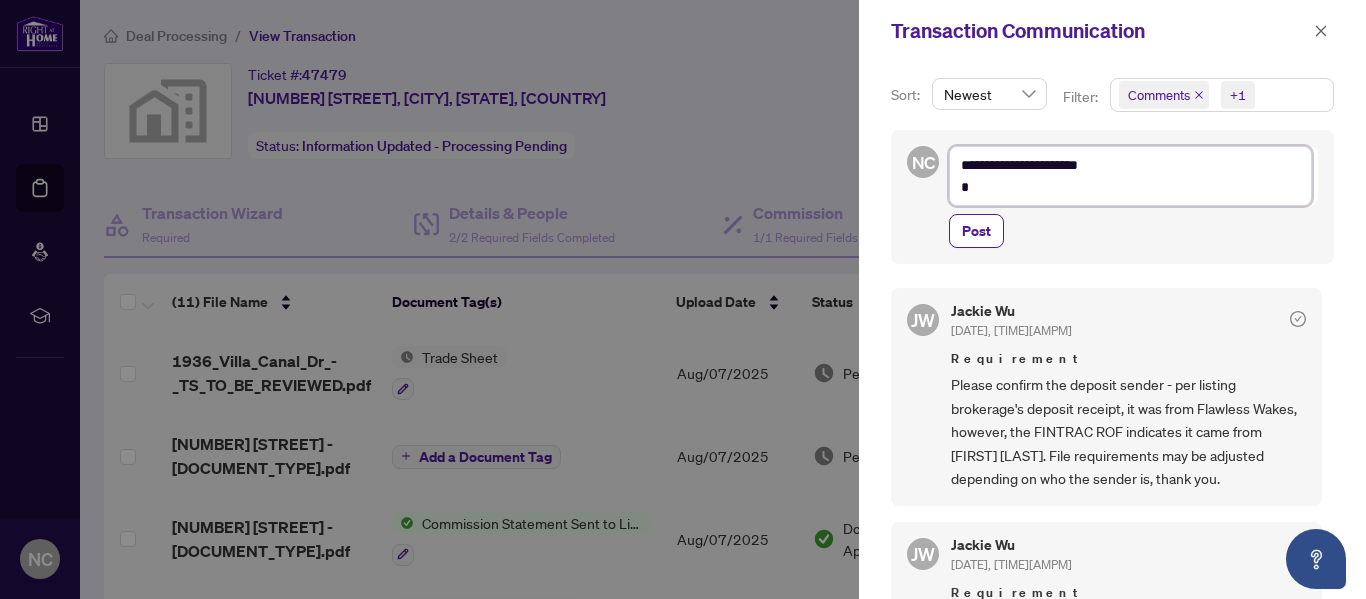 type on "**********" 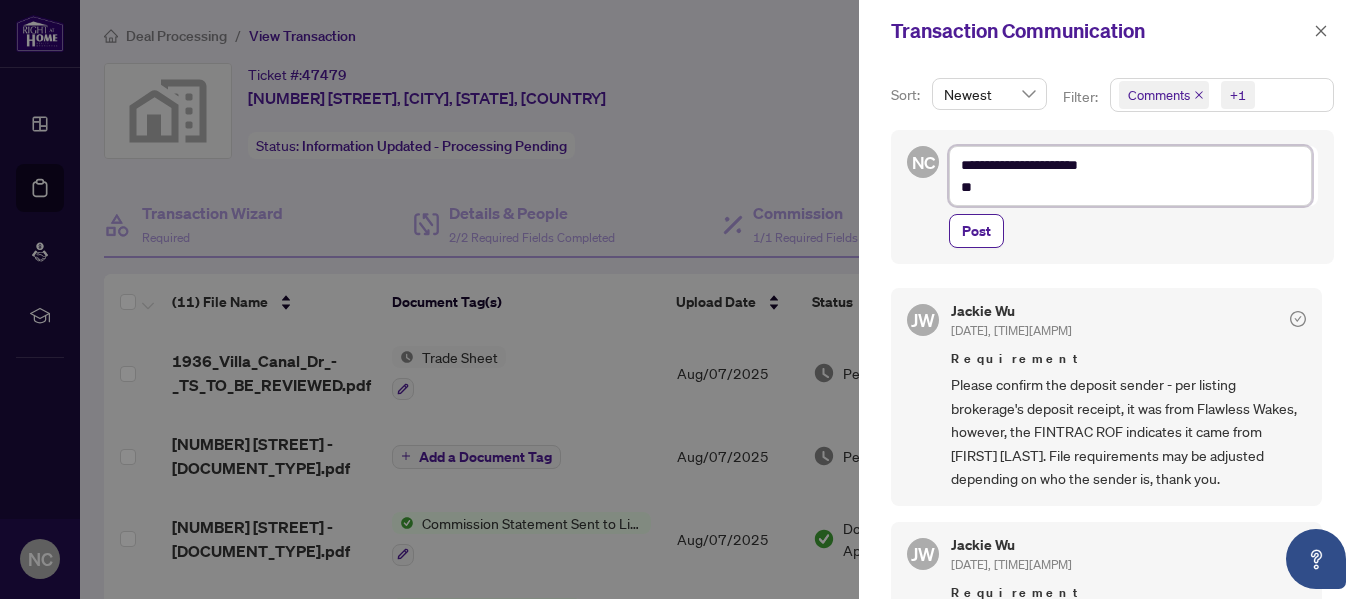 type on "**********" 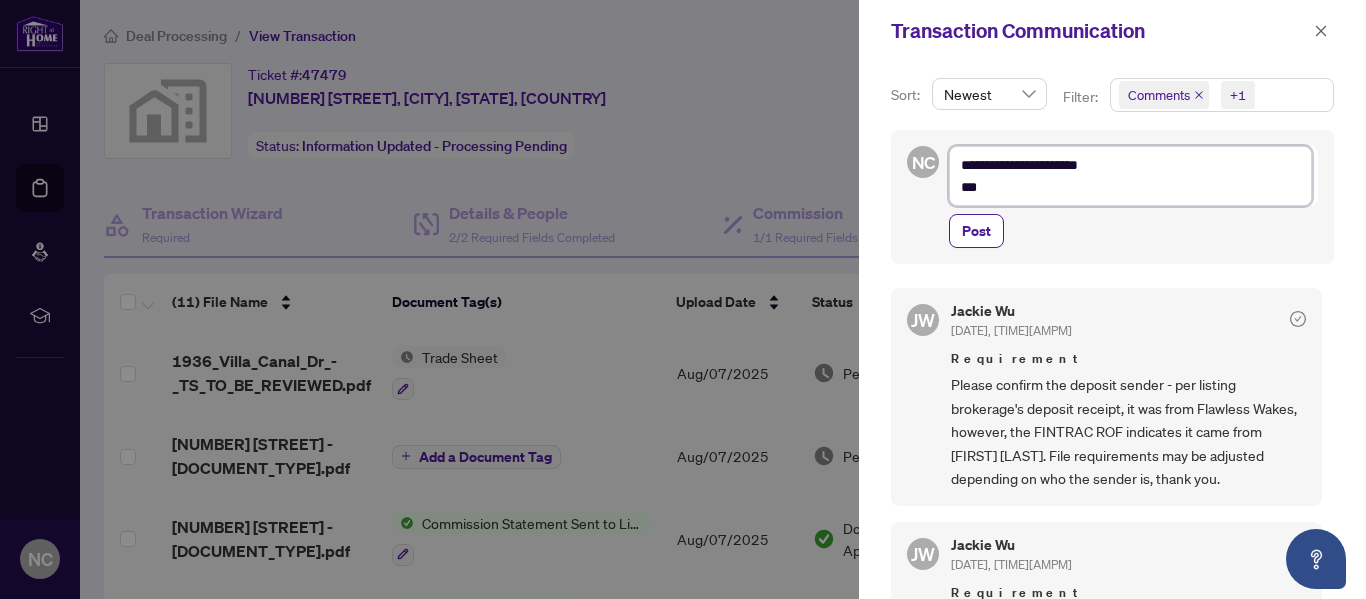 type on "**********" 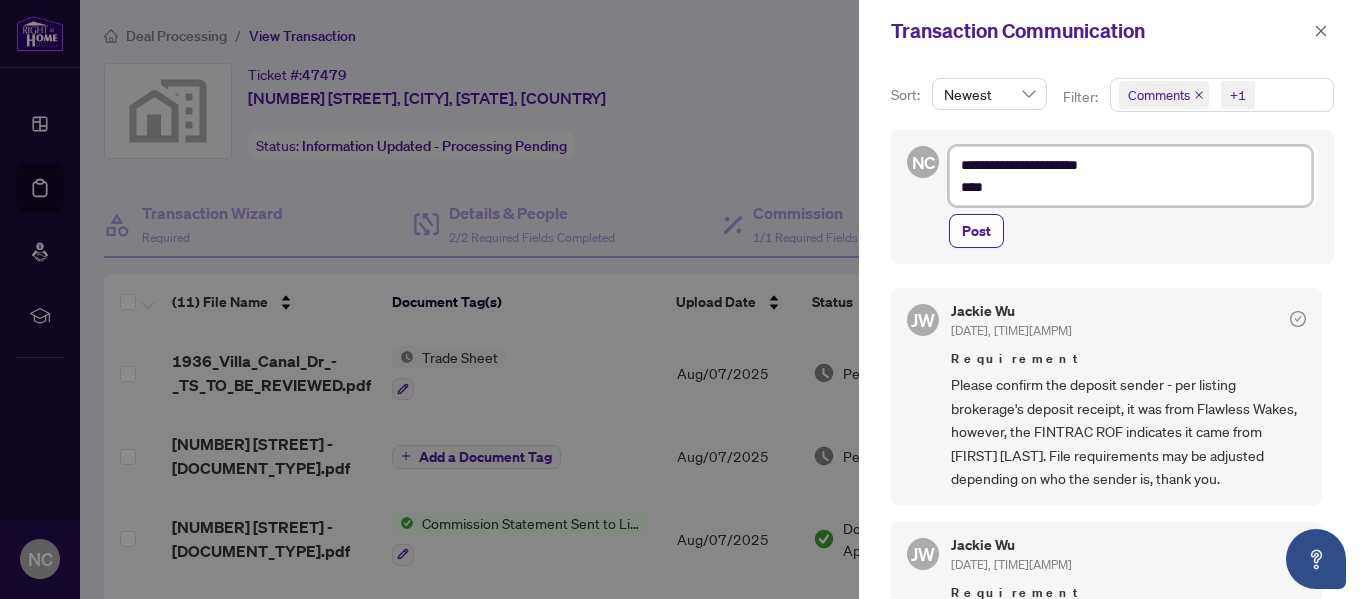 type on "**********" 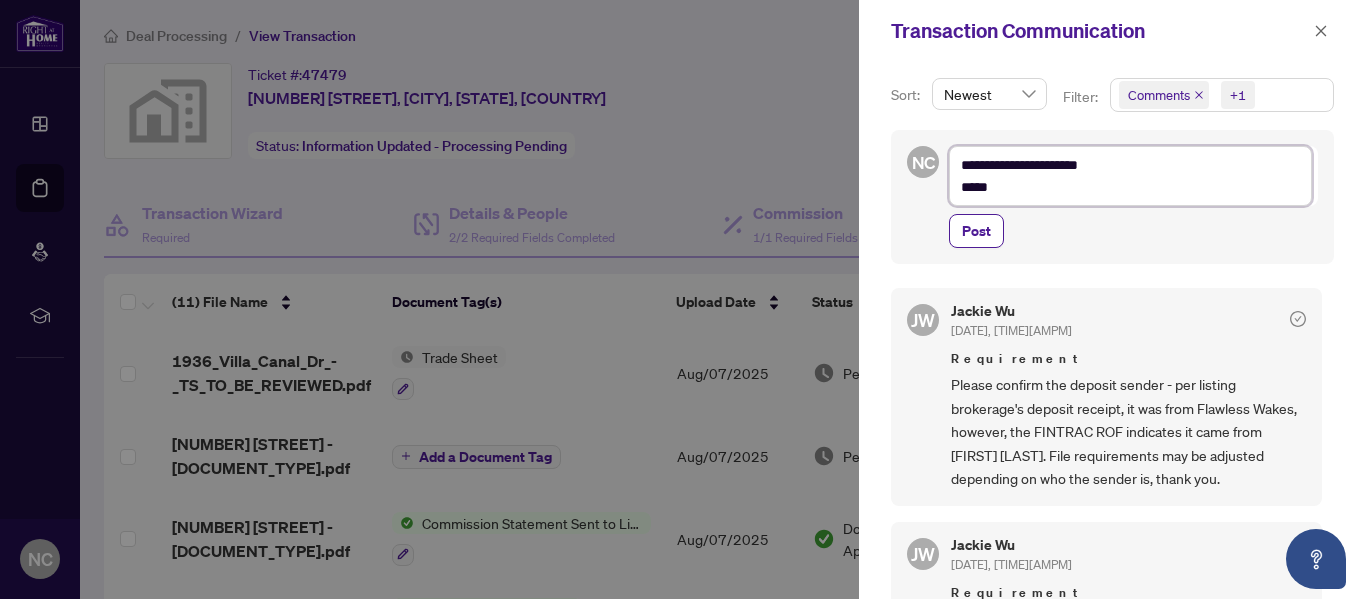type on "**********" 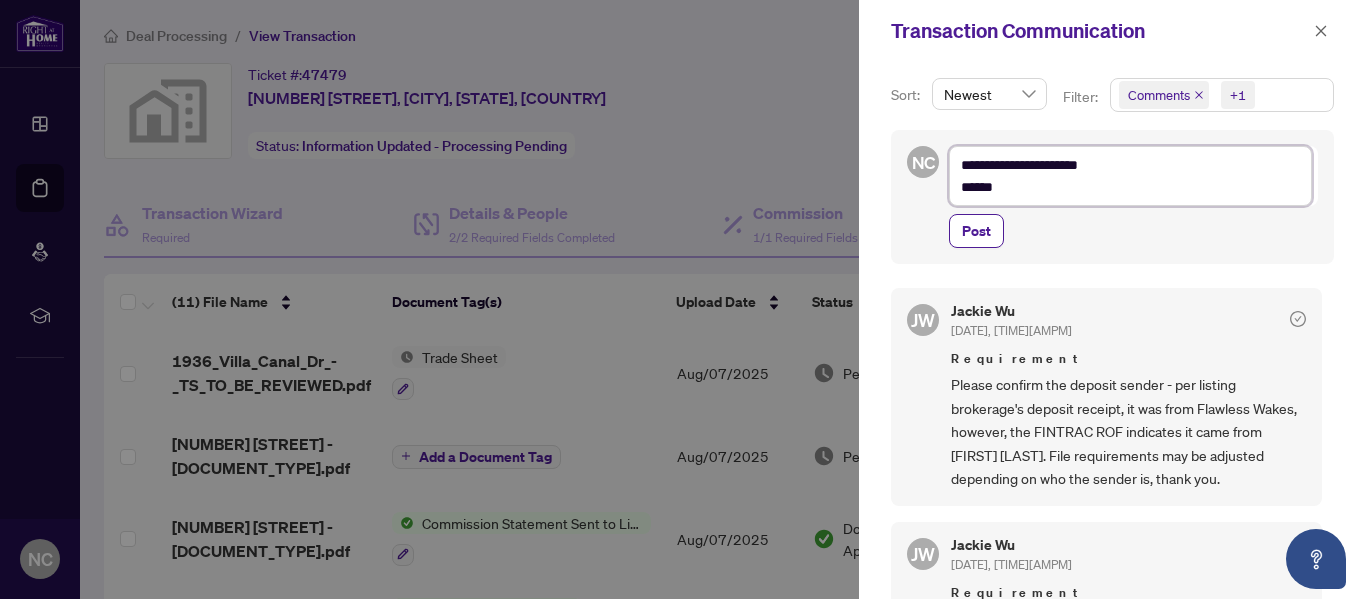 type on "**********" 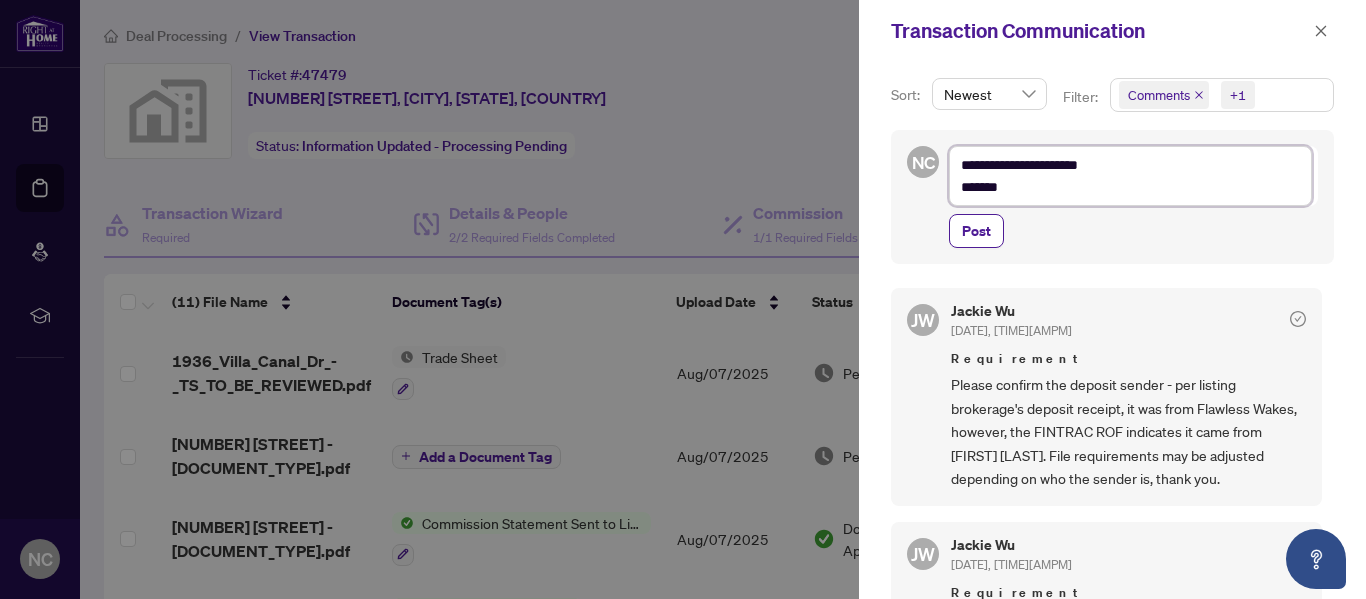 type on "**********" 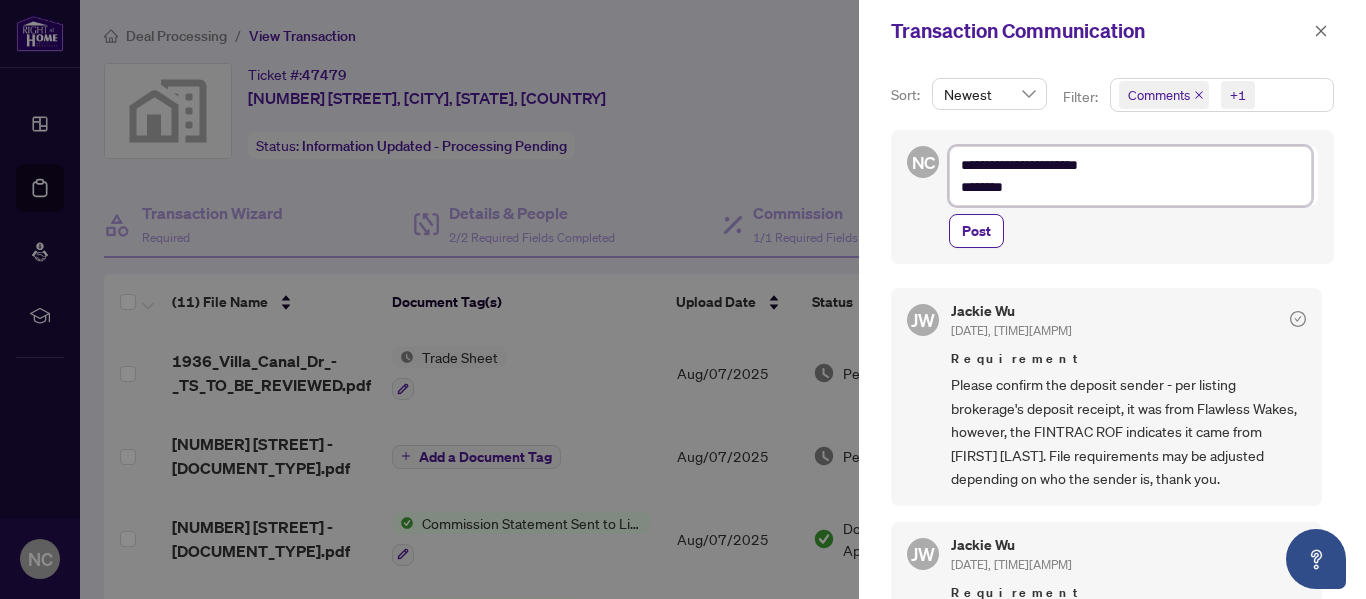 type on "**********" 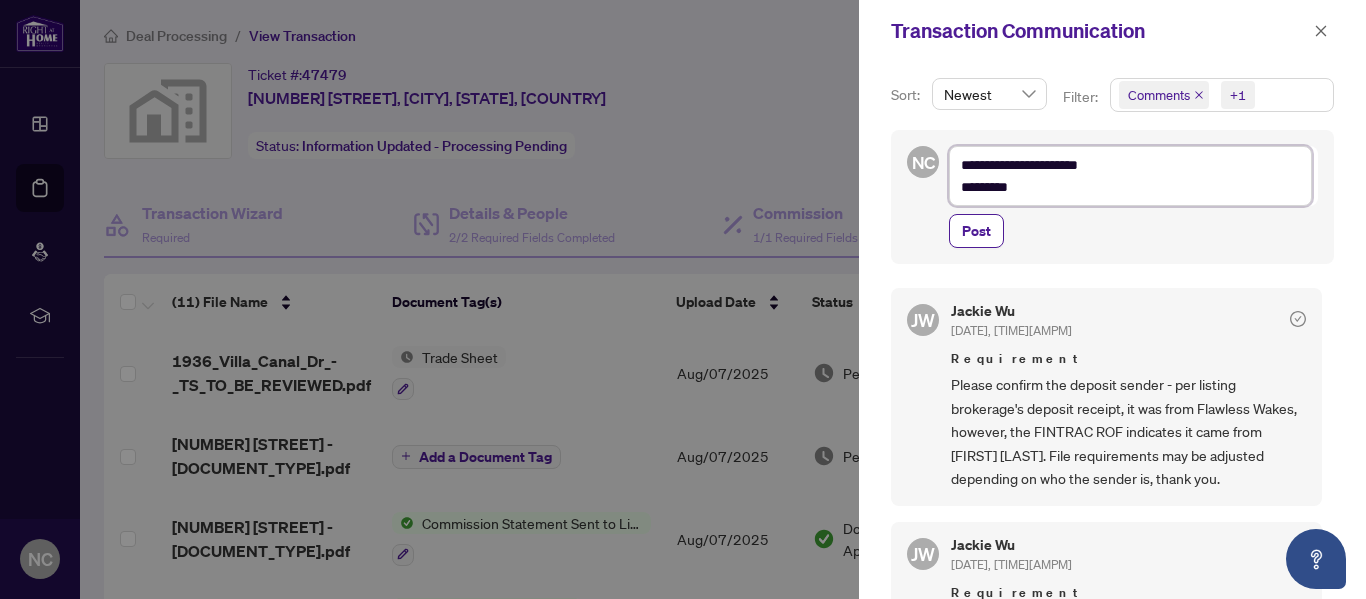 type on "**********" 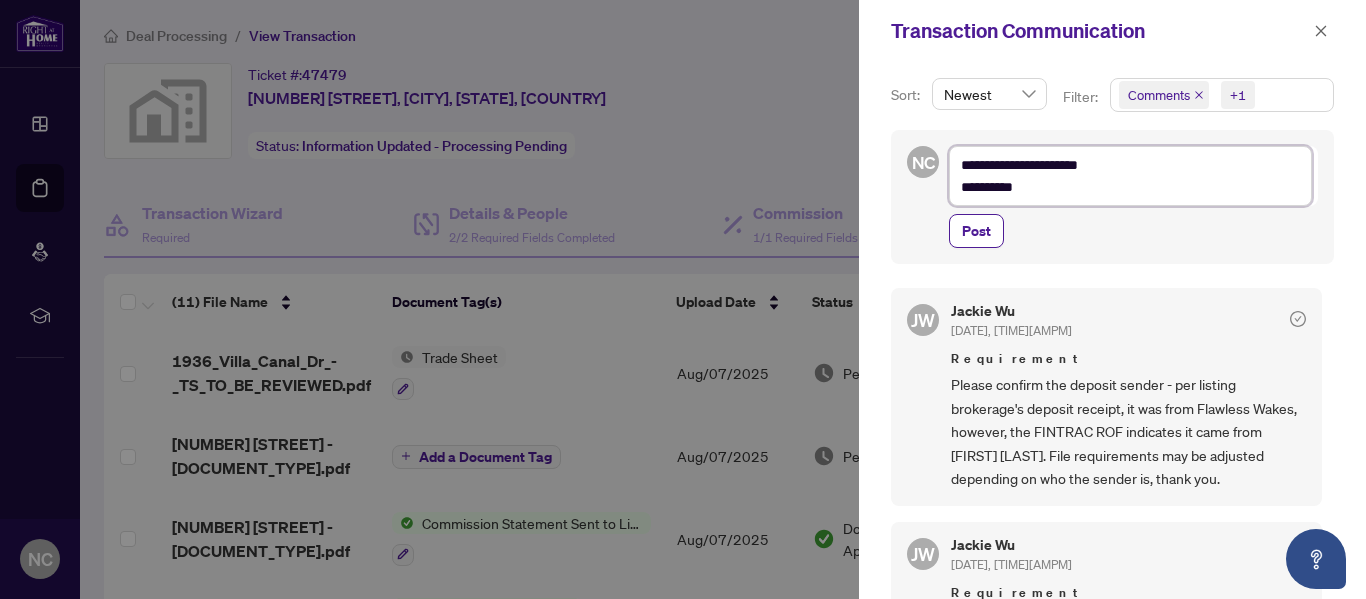 type on "**********" 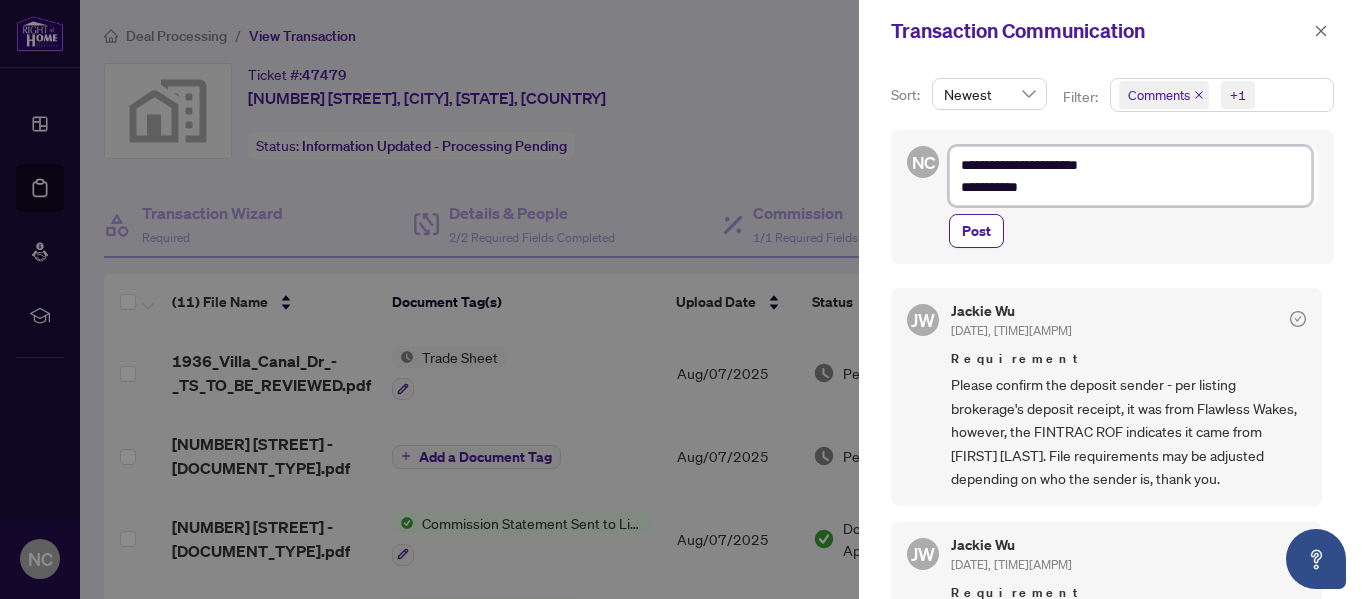 type on "**********" 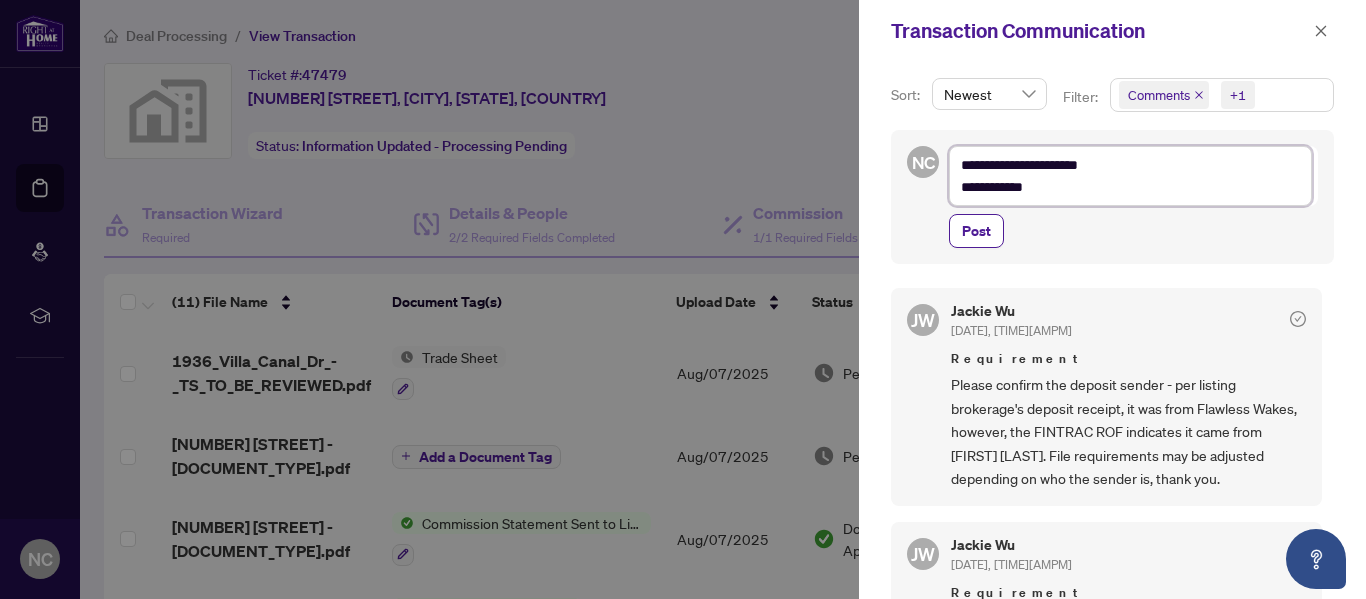 type on "**********" 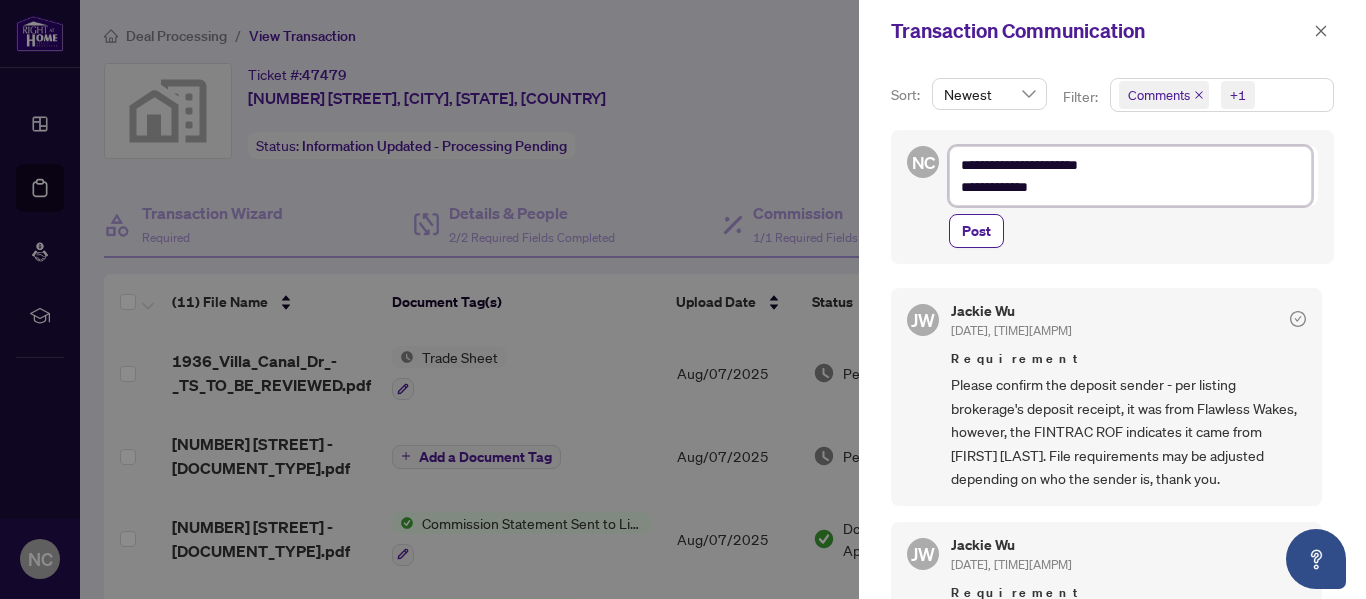 type on "**********" 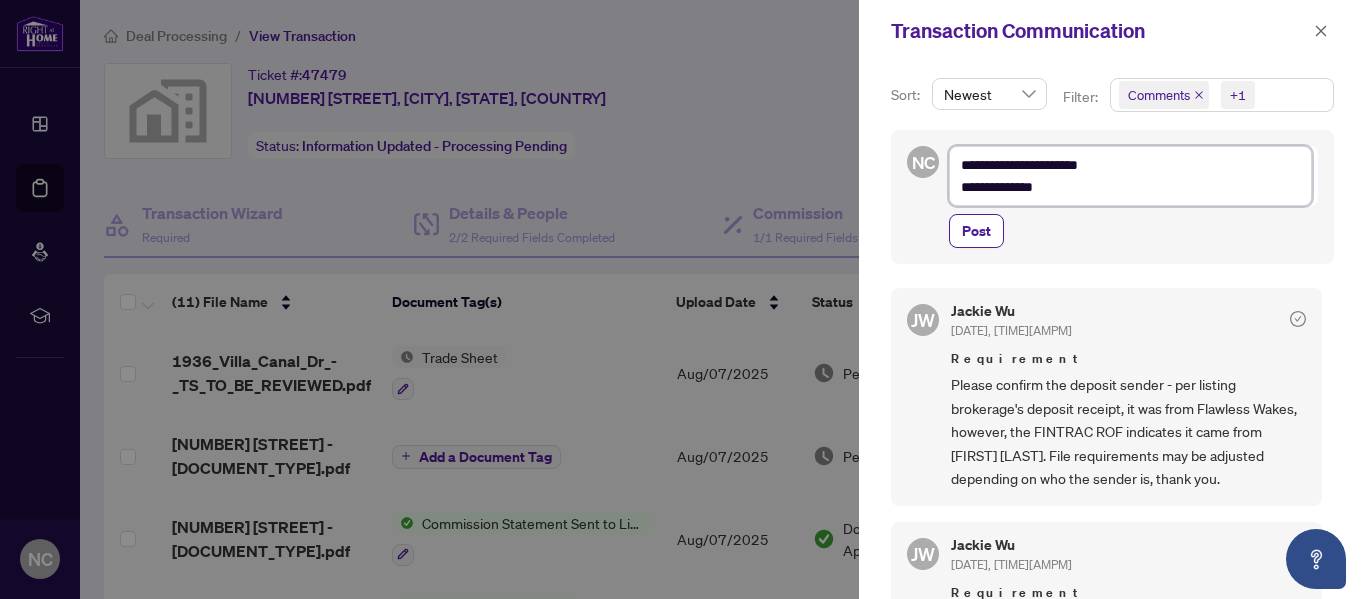 type on "**********" 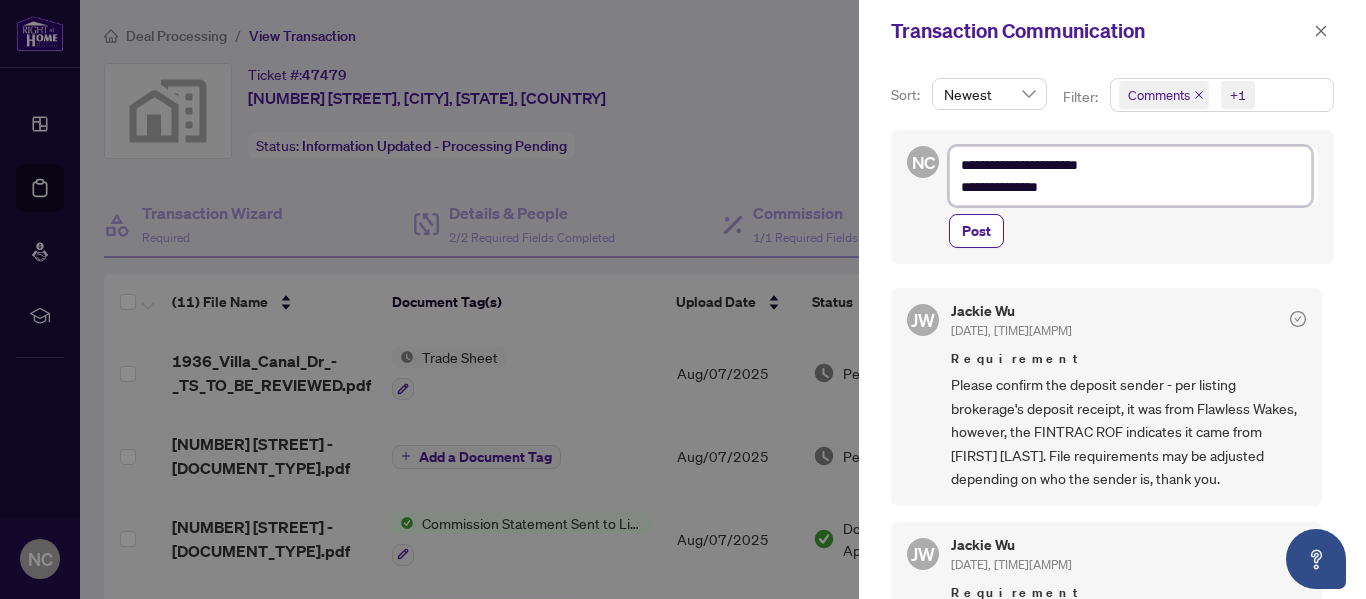 type on "Interac e-Transfer" 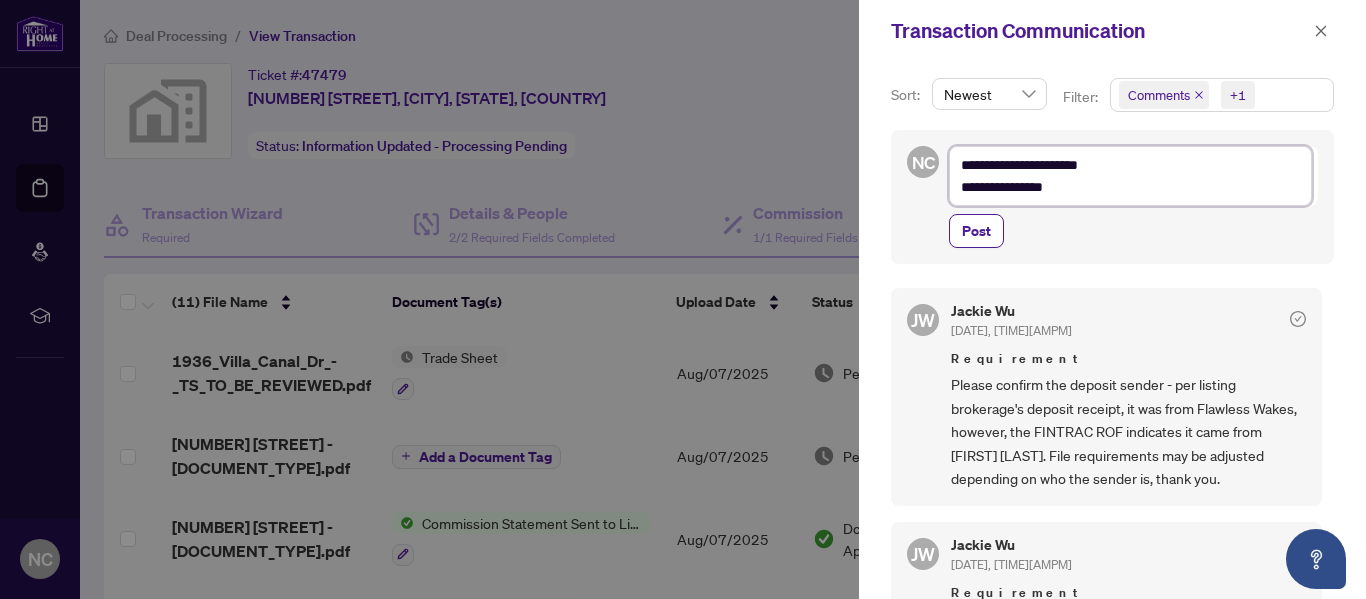 type on "**********" 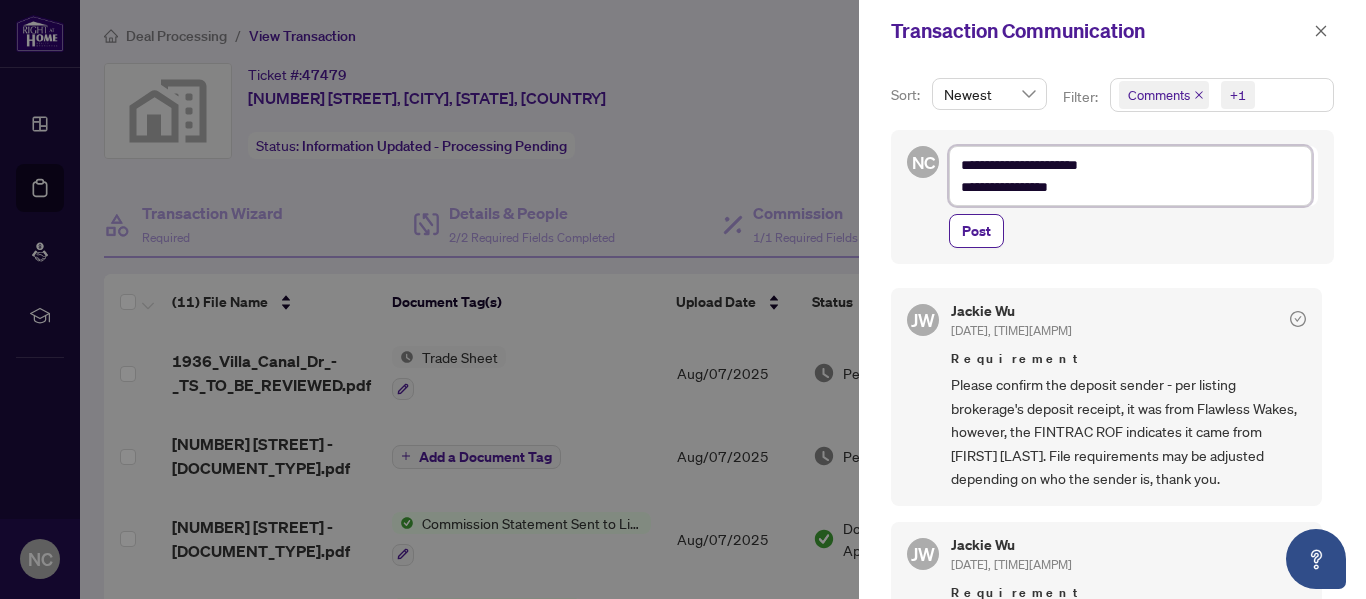 type on "**********" 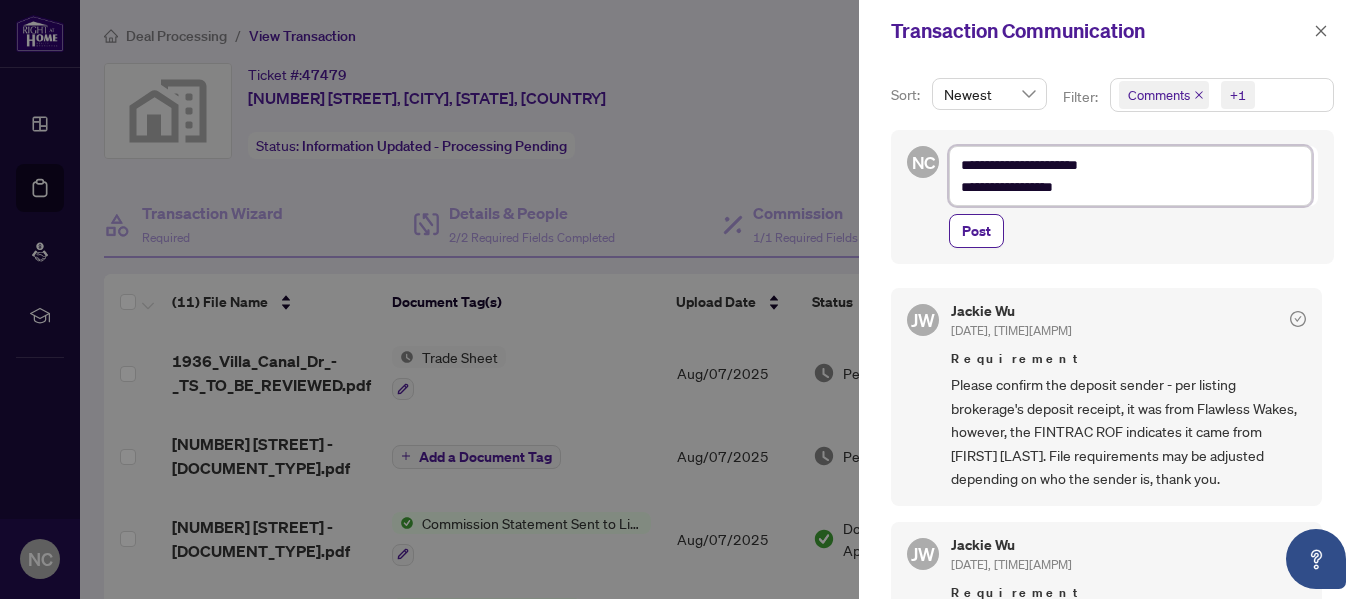type on "**********" 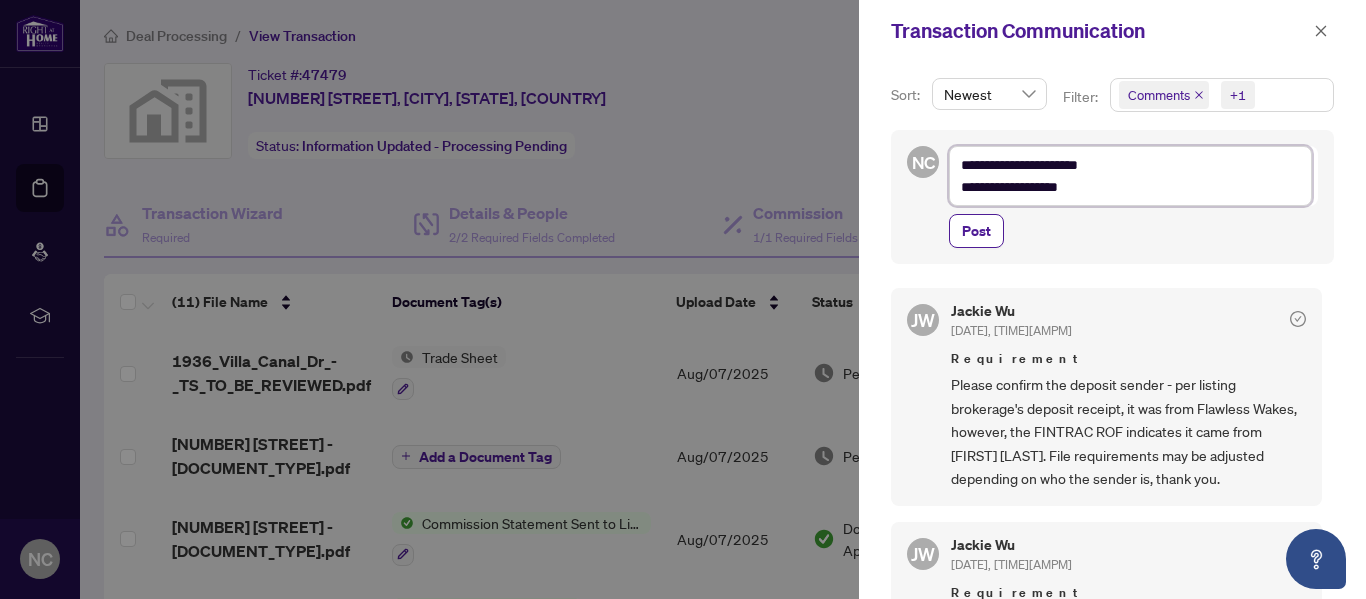 type on "**********" 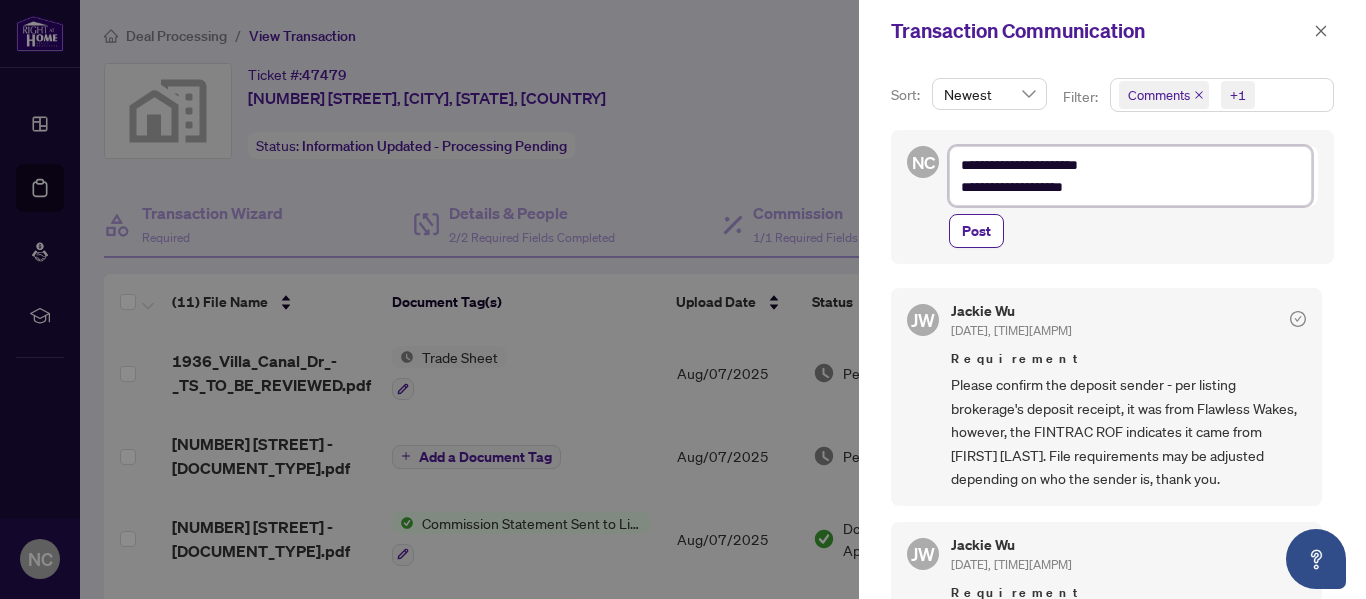 type on "**********" 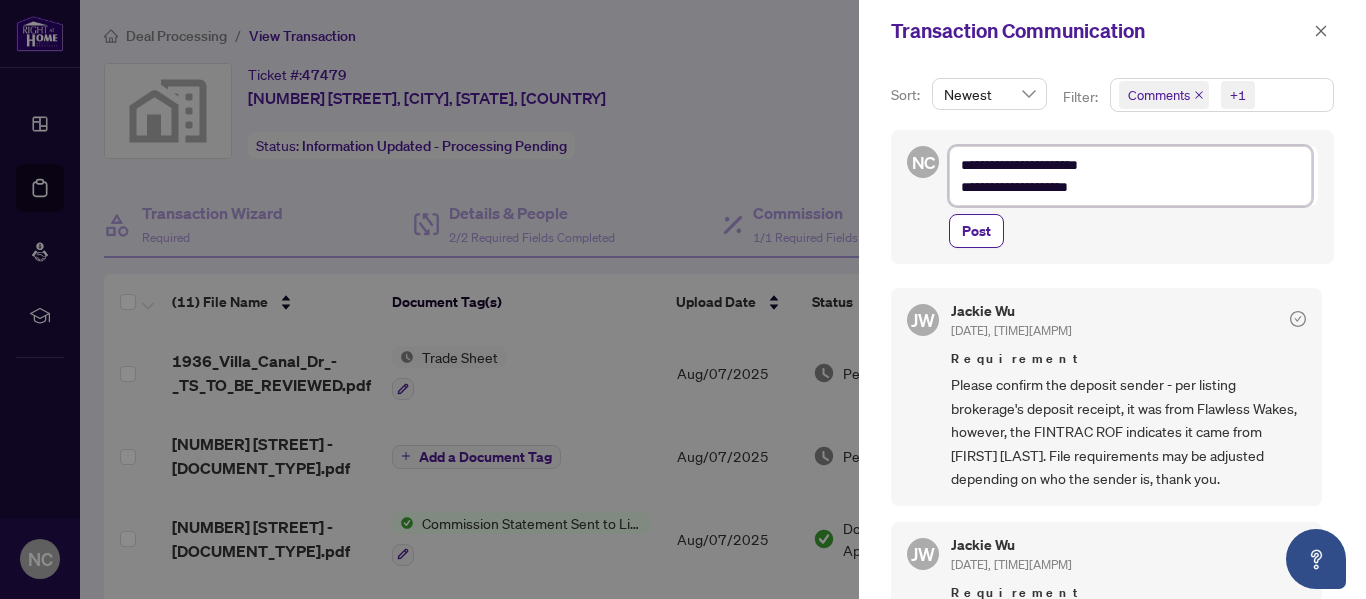 type on "**********" 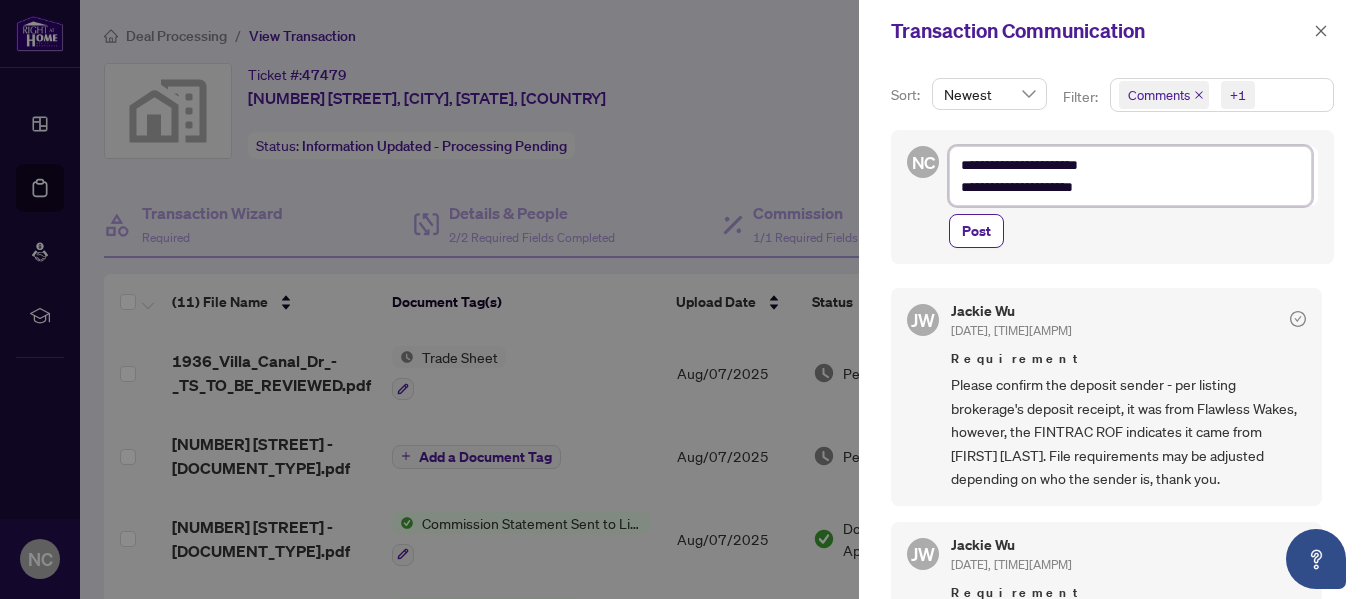 type on "**********" 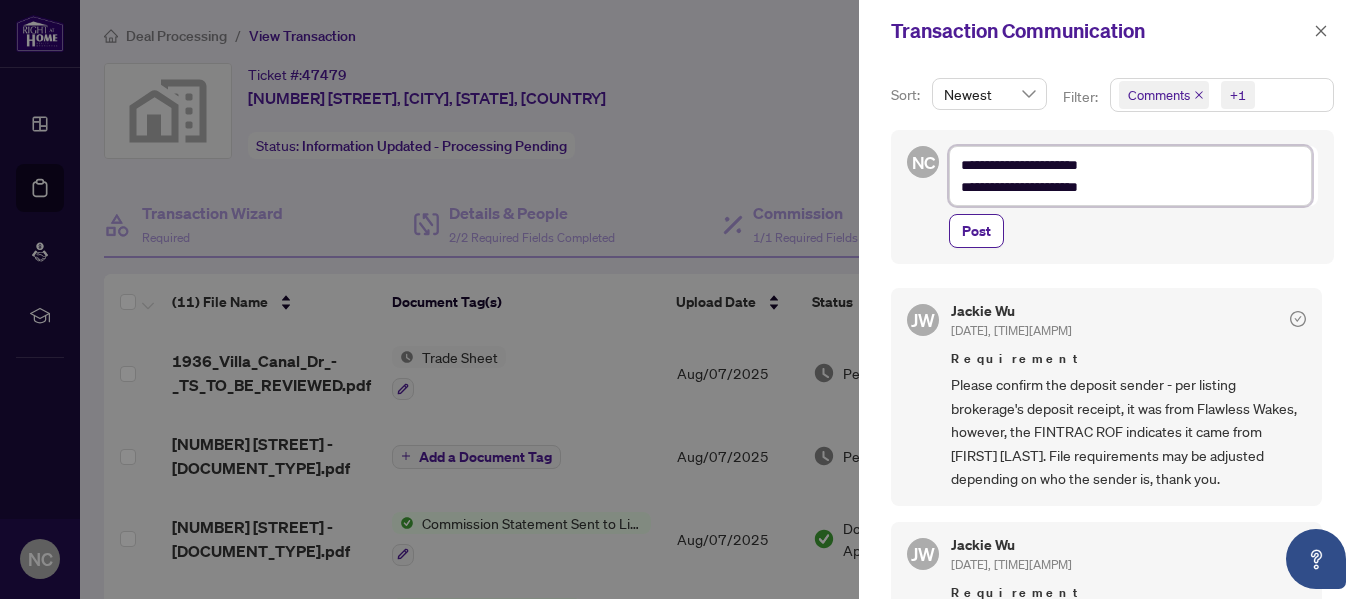 type on "**********" 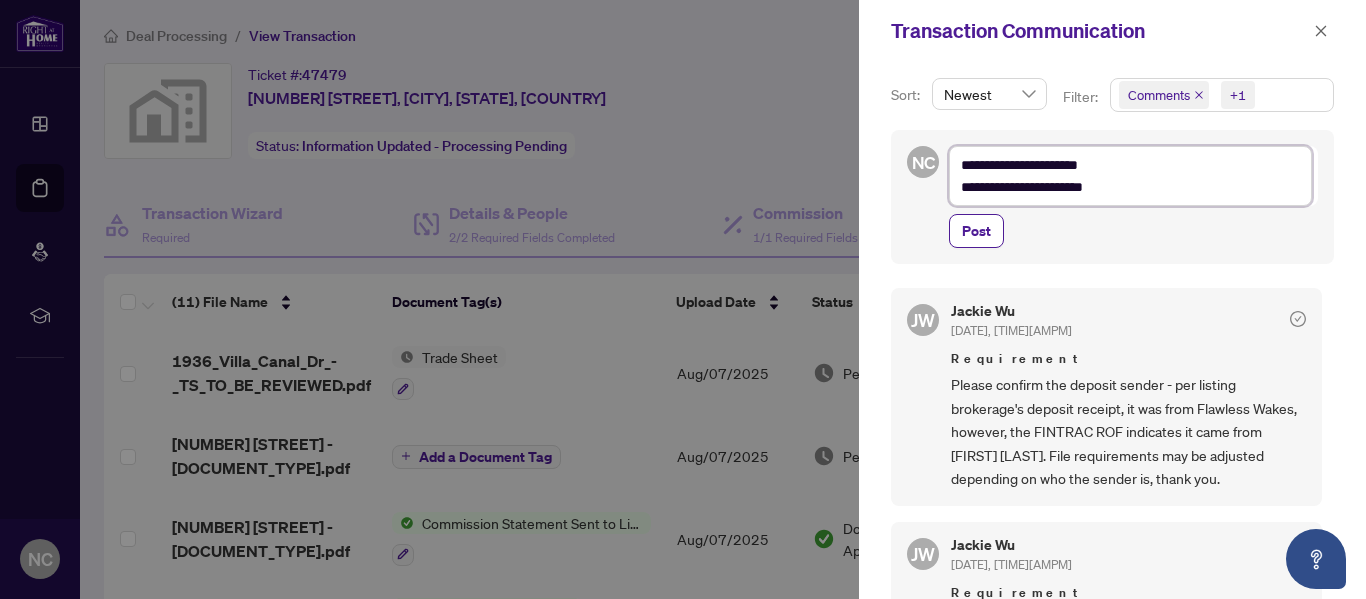 type on "**********" 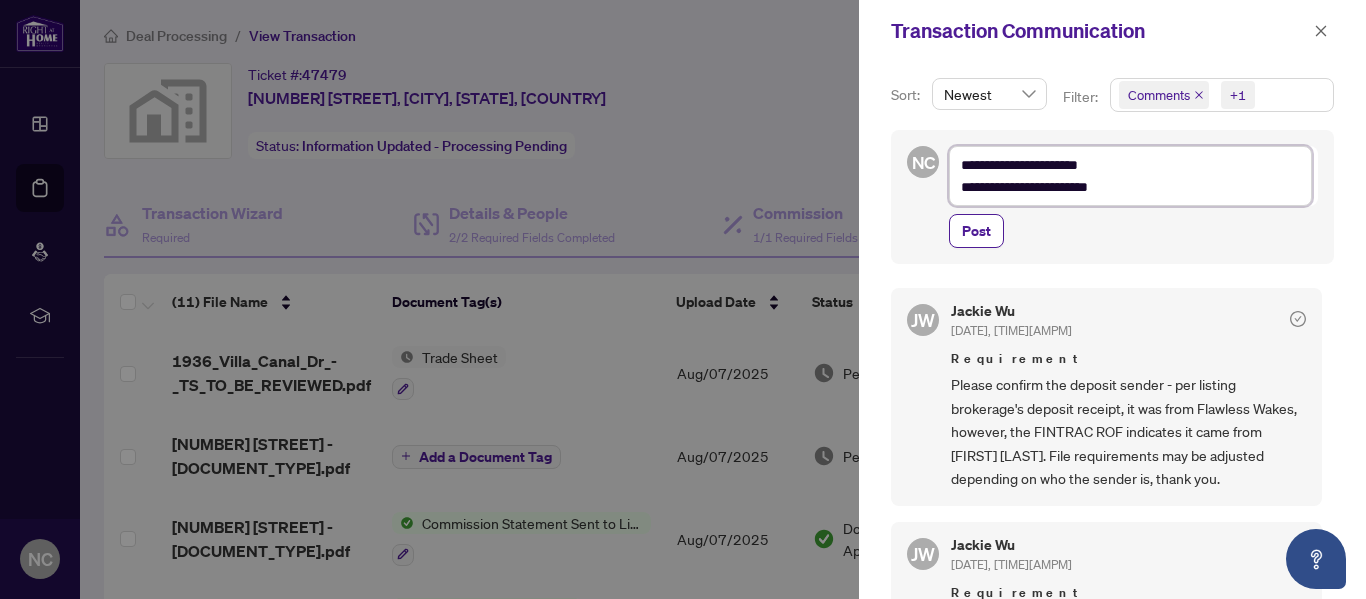 type on "**********" 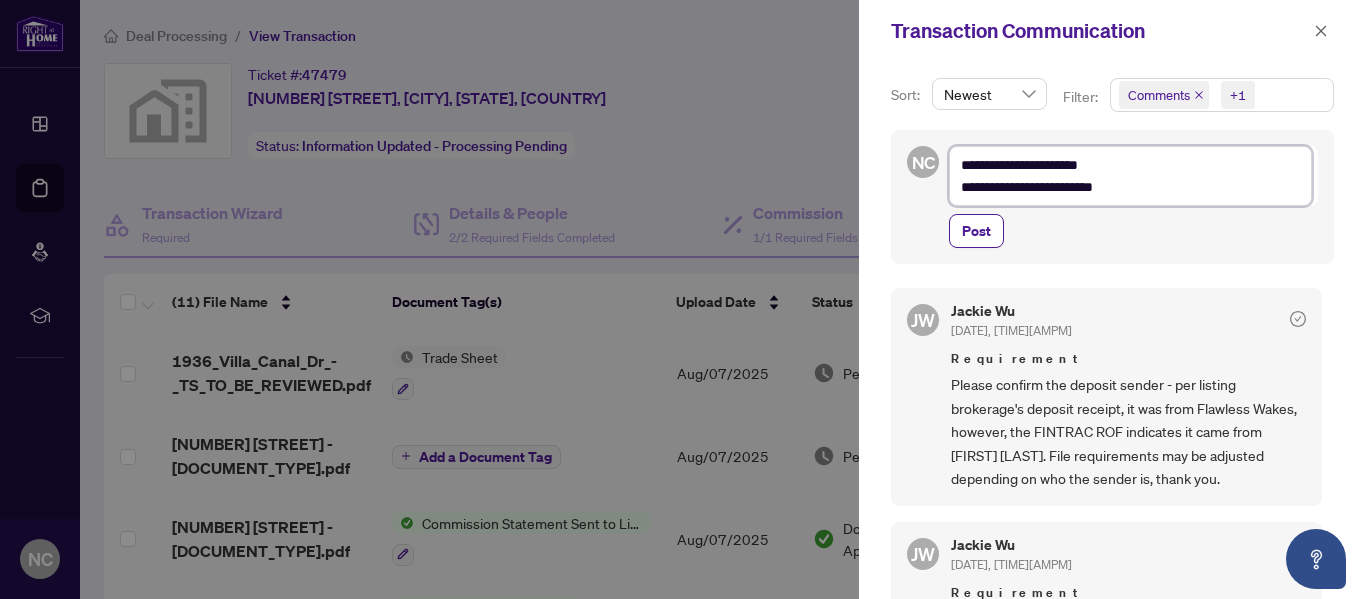 type on "**********" 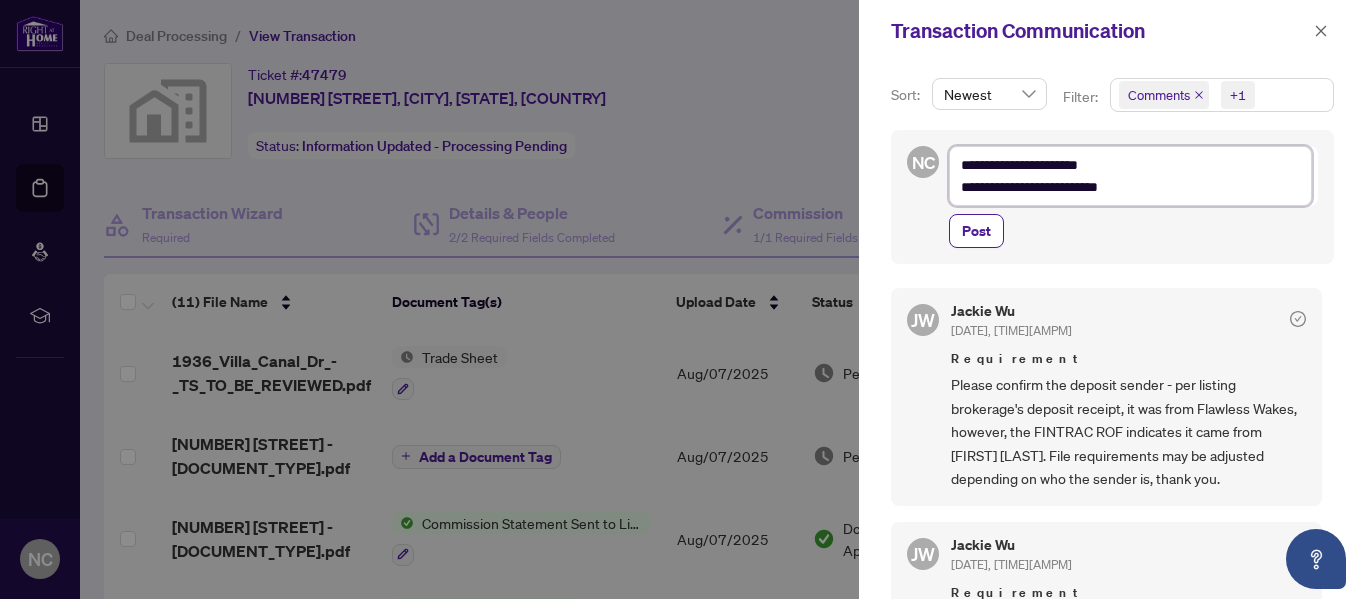 type on "**********" 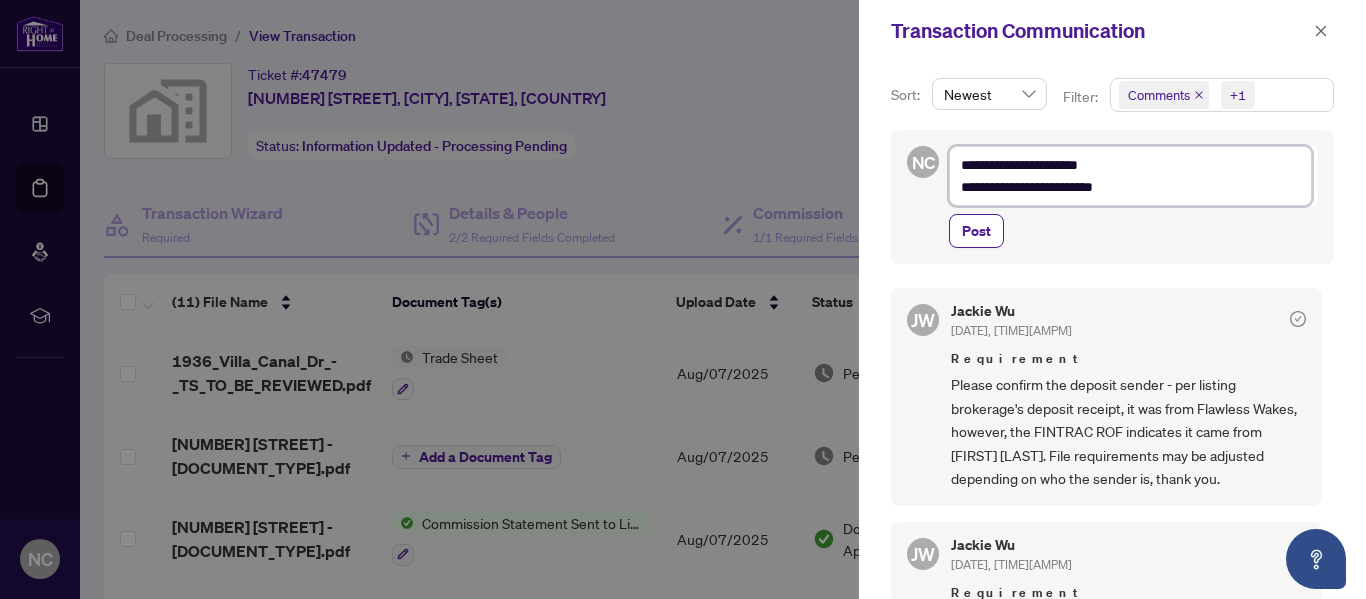 type on "**********" 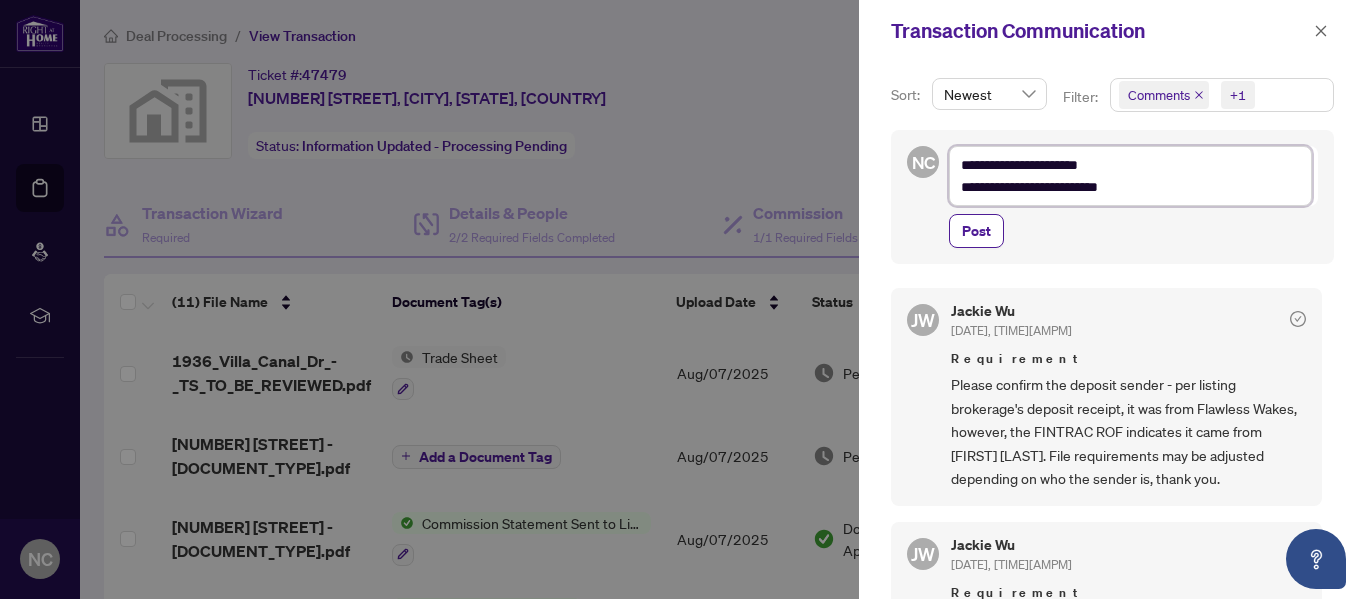 type on "**********" 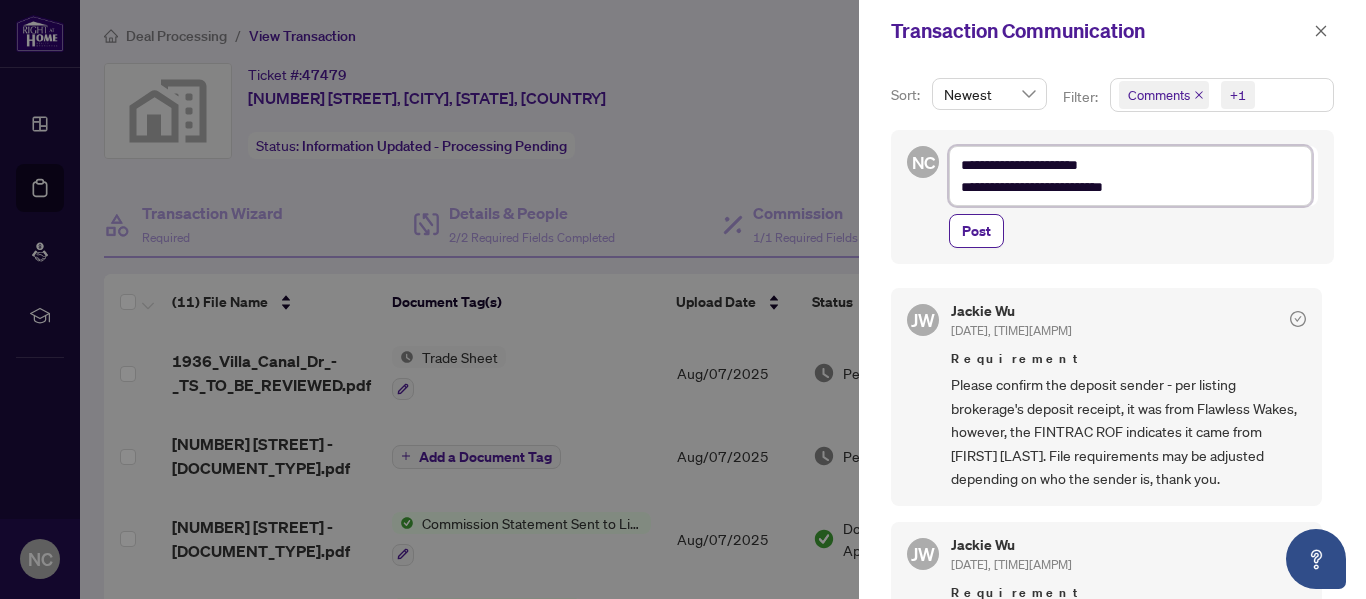type on "**********" 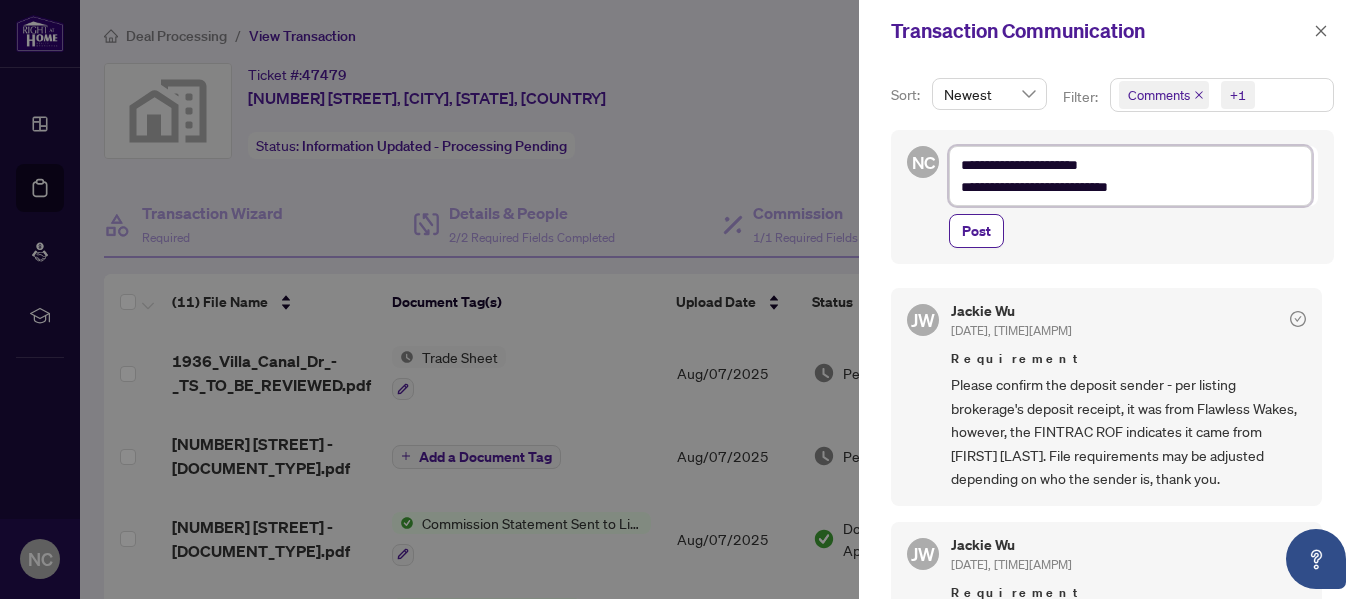 type on "**********" 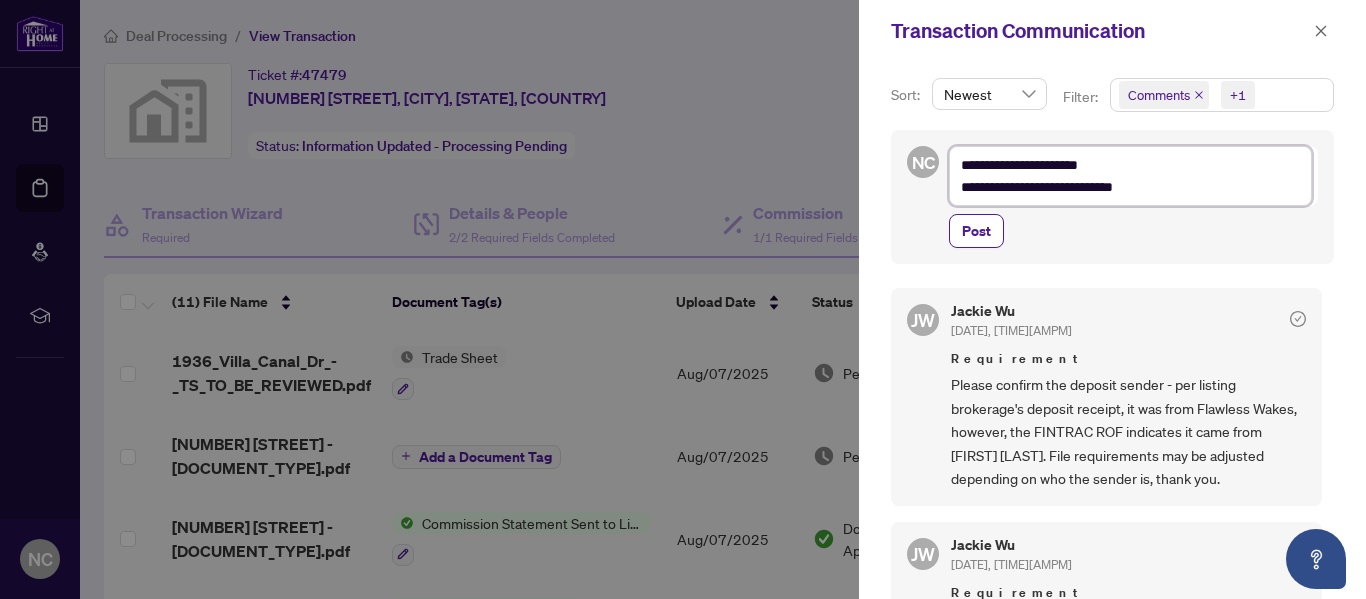 type on "**********" 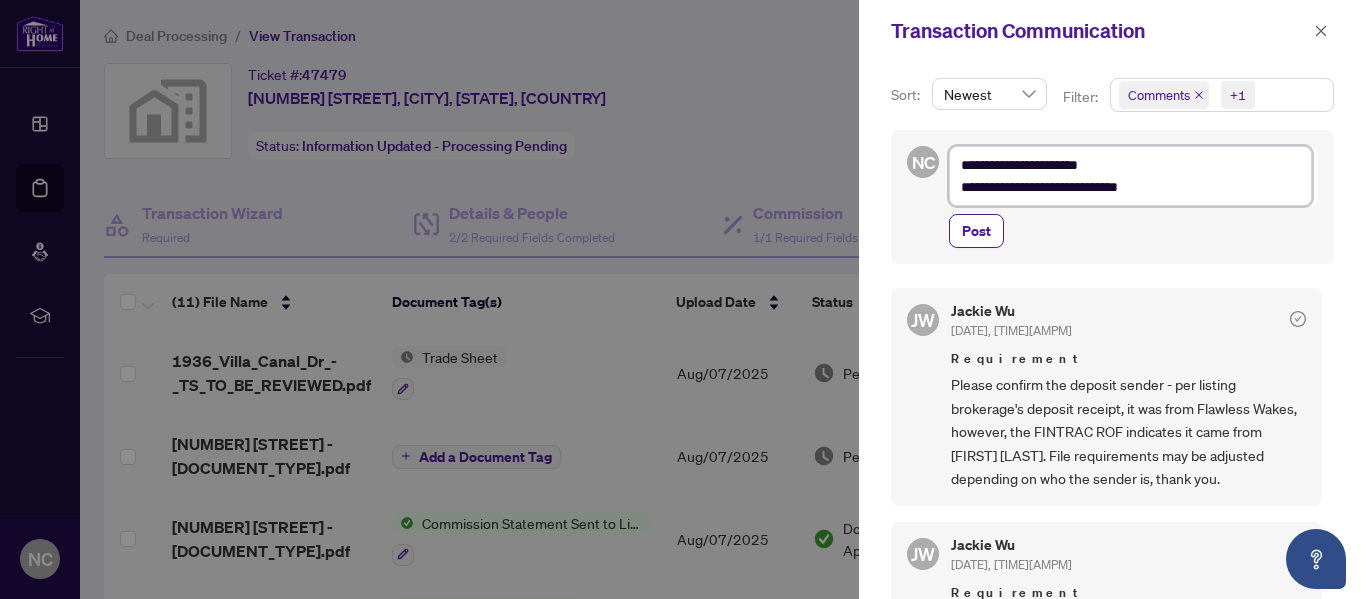 type on "**********" 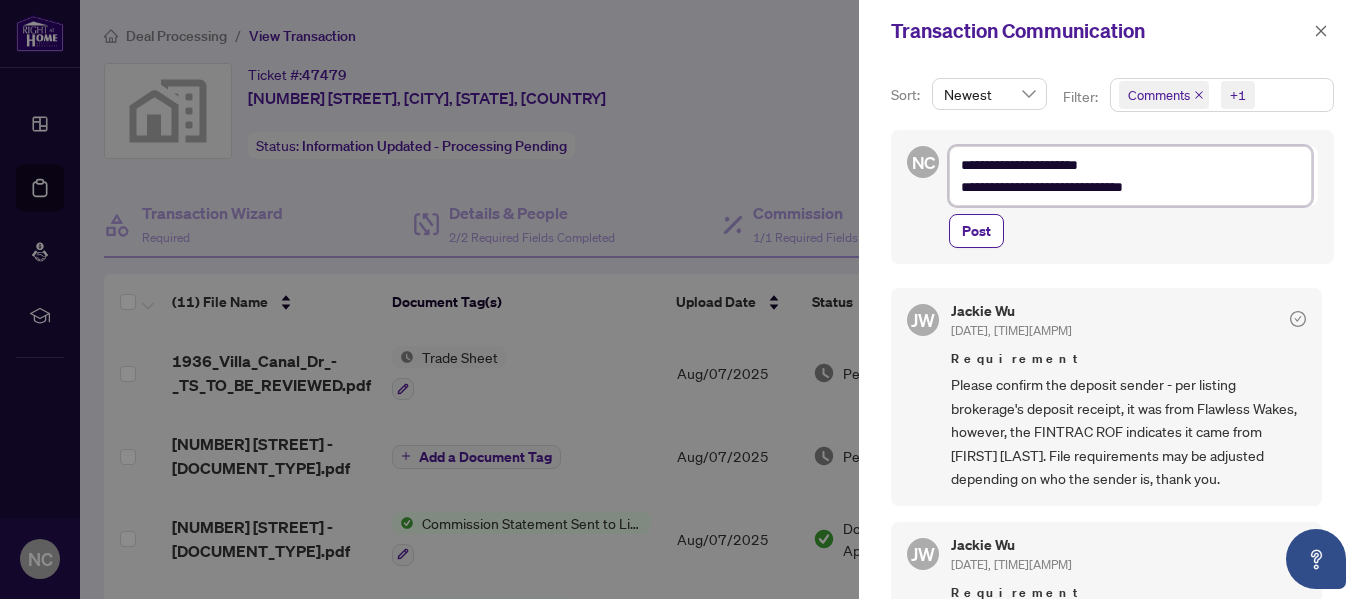 type on "**********" 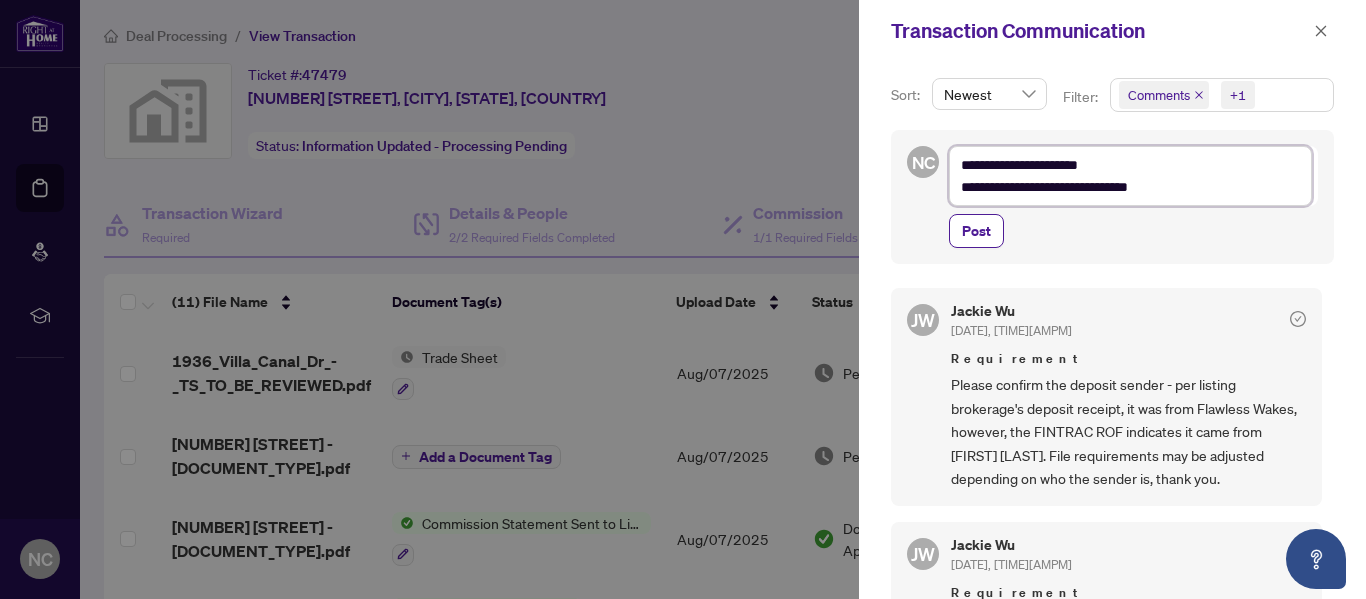 type on "**********" 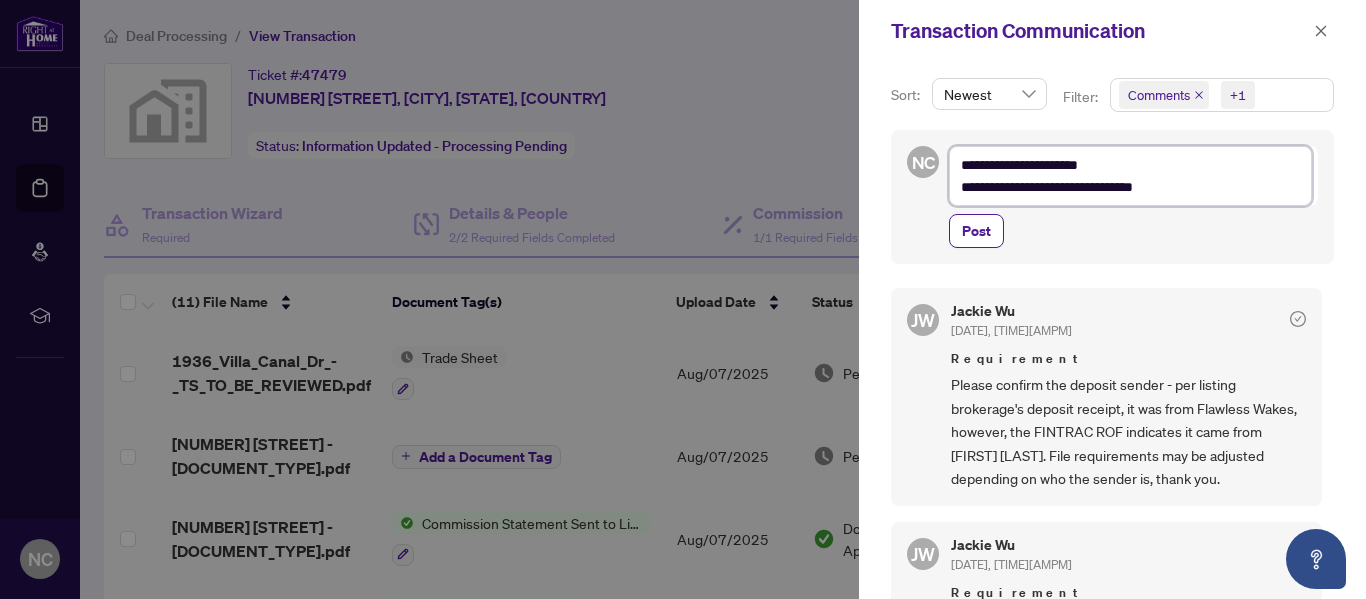 type on "**********" 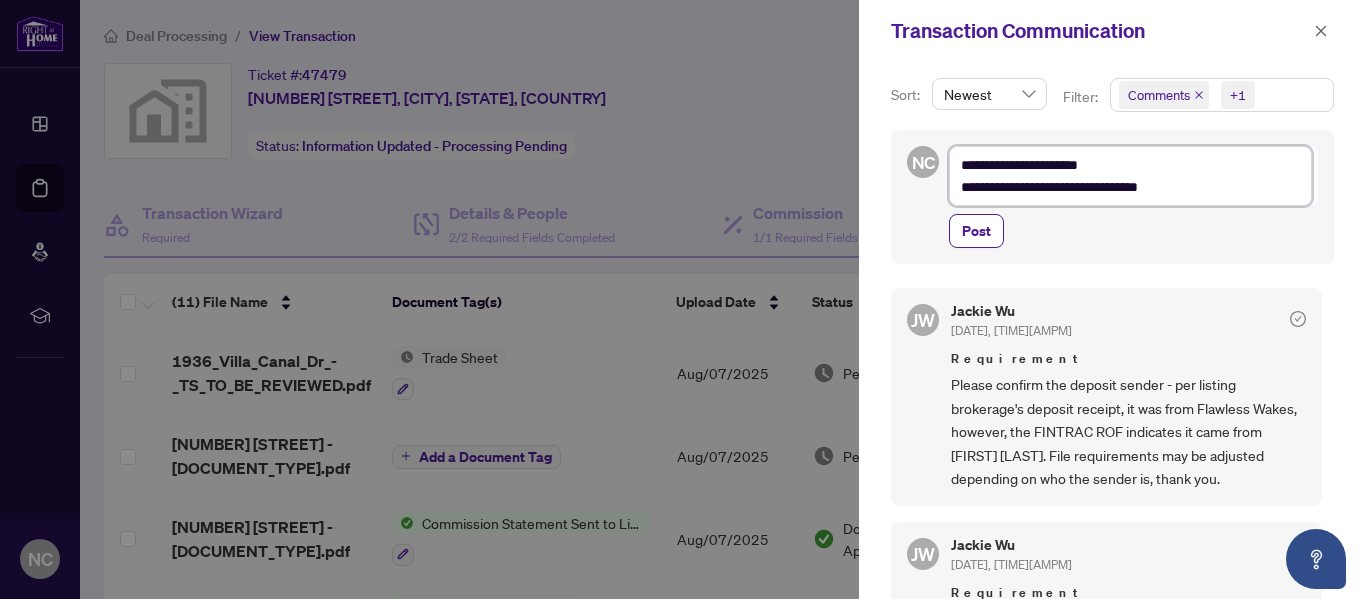 type on "**********" 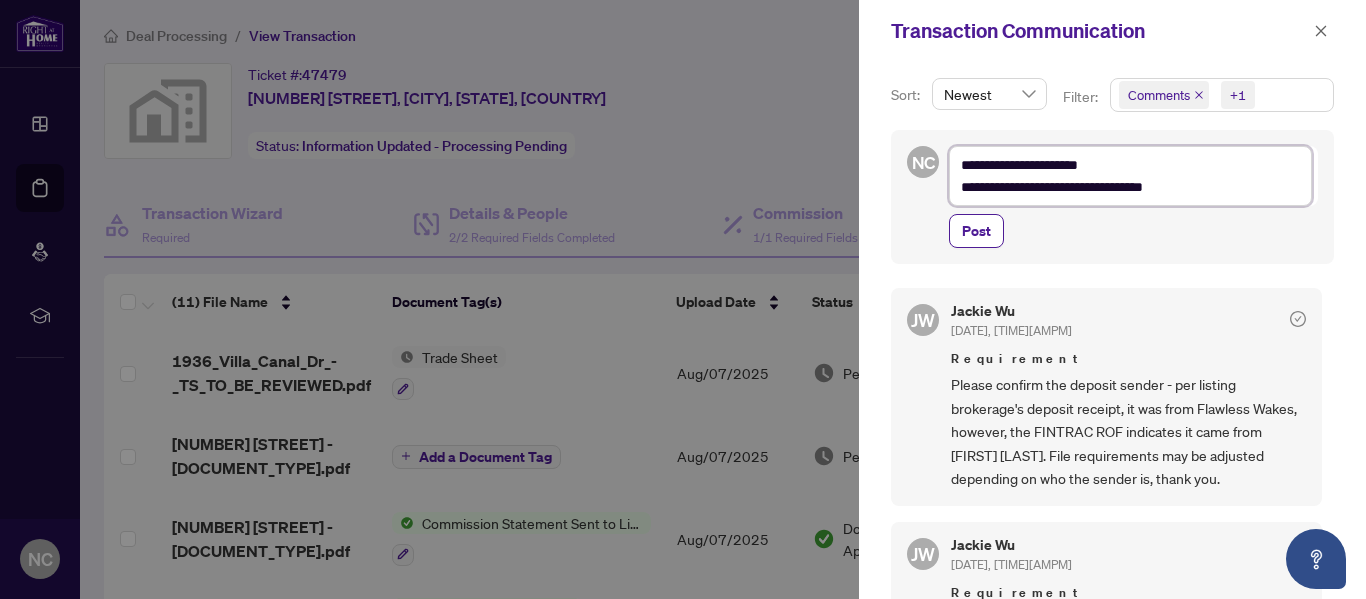 type on "**********" 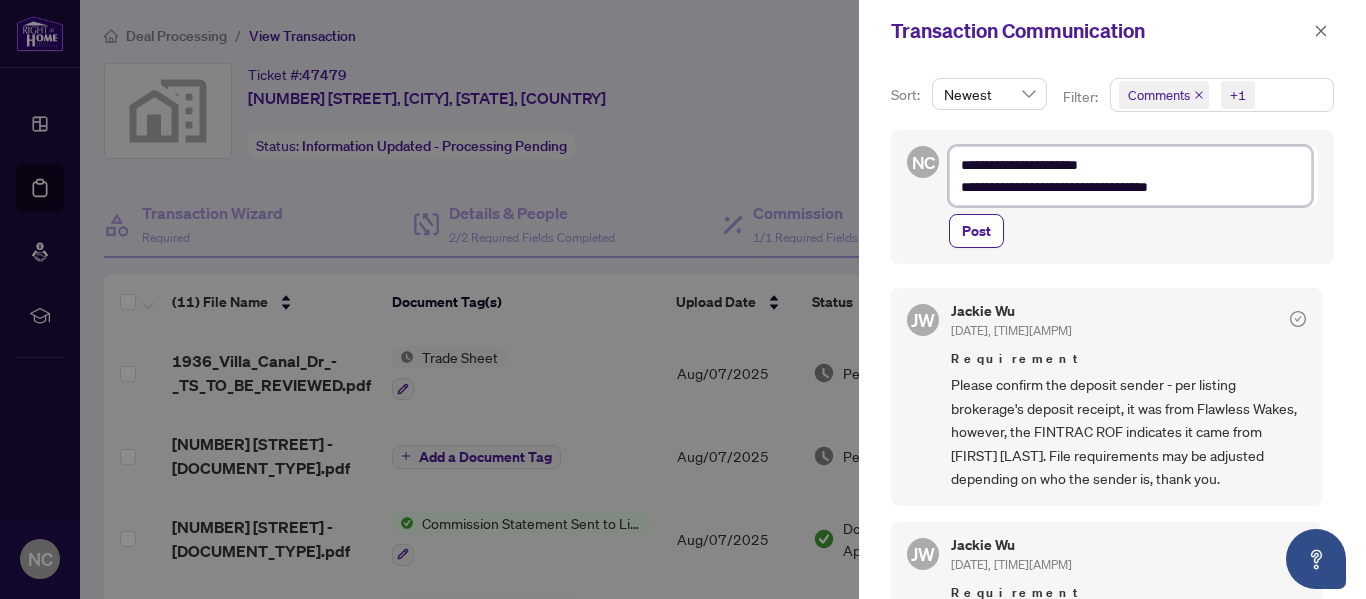 type on "**********" 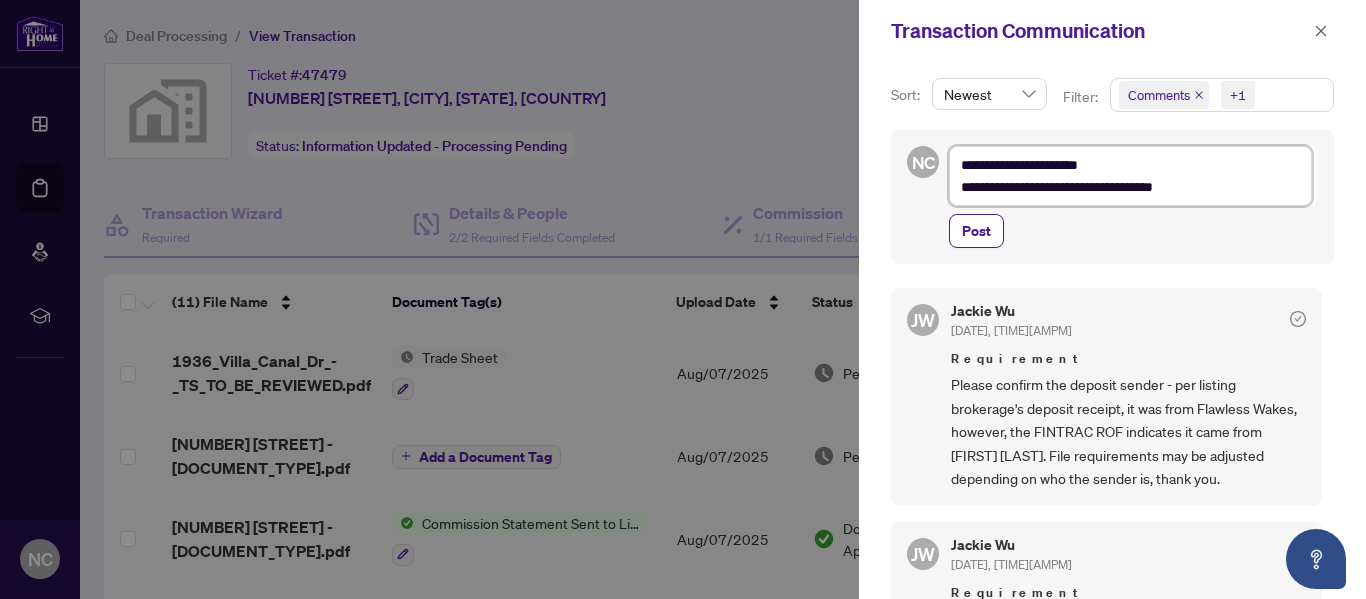 type on "**********" 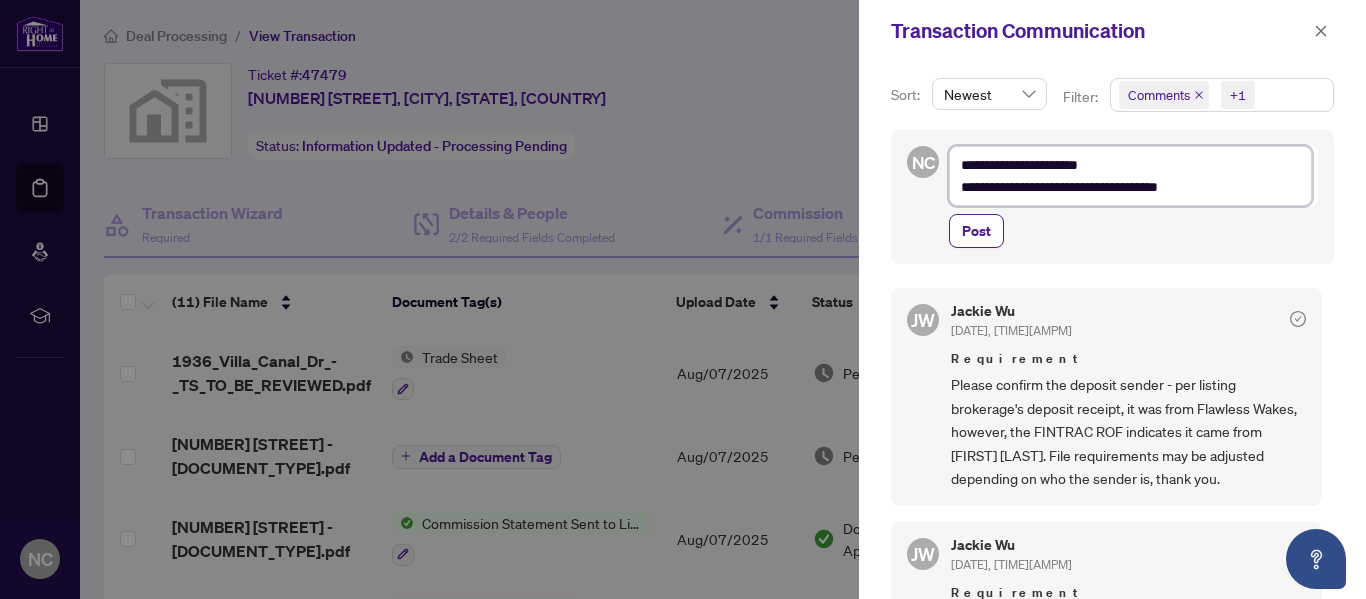 type on "**********" 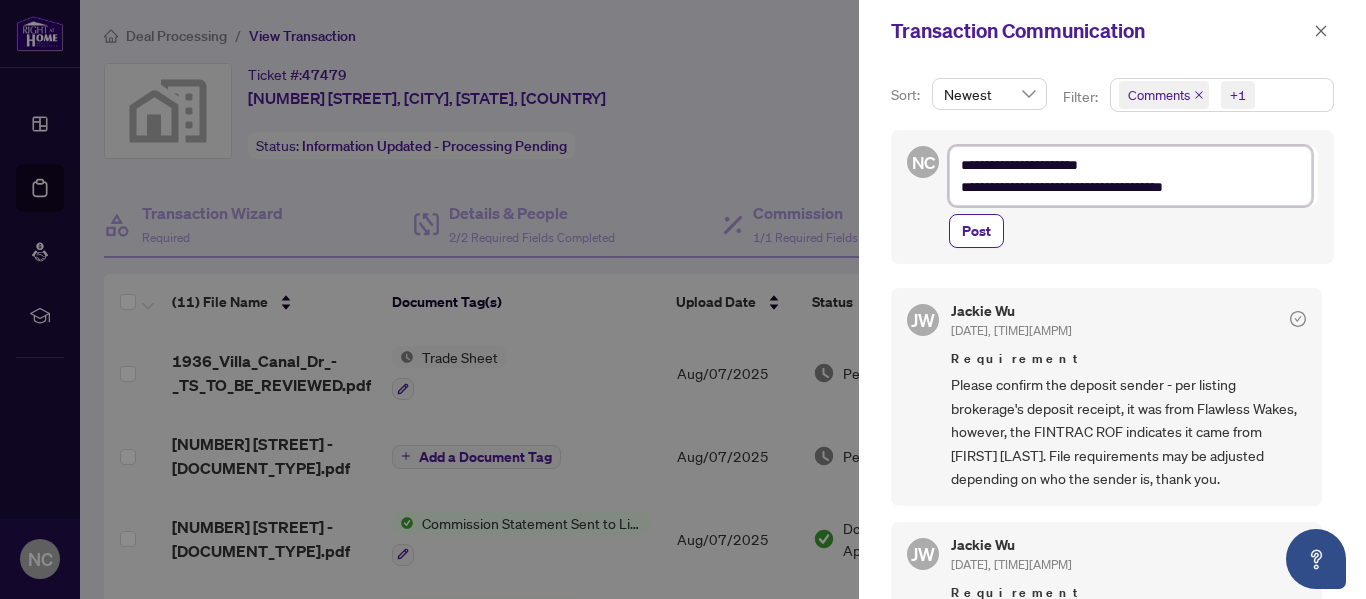 type on "**********" 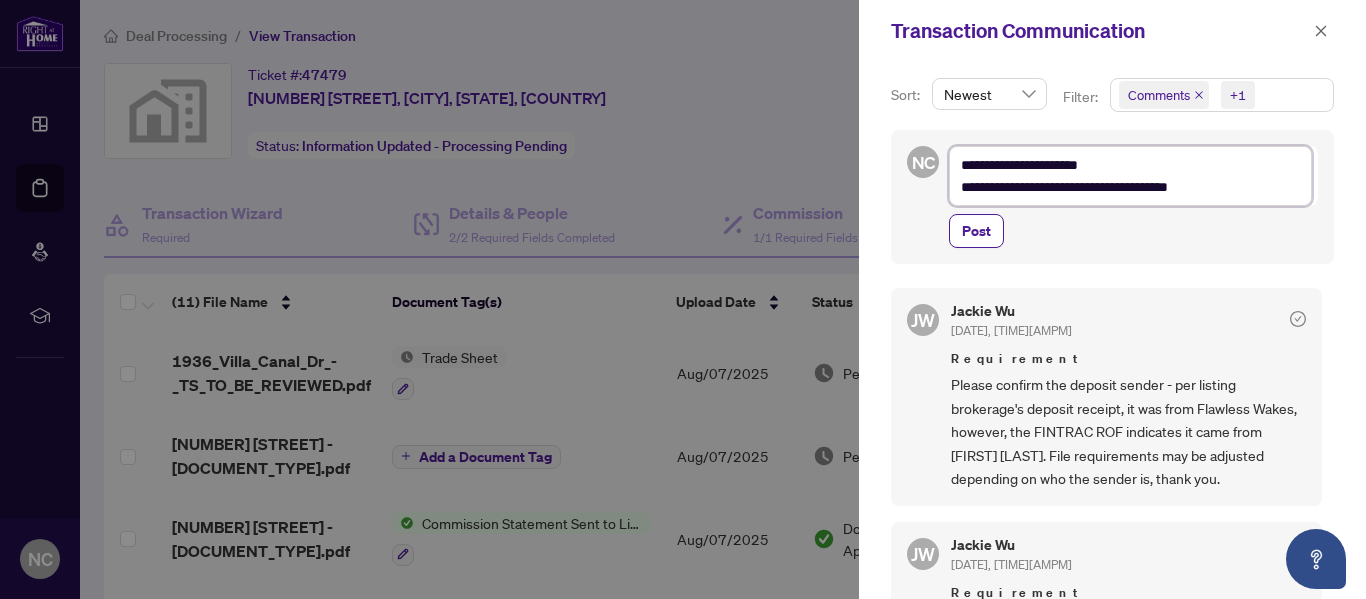 type on "**********" 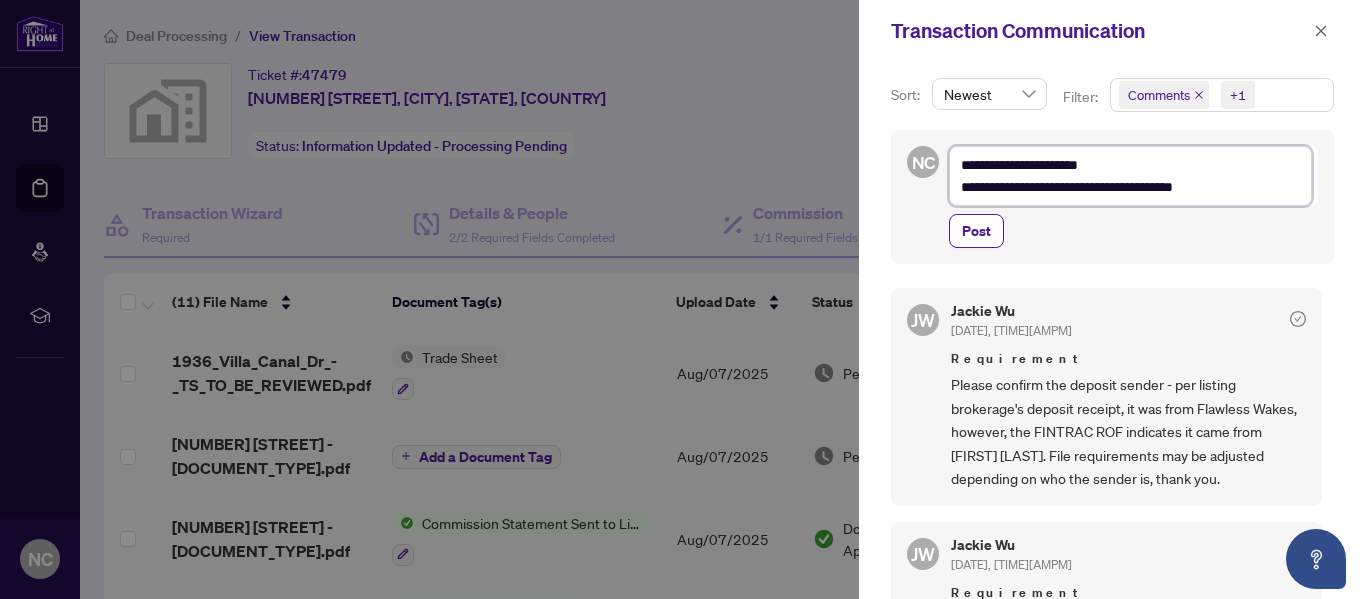 type on "**********" 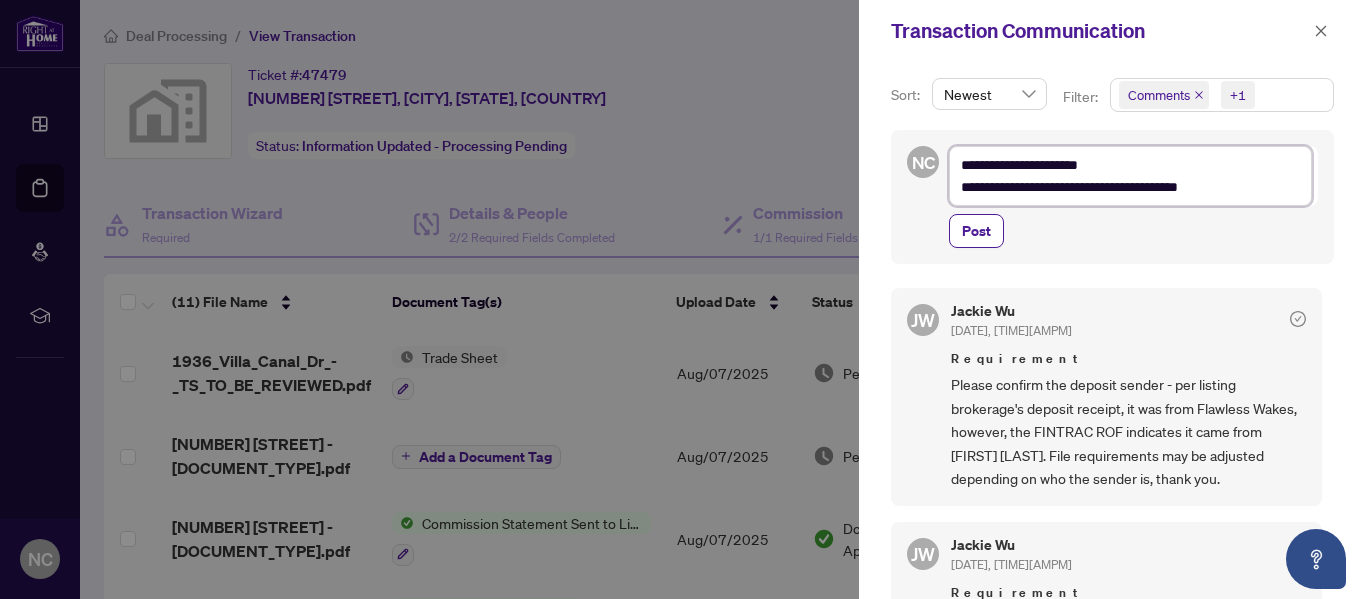 type on "**********" 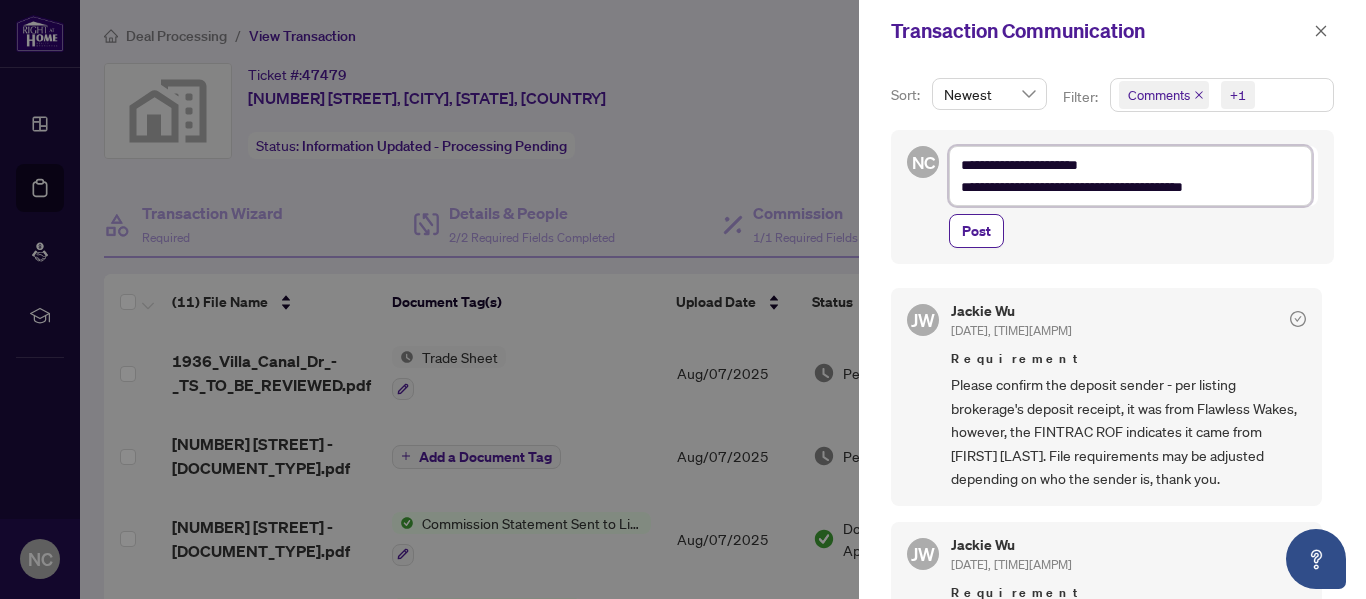type on "**********" 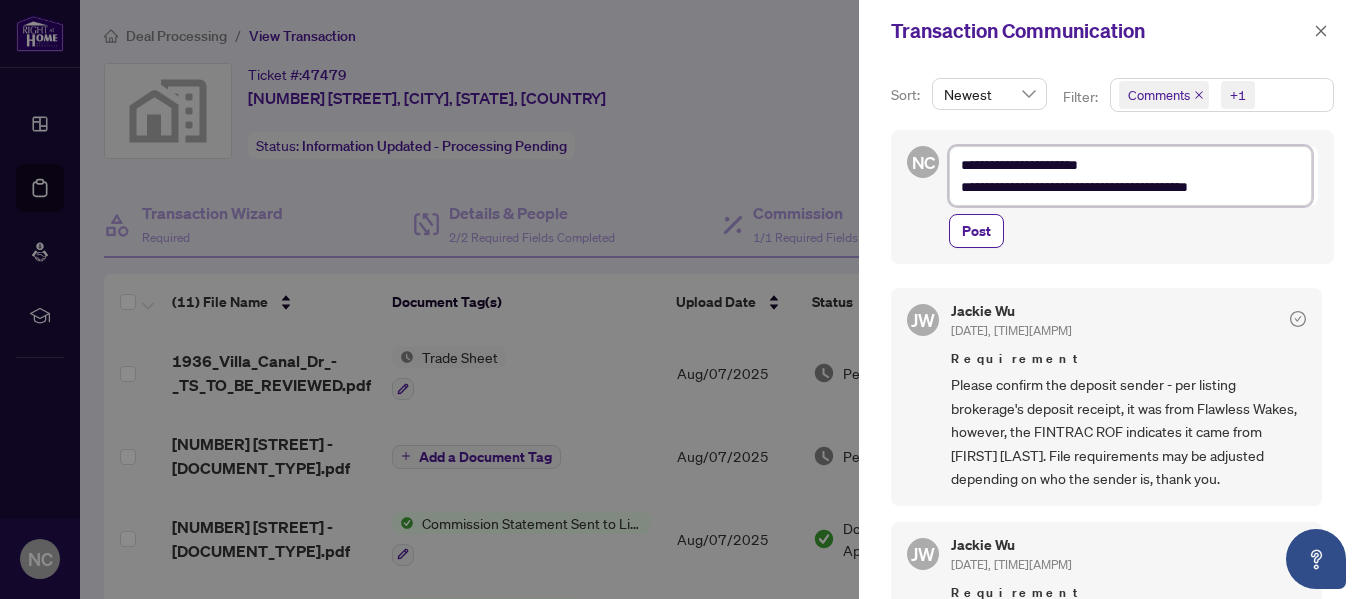 type on "**********" 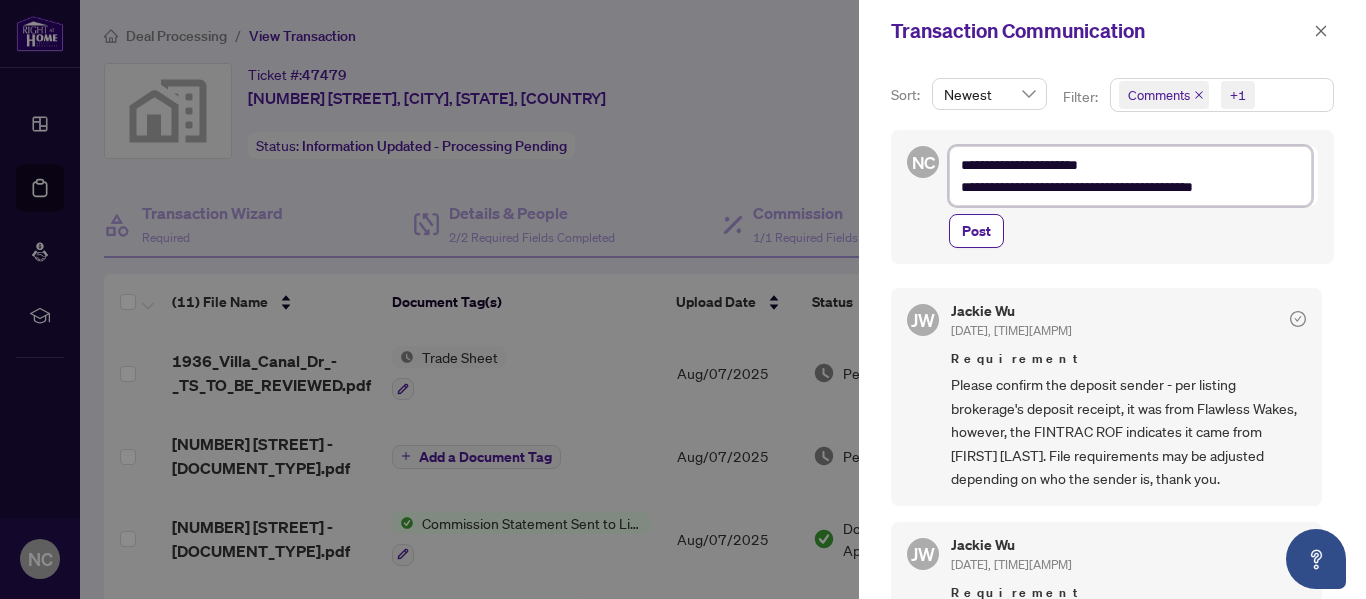 type on "**********" 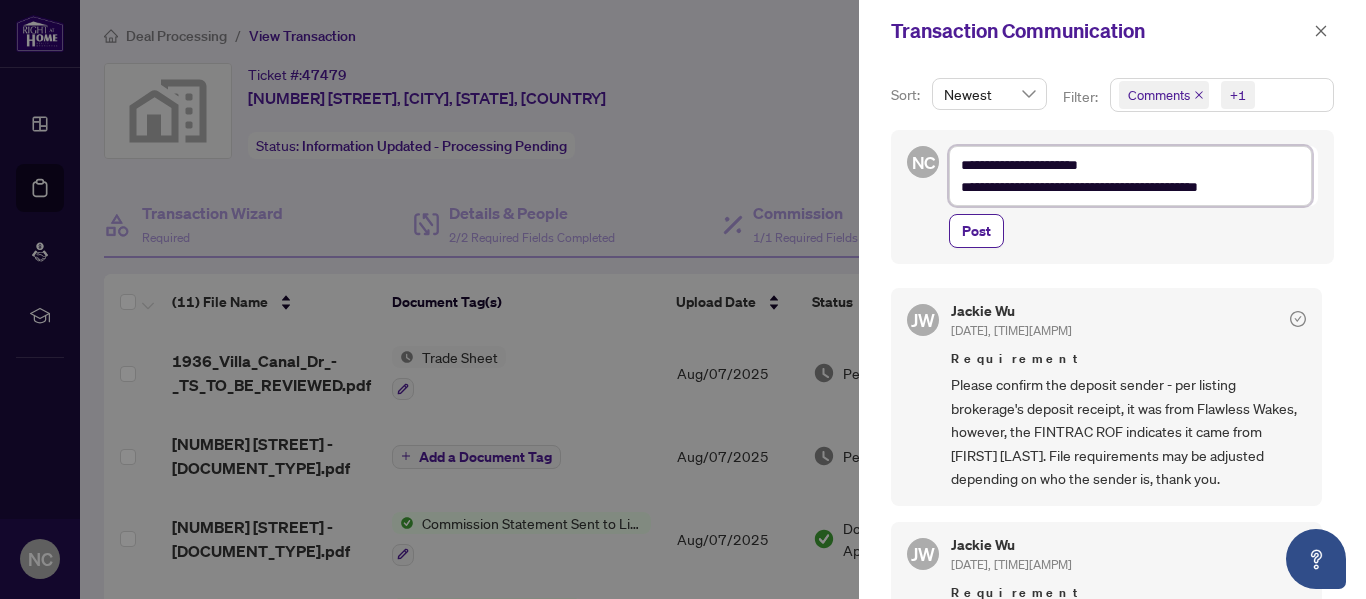 type on "**********" 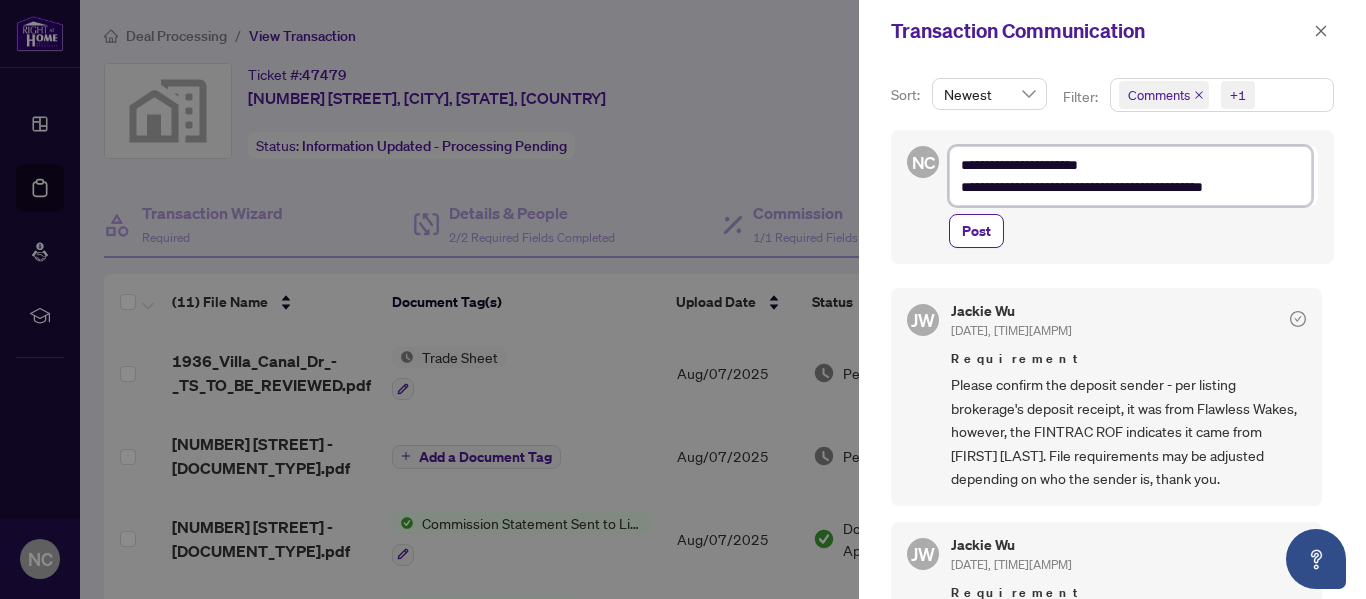type on "**********" 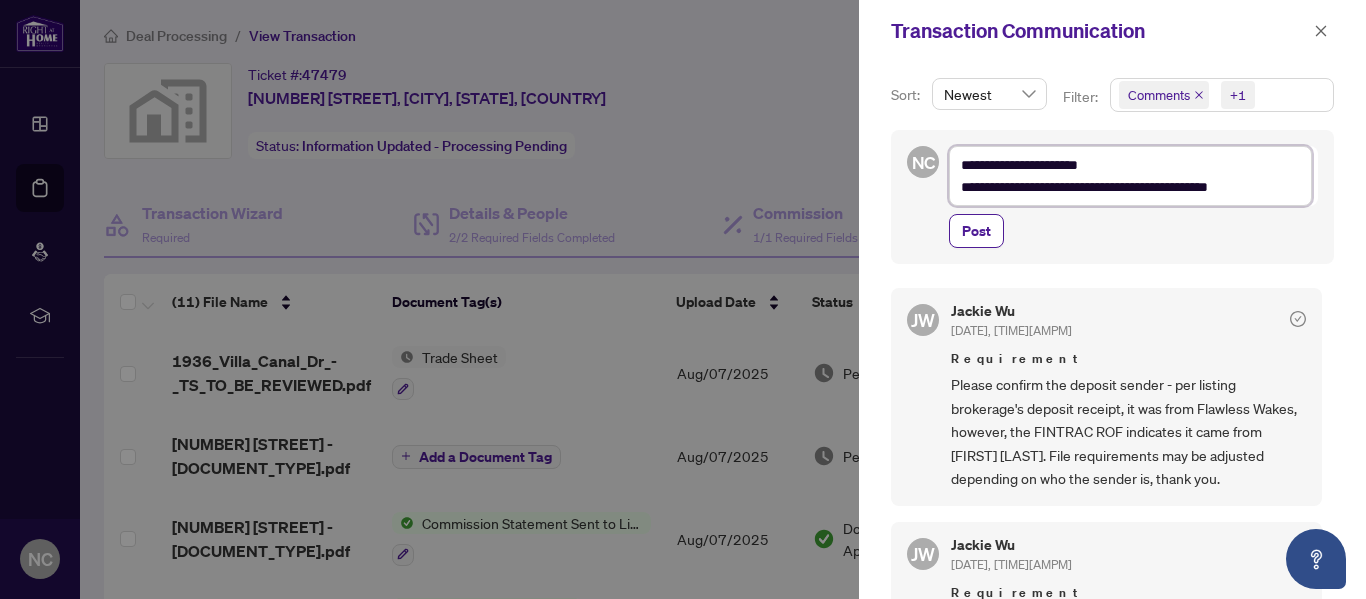 type on "**********" 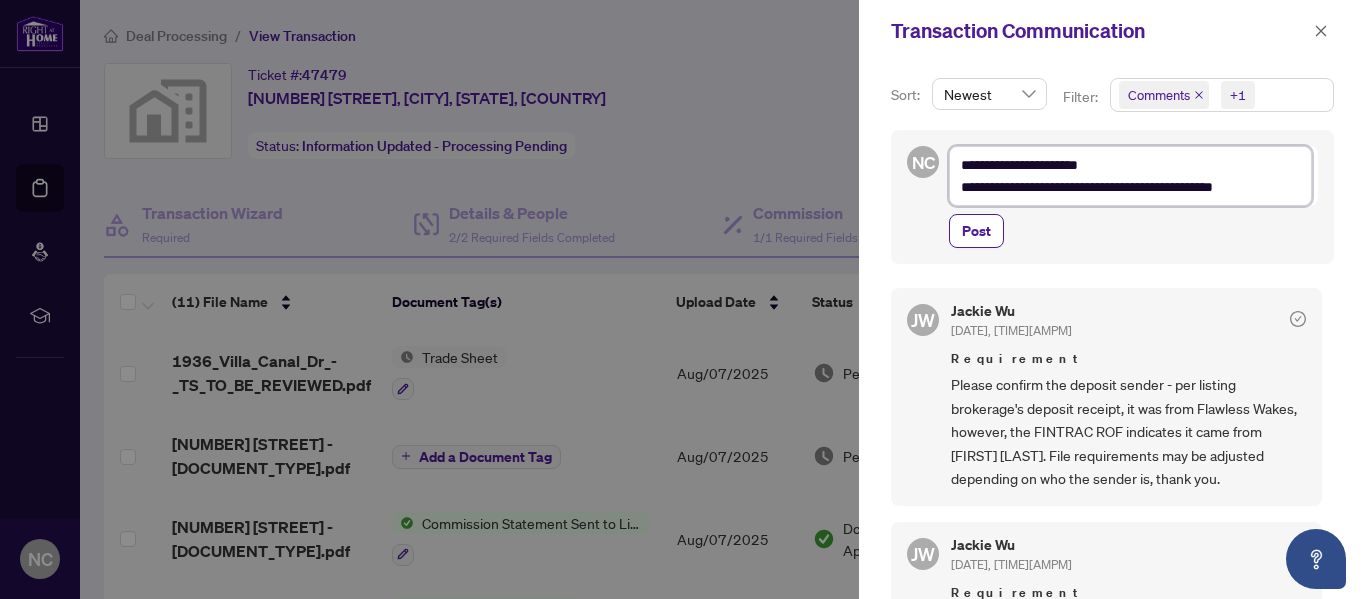 type on "**********" 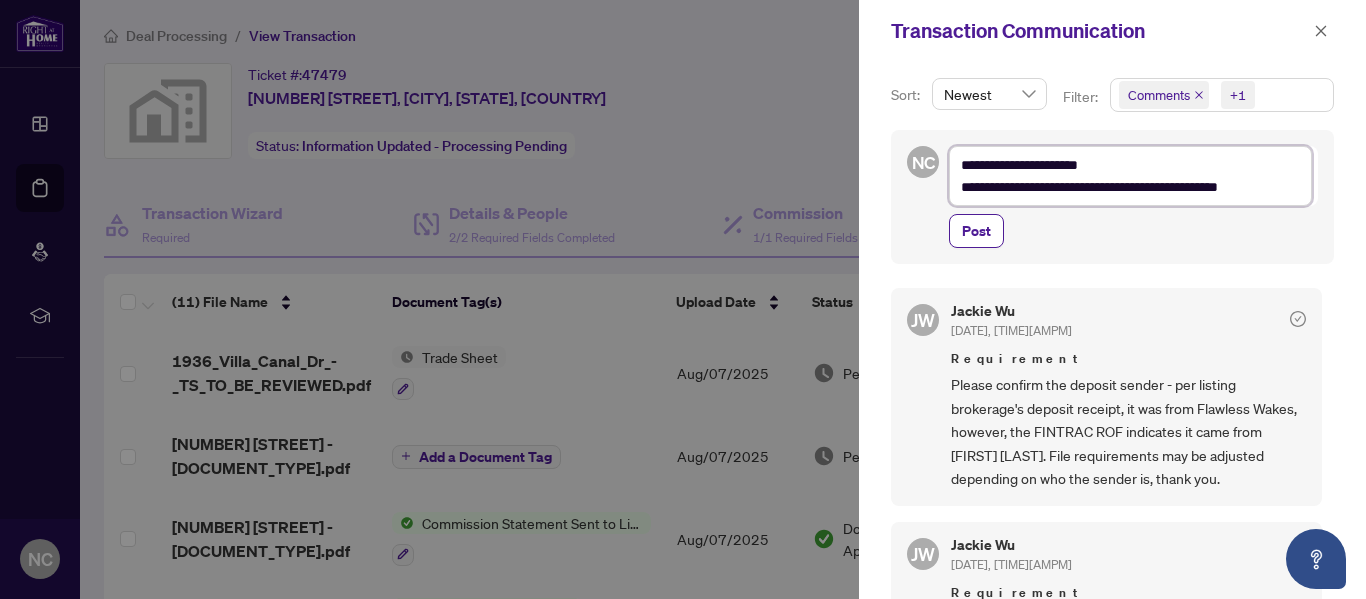 type on "**********" 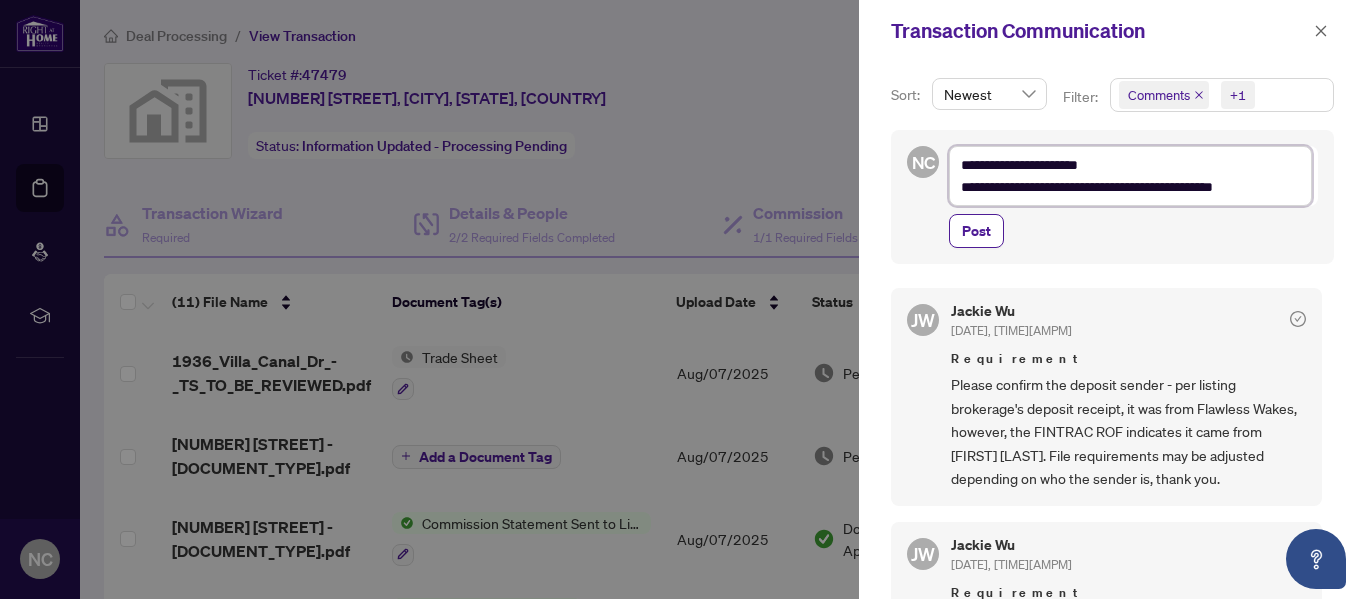type on "**********" 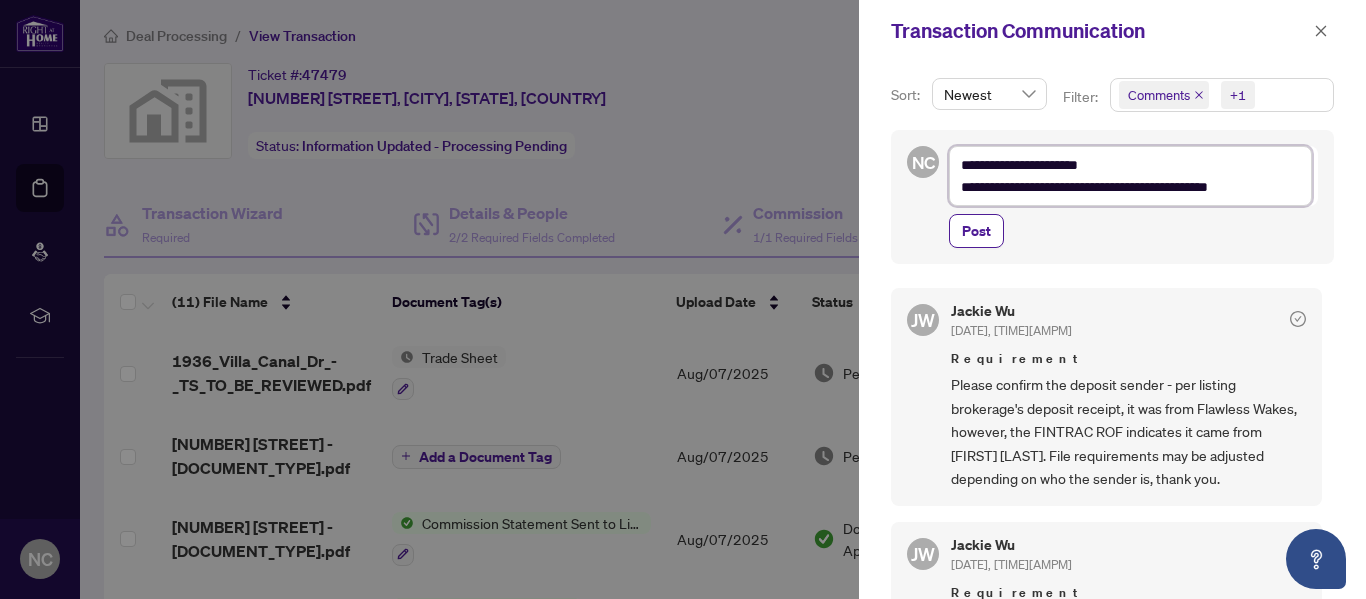 type on "**********" 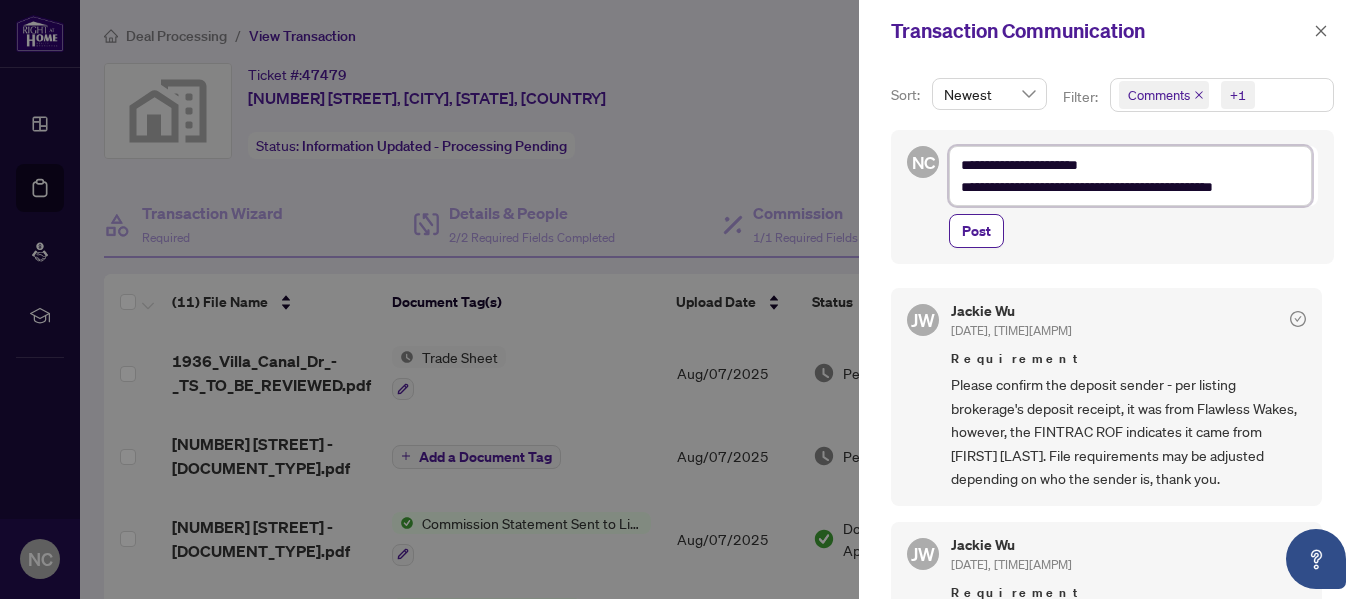 type on "**********" 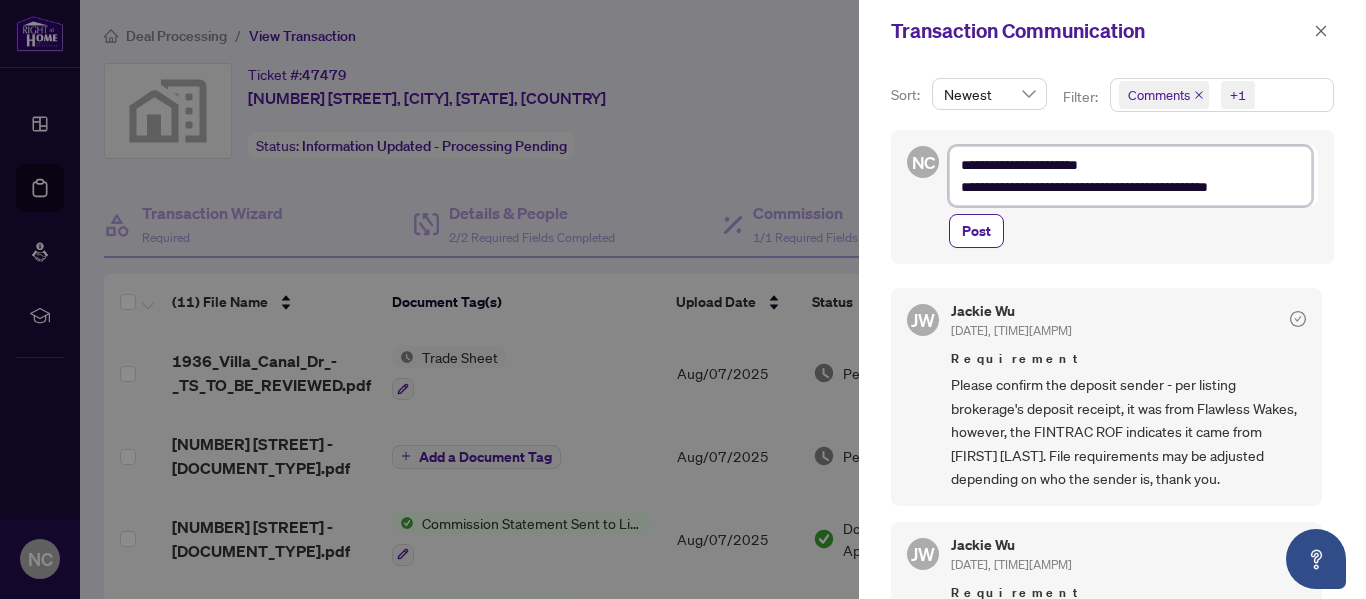type on "**********" 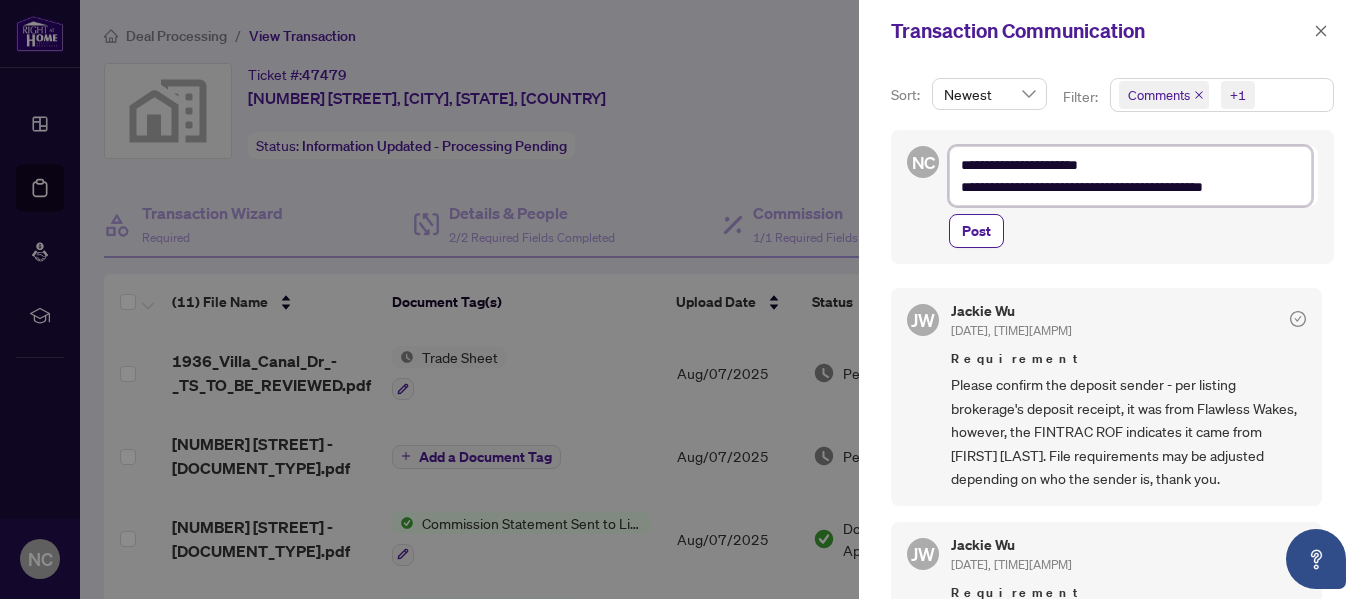 type on "**********" 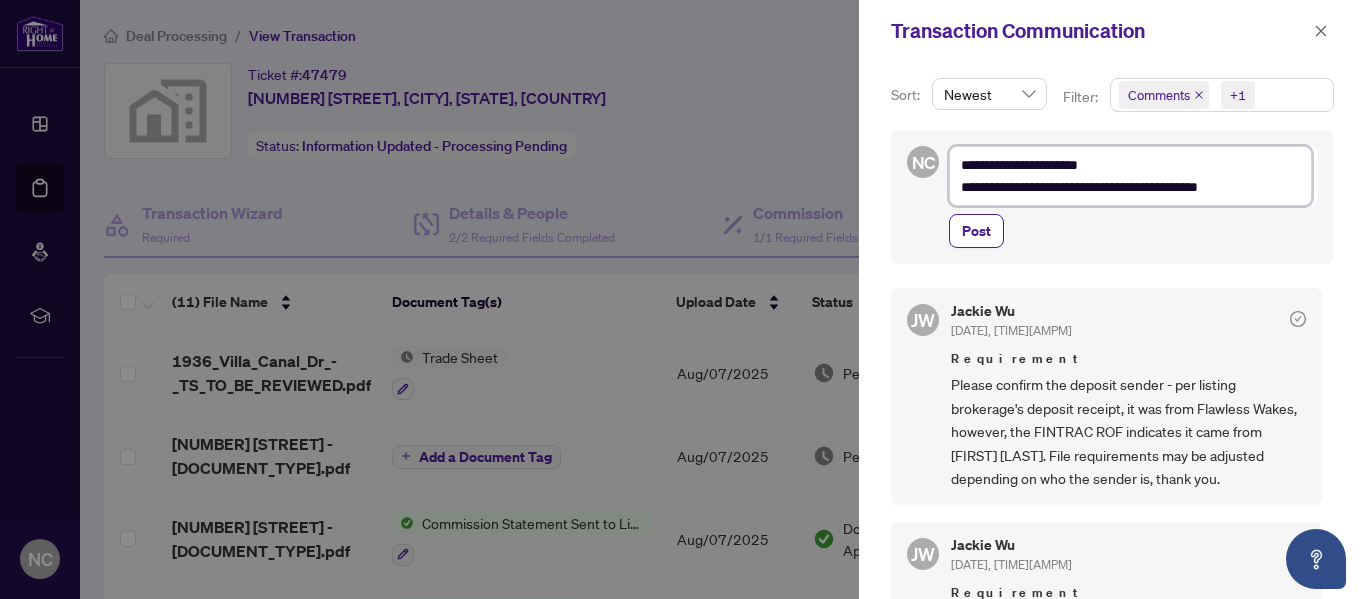 type on "**********" 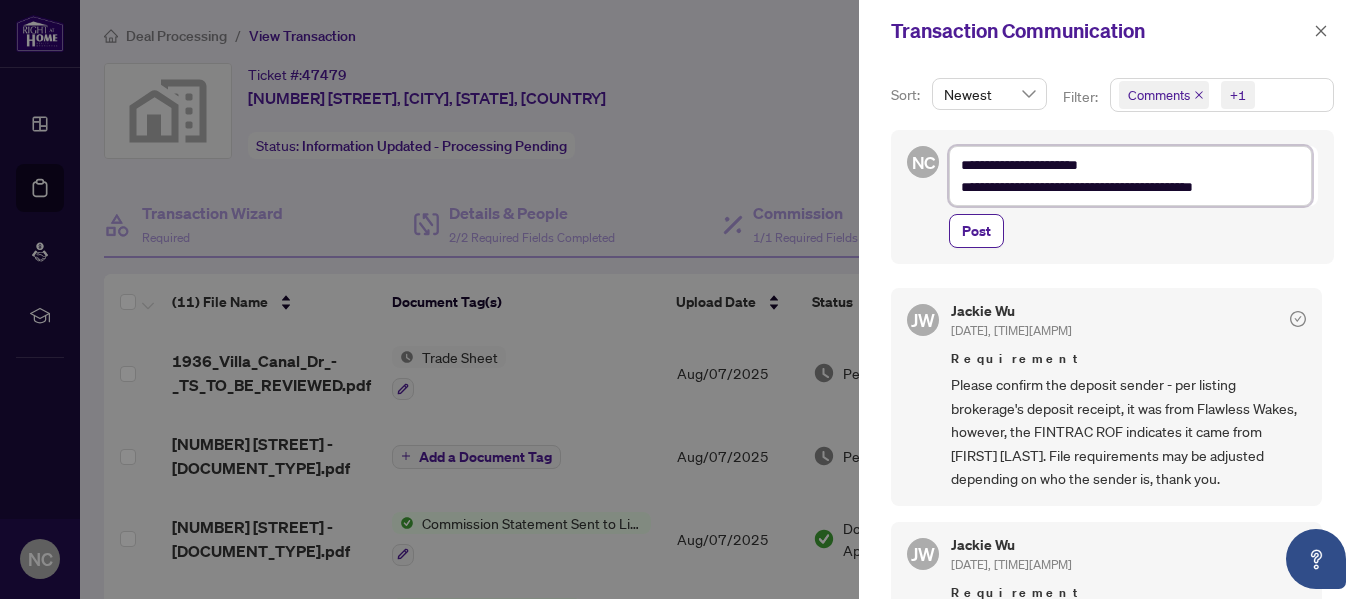 type on "**********" 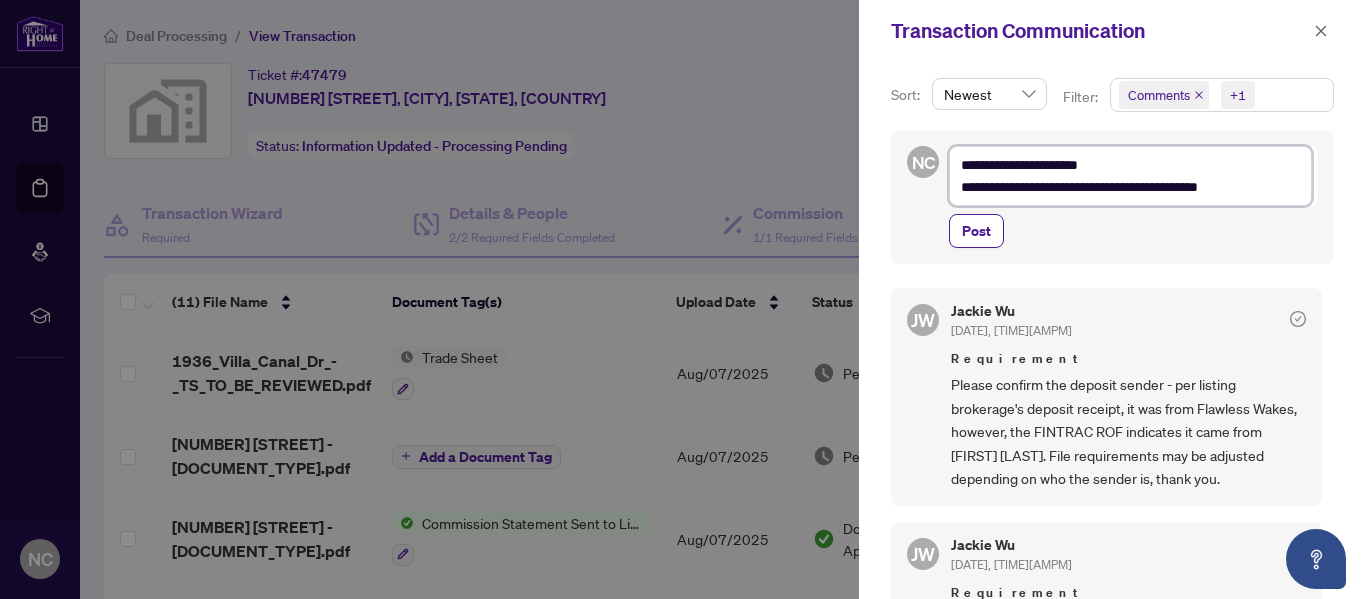 type on "**********" 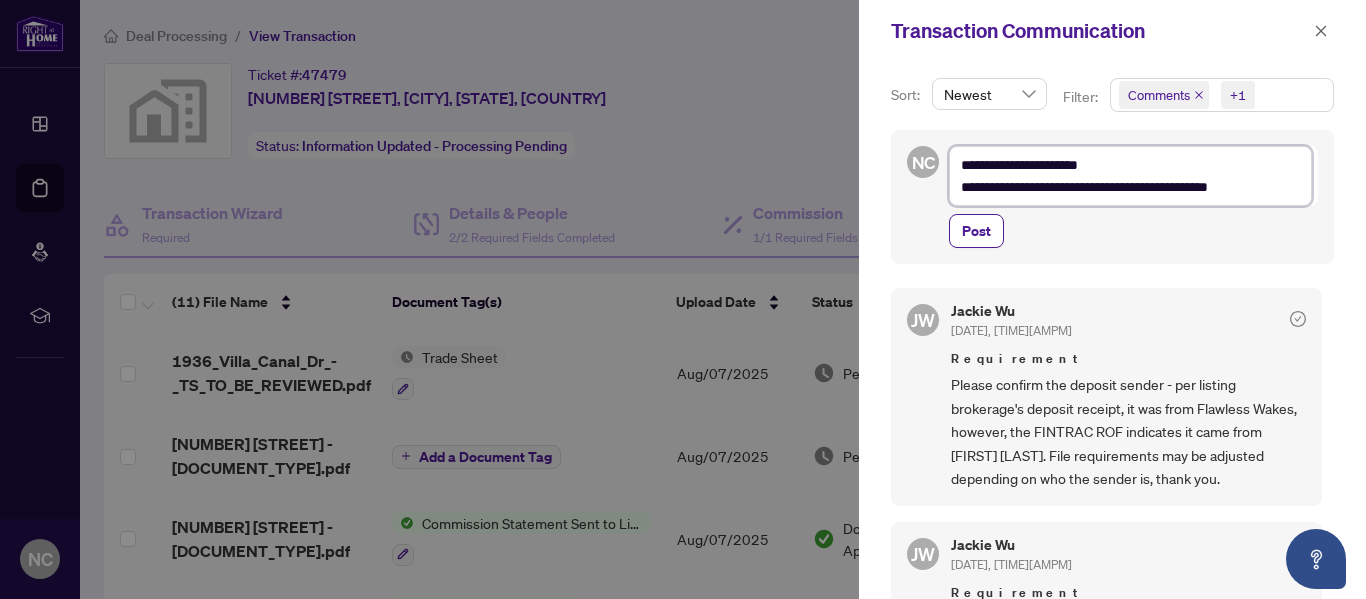 type on "**********" 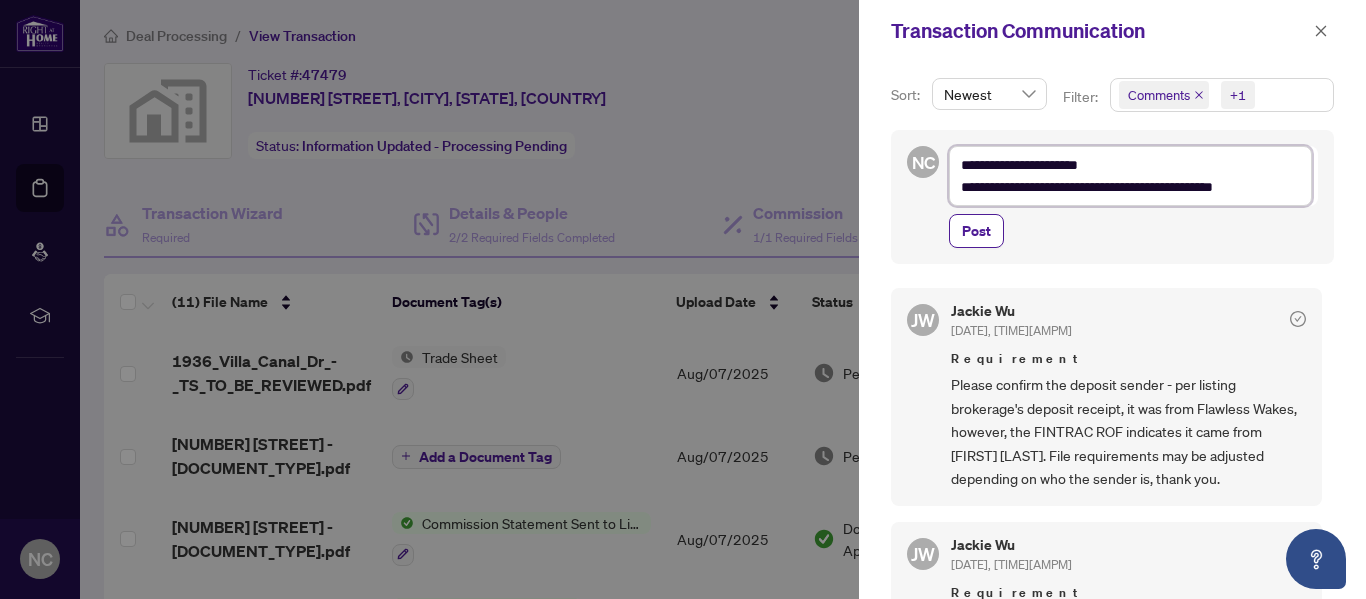 type on "**********" 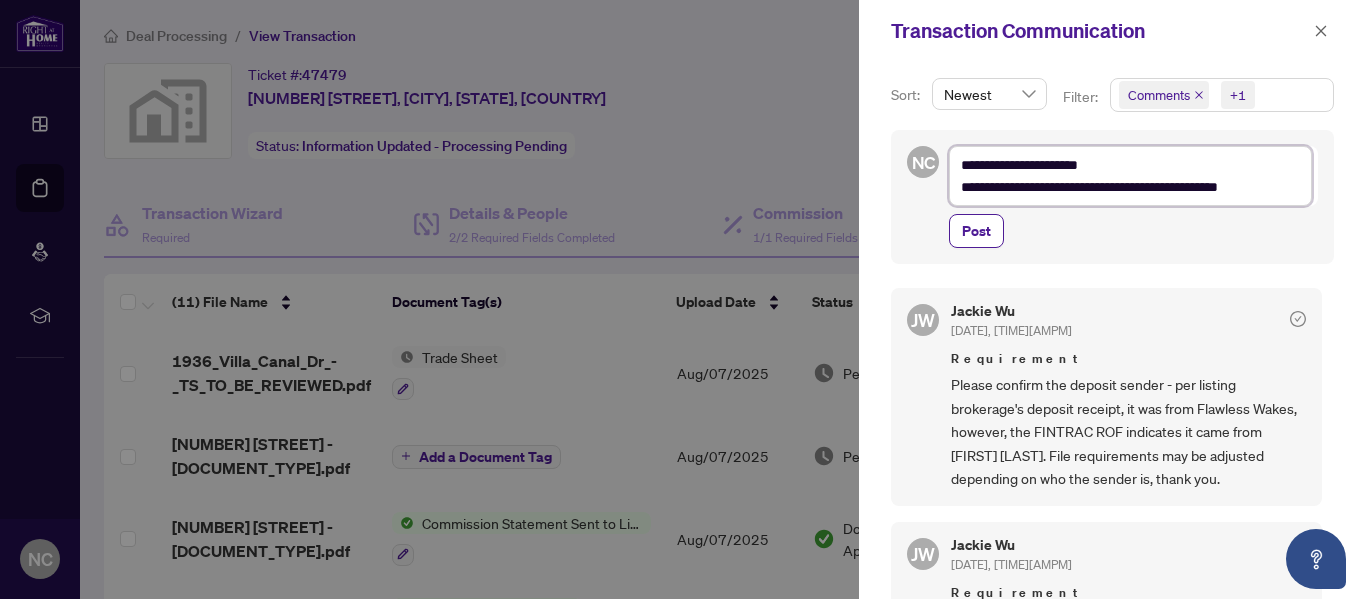 type on "**********" 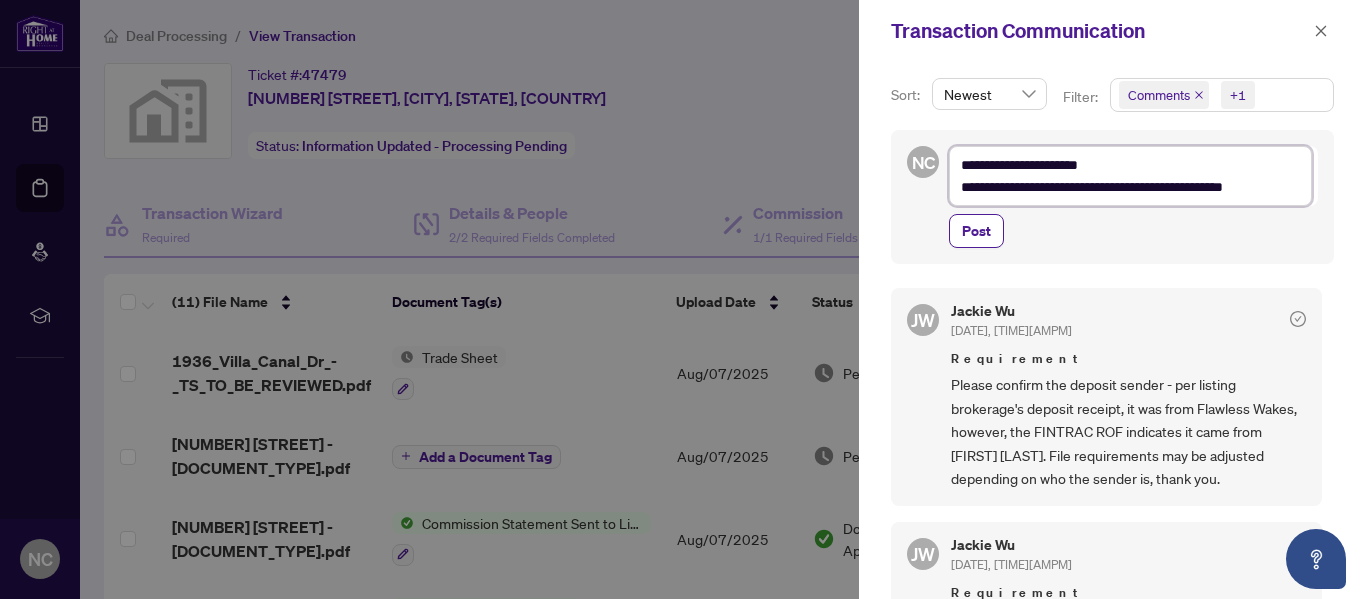 type on "**********" 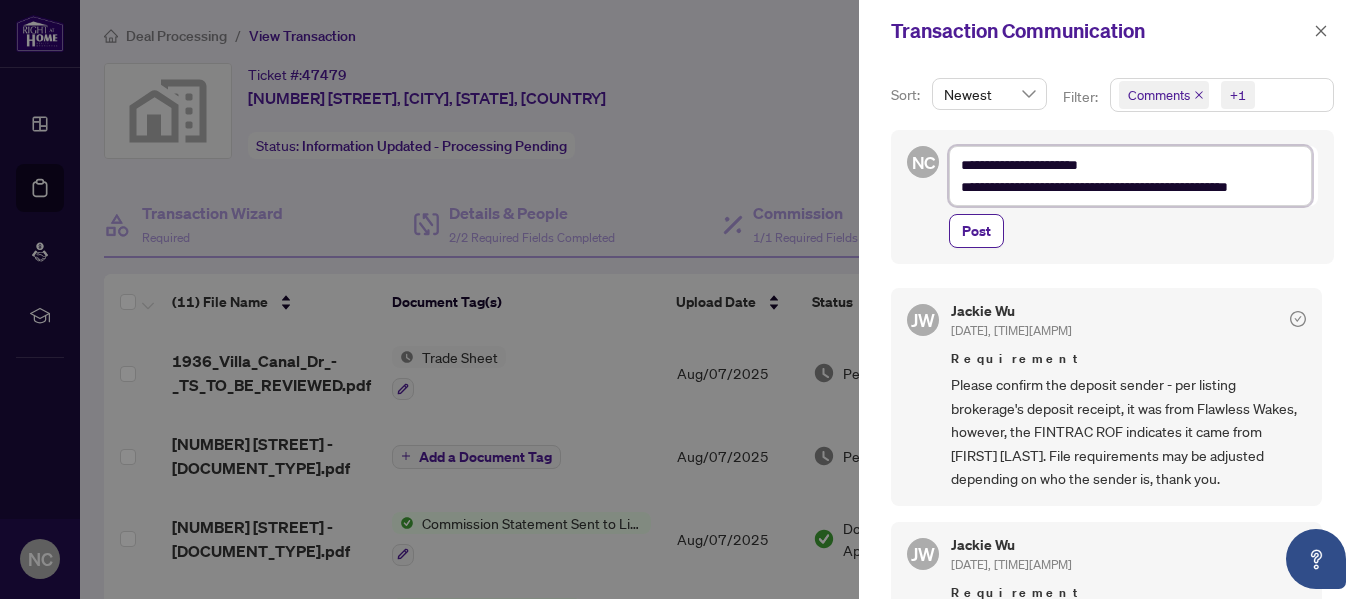 type on "**********" 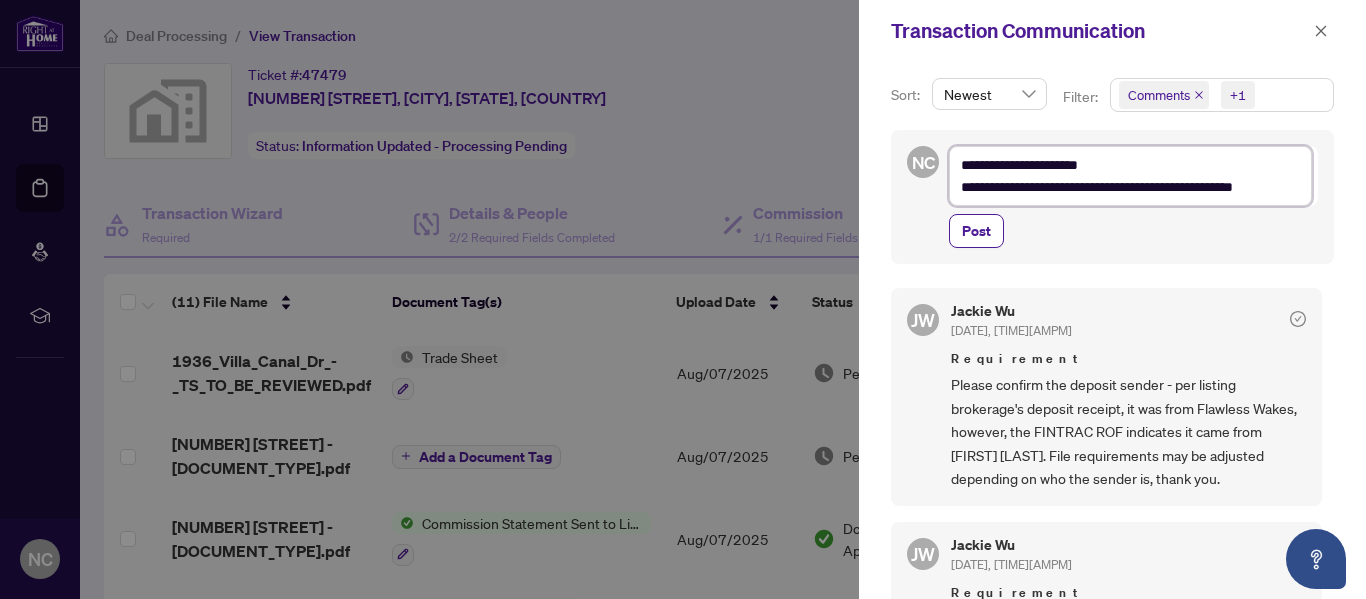 type on "**********" 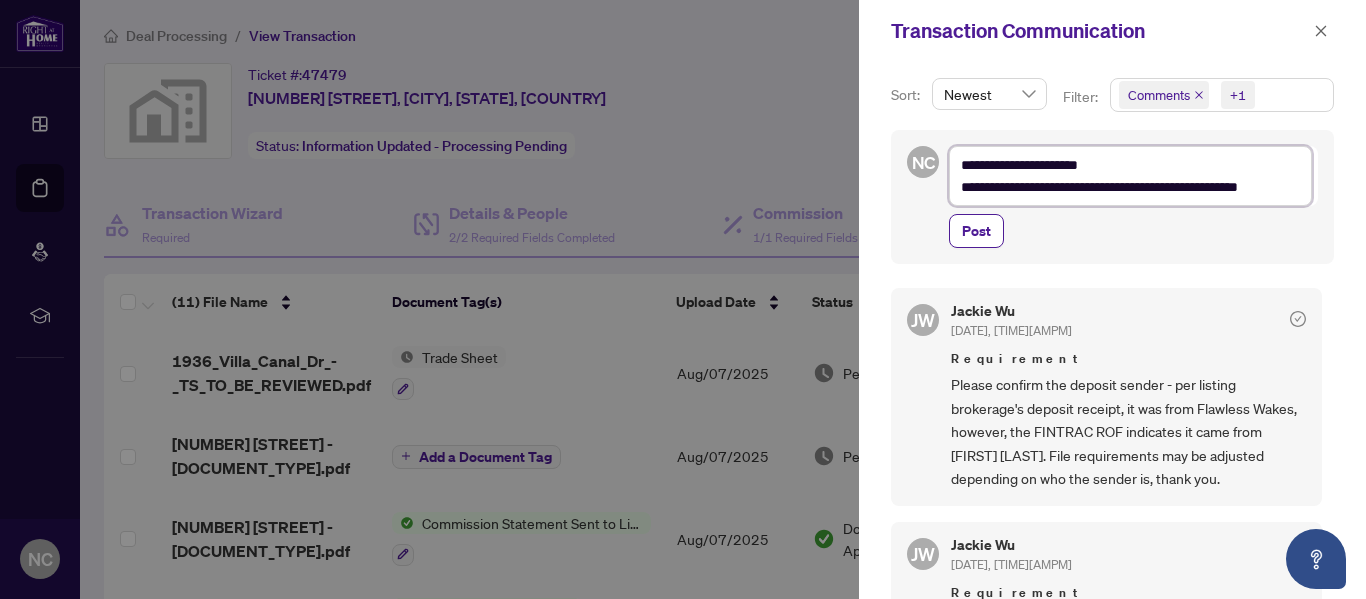 type on "**********" 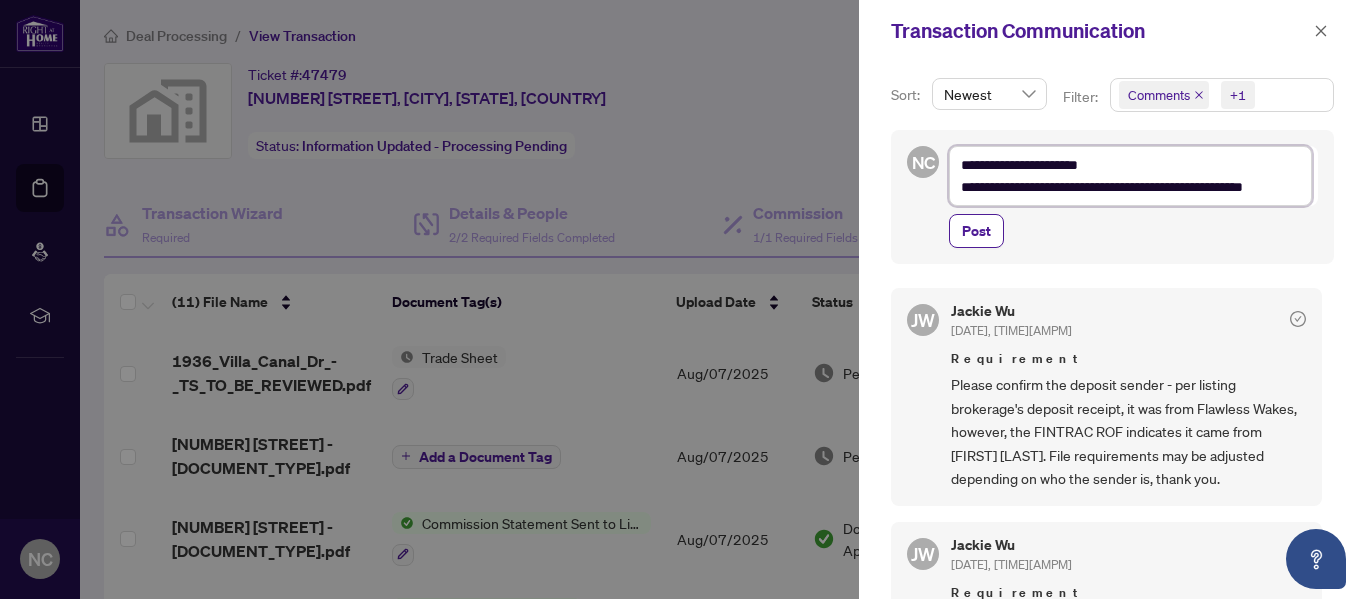 type on "**********" 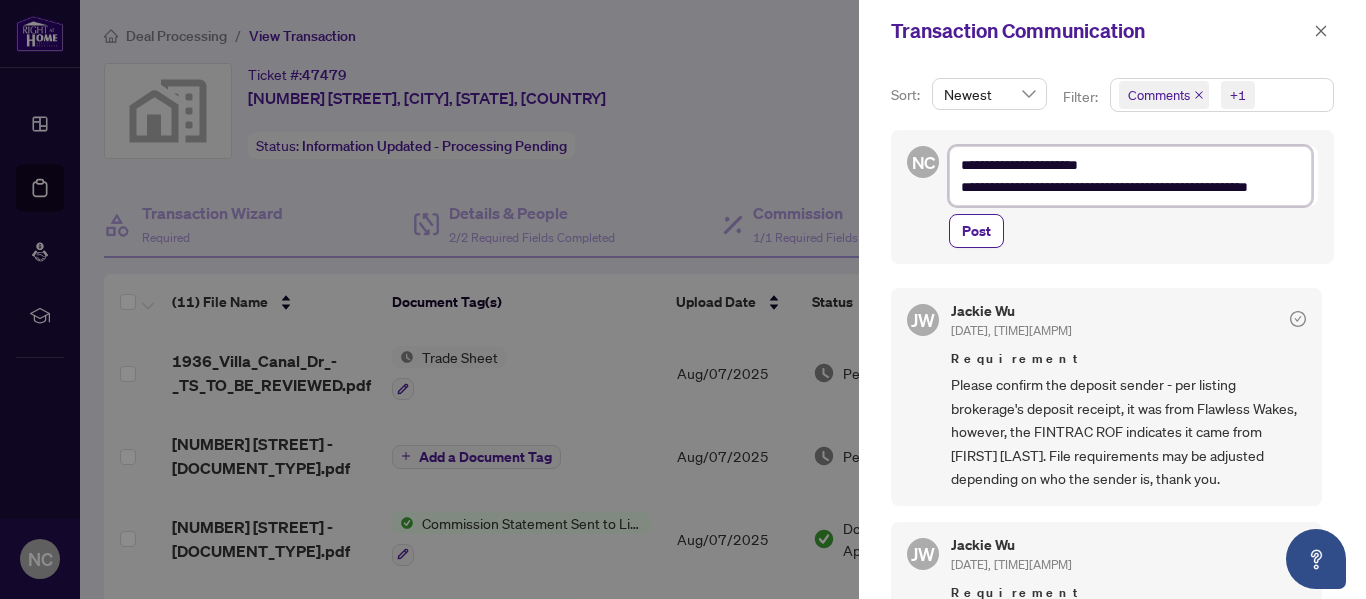 type on "**********" 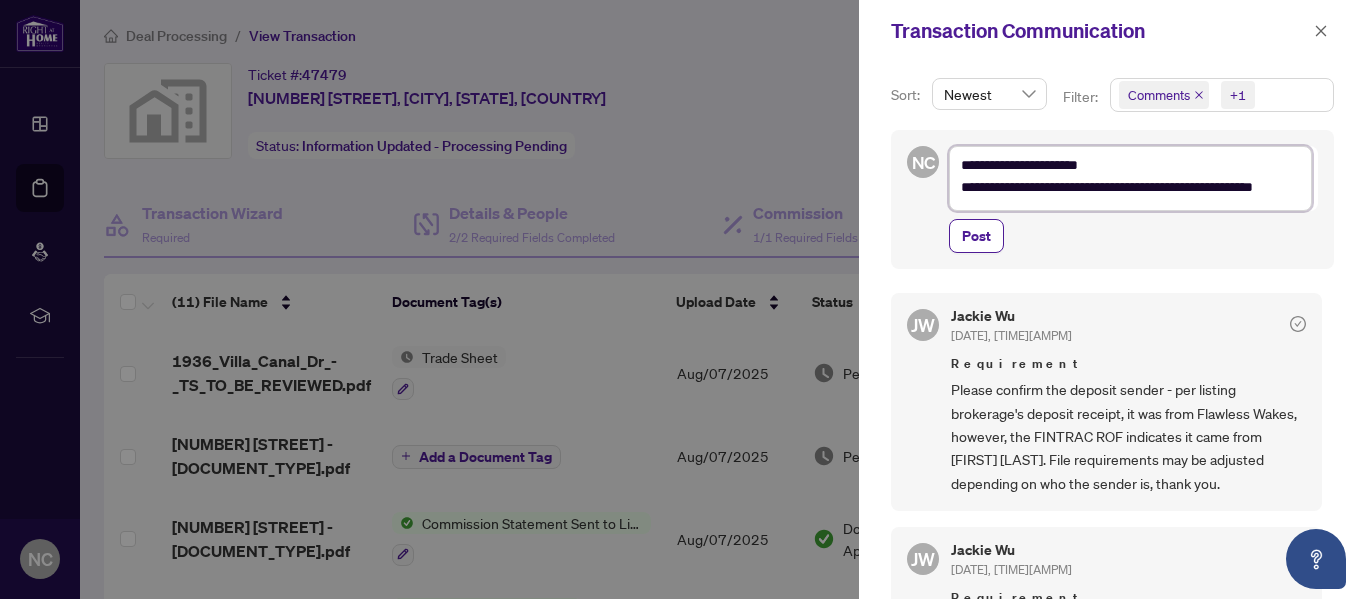 scroll, scrollTop: 1, scrollLeft: 0, axis: vertical 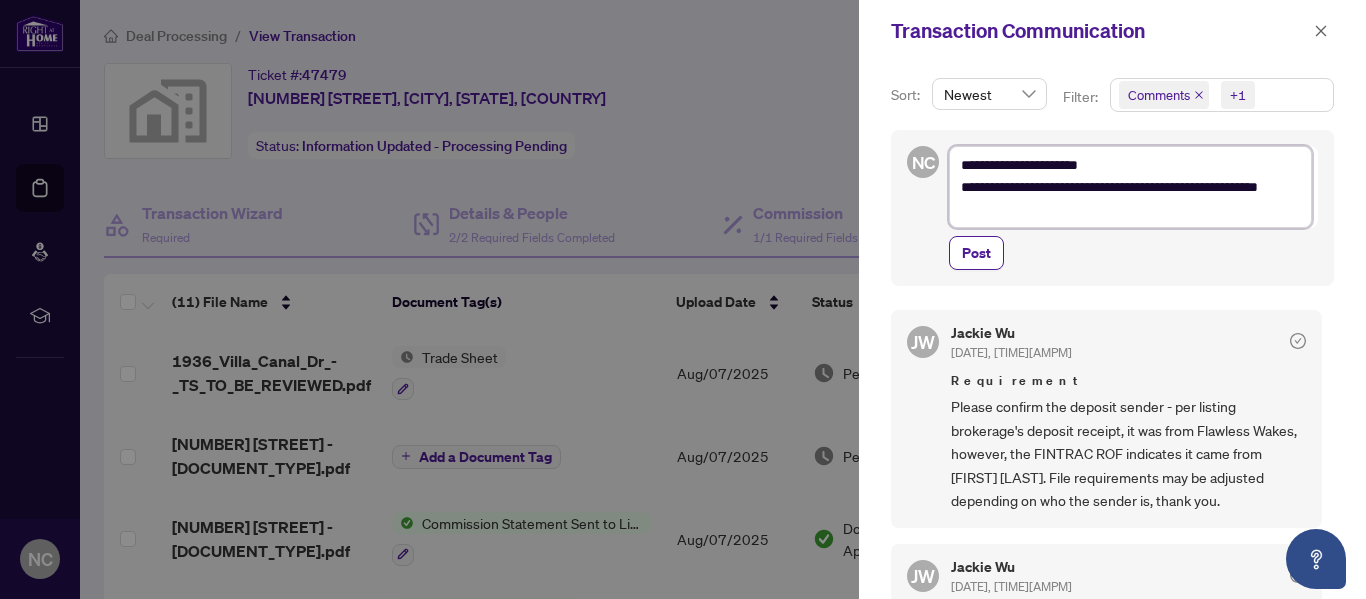 type on "**********" 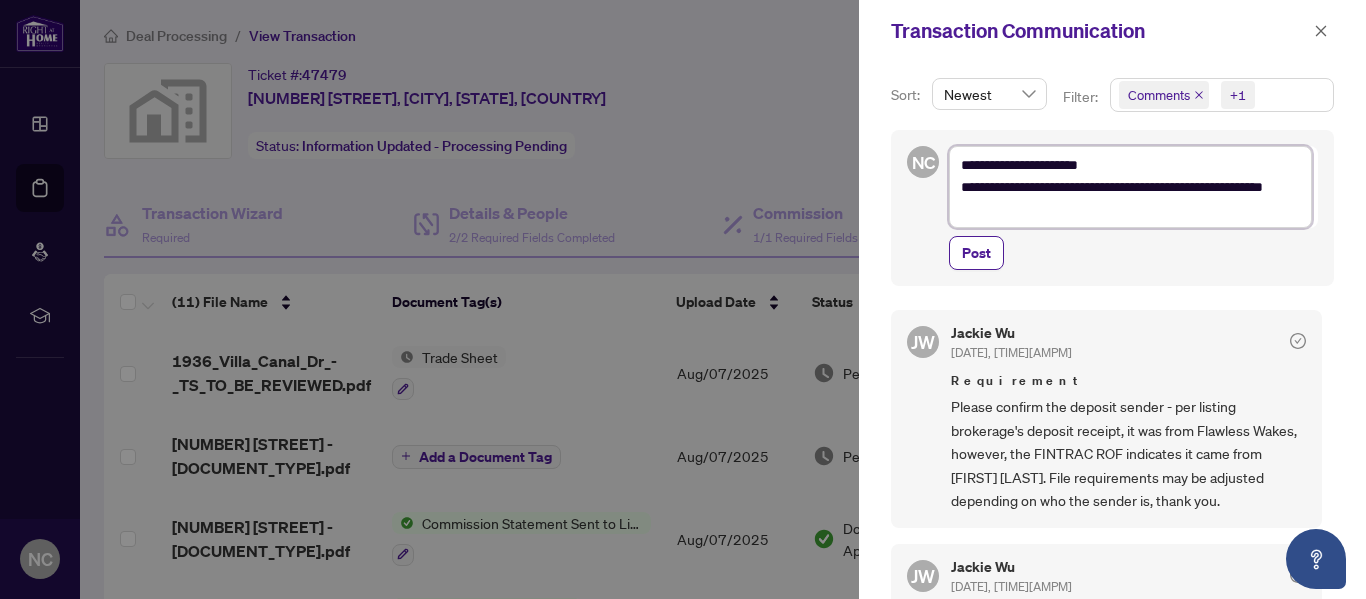 type on "**********" 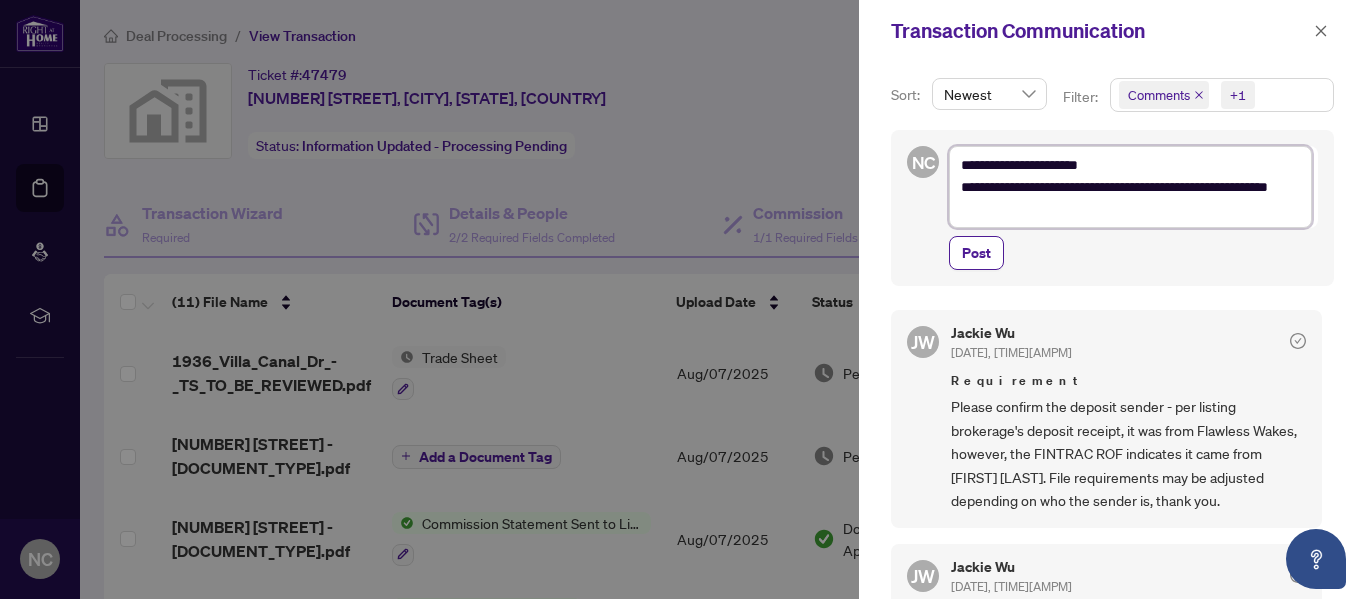 type on "**********" 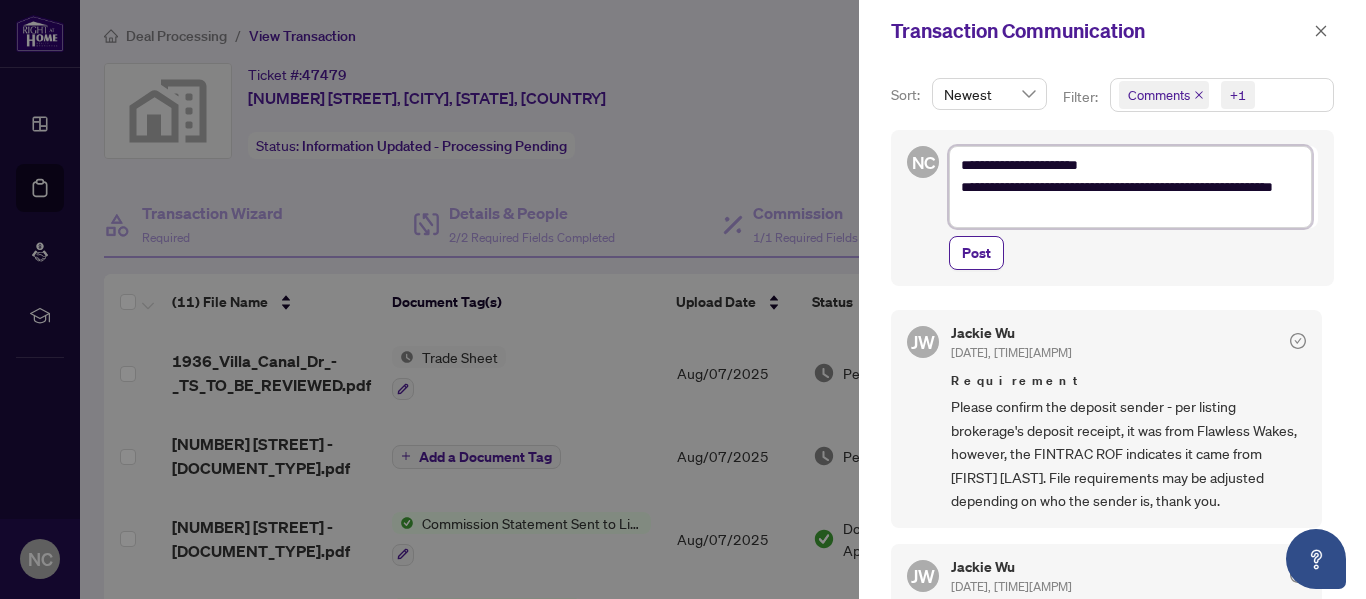 type on "**********" 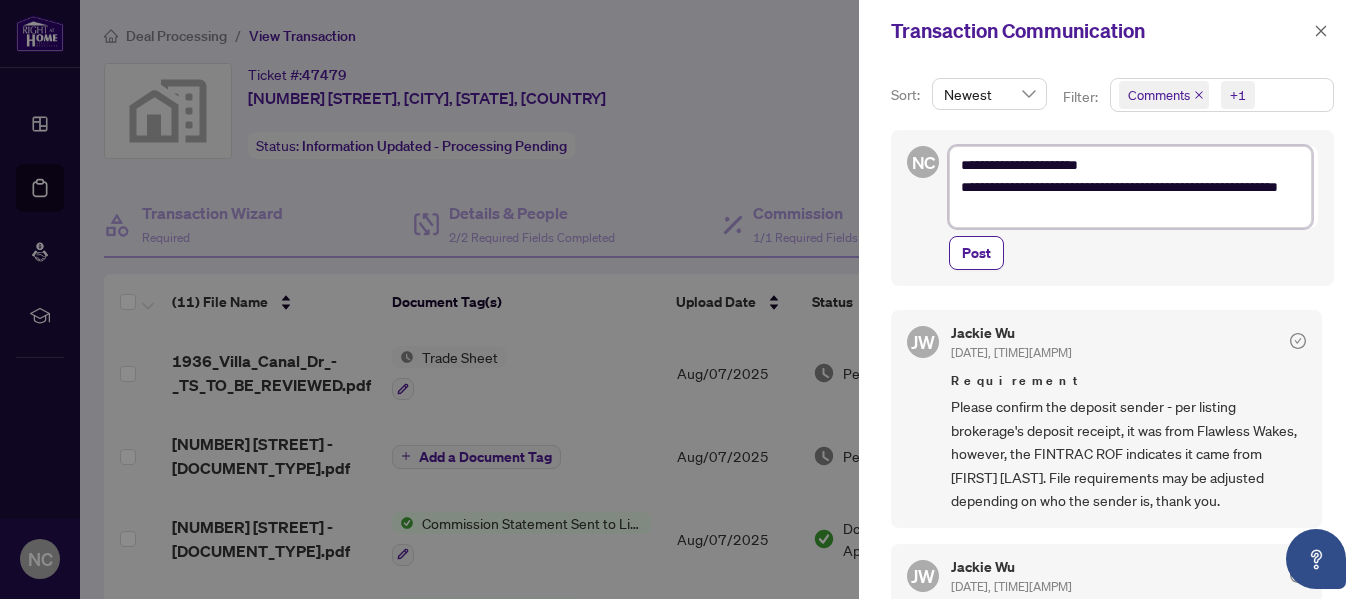 type on "**********" 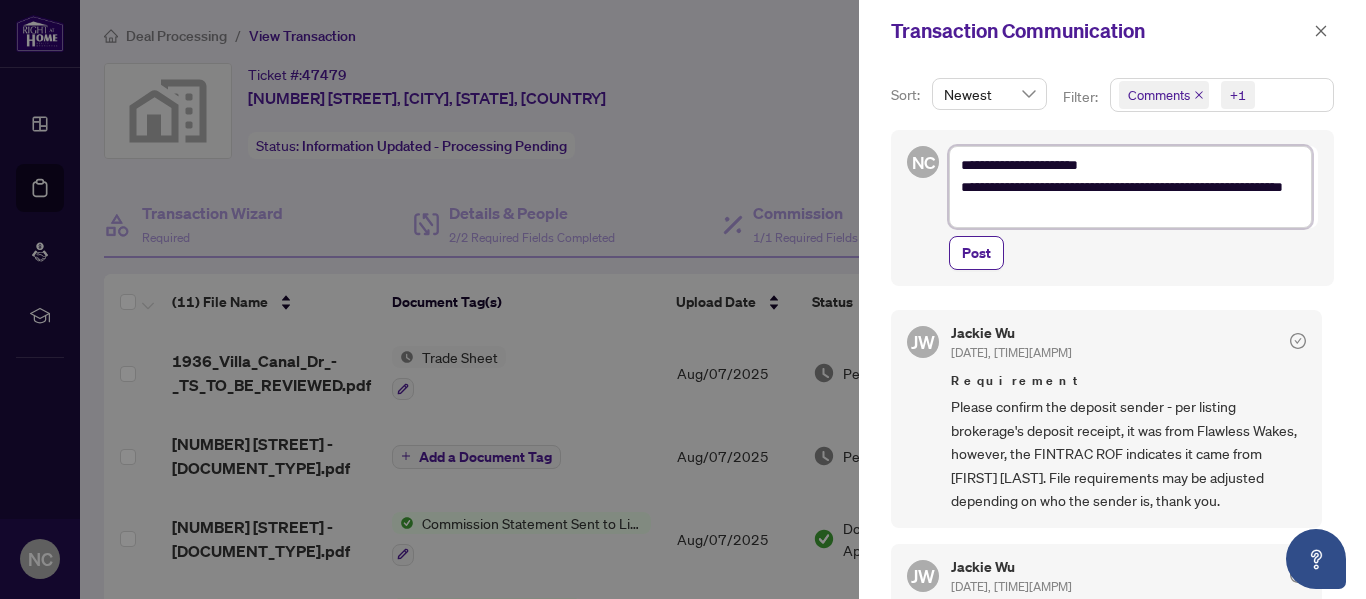 type on "**********" 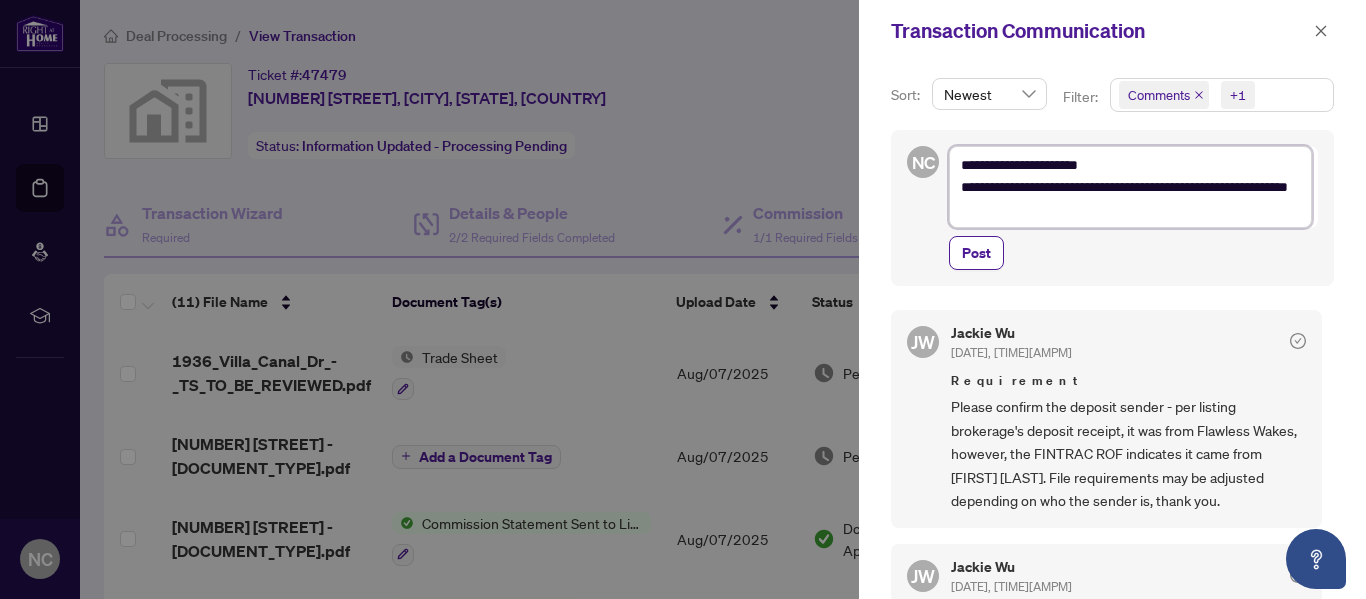 type on "**********" 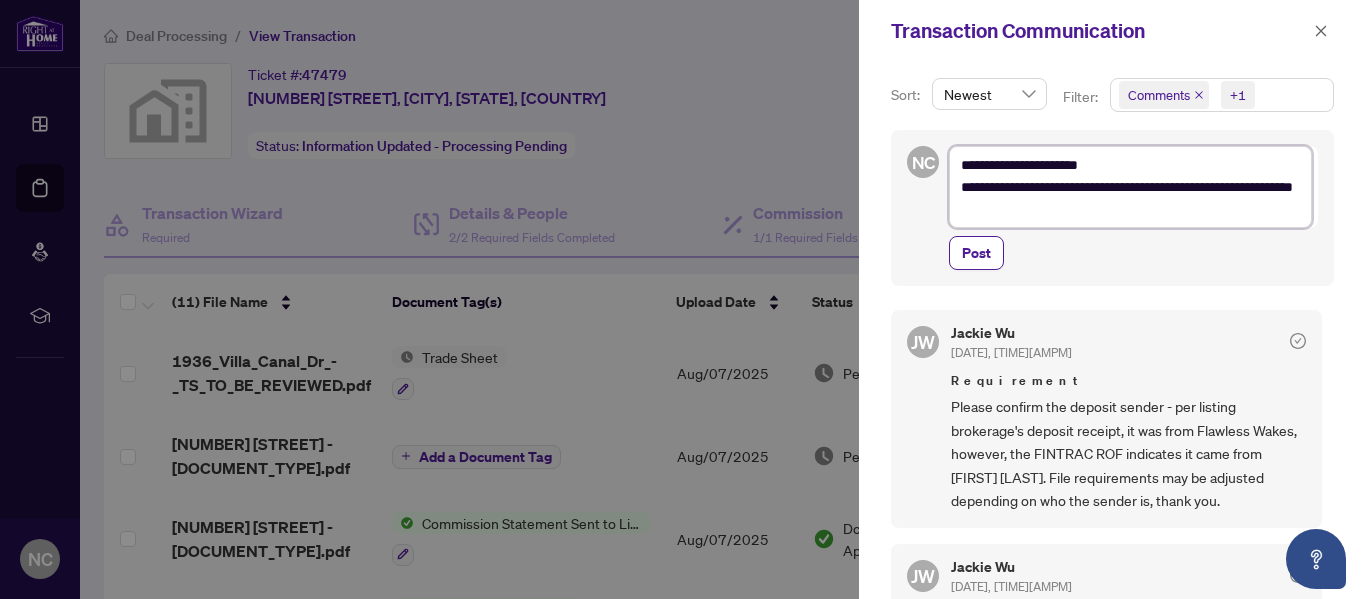 type on "**********" 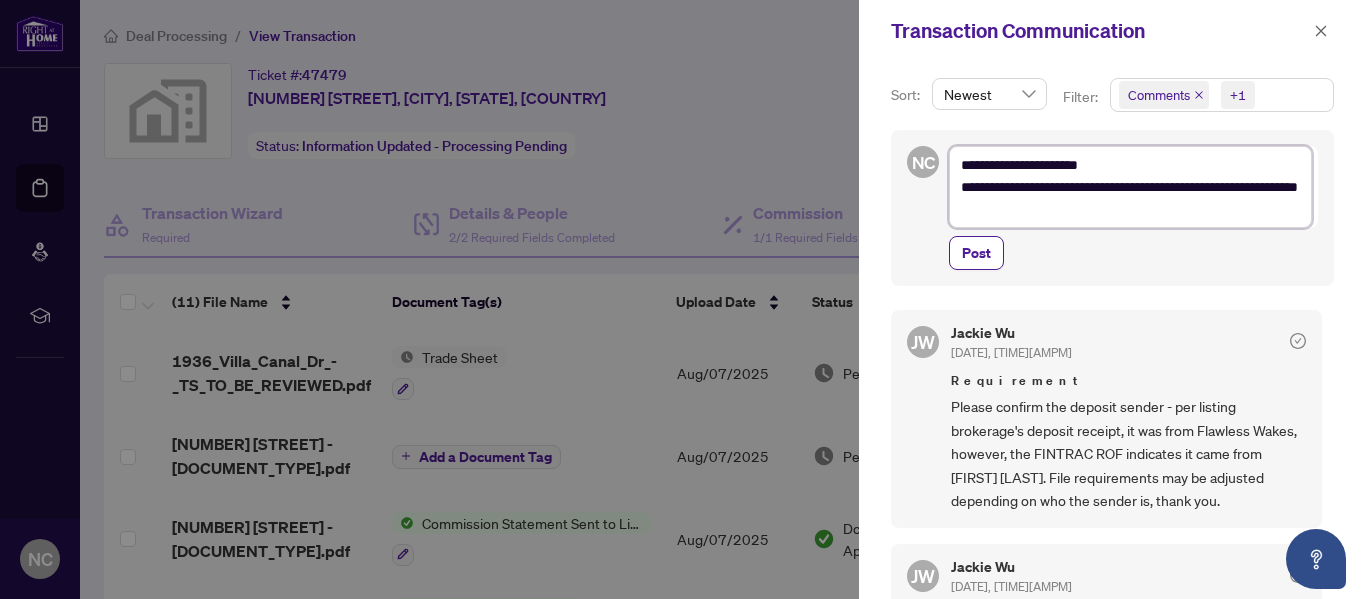 type on "**********" 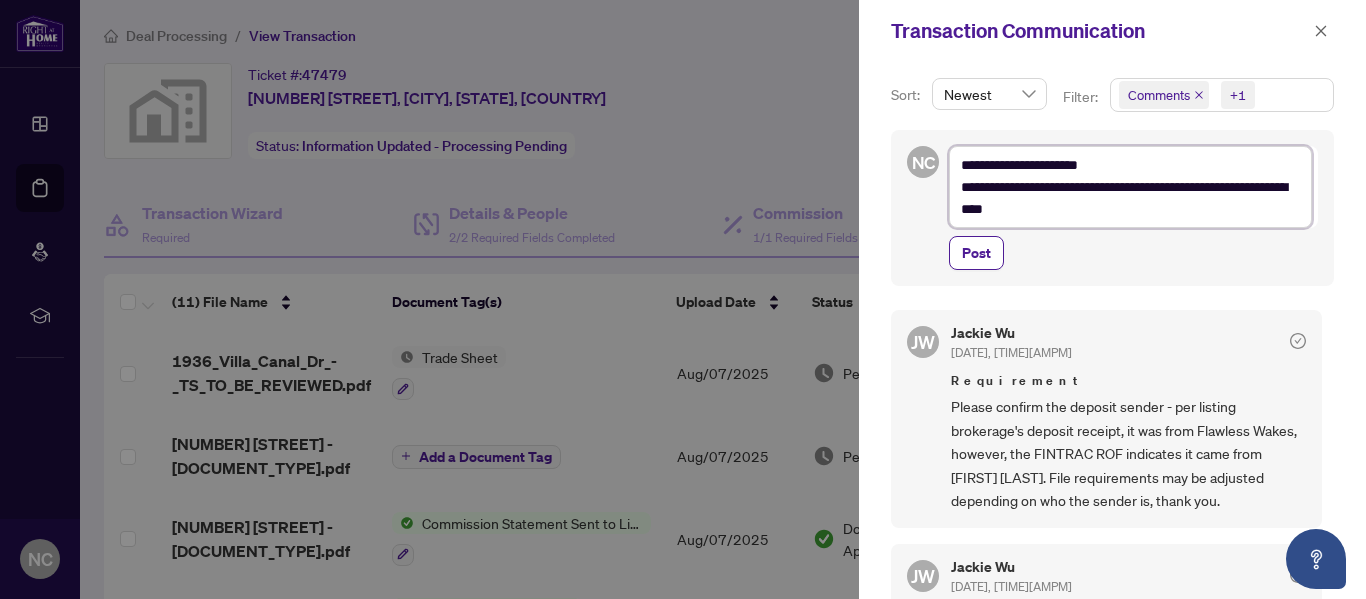 type on "**********" 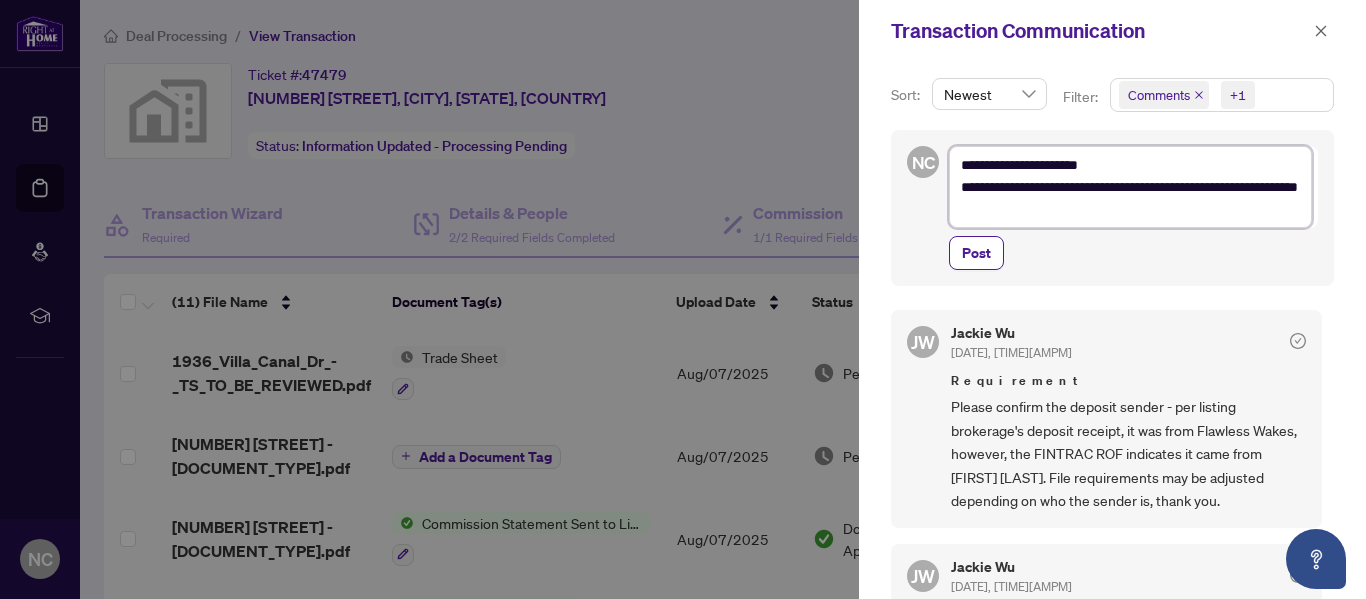 type on "**********" 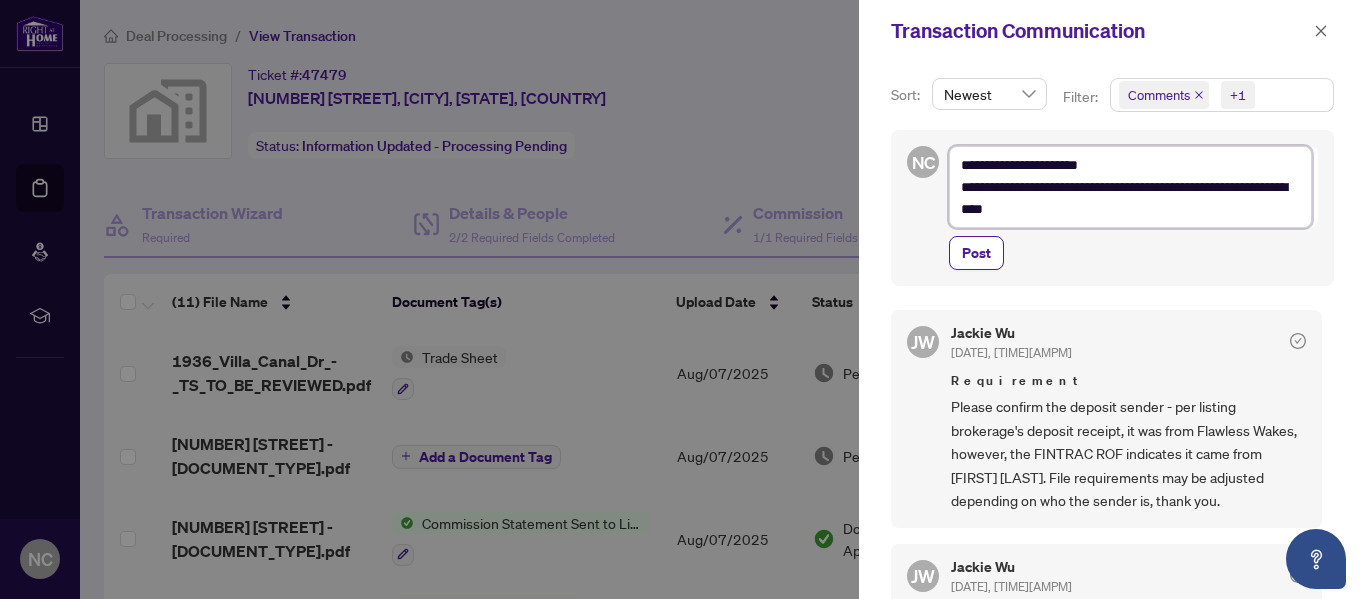 type on "**********" 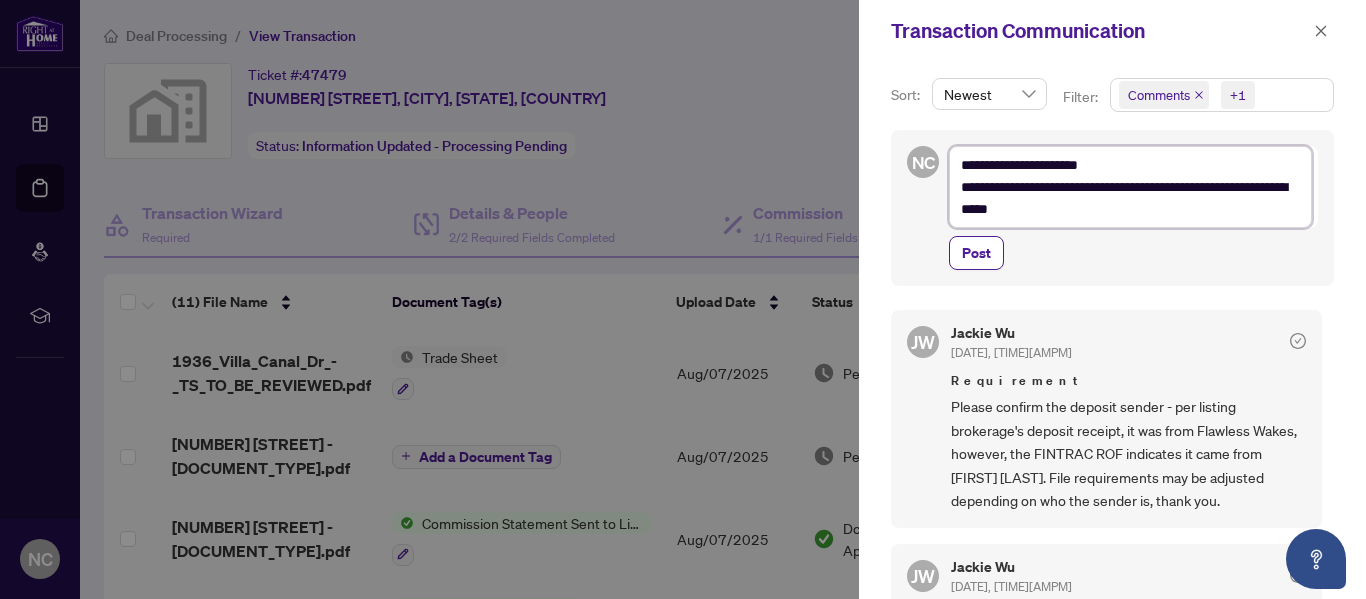 type on "**********" 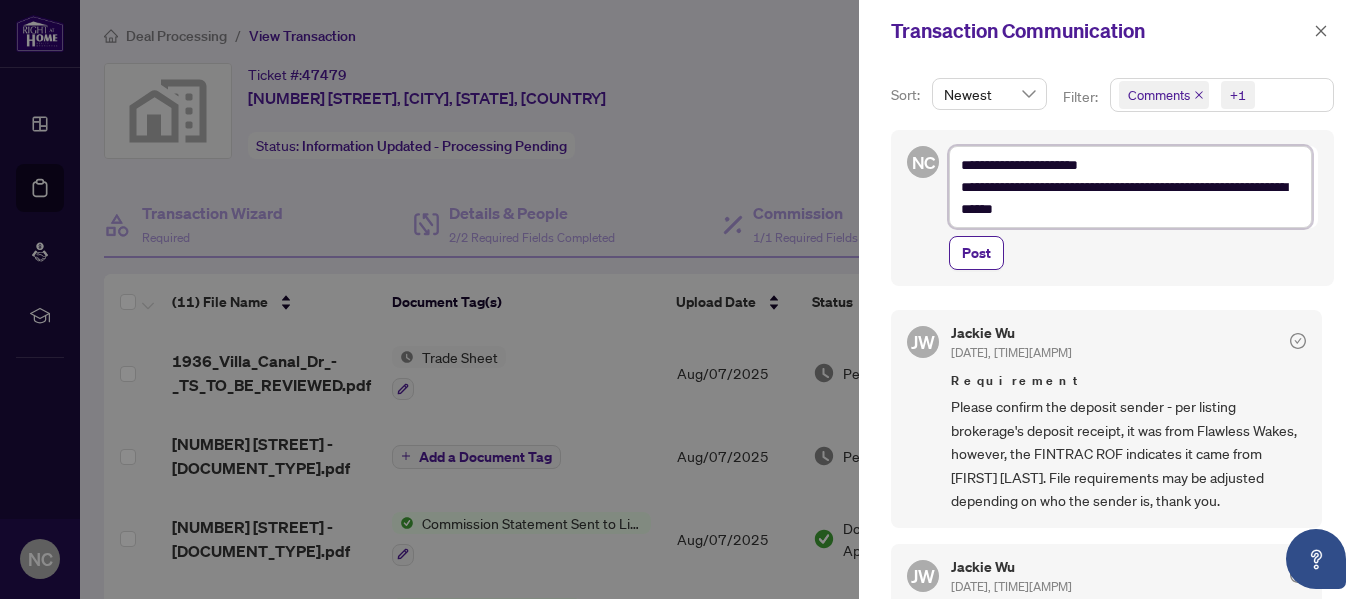 type on "**********" 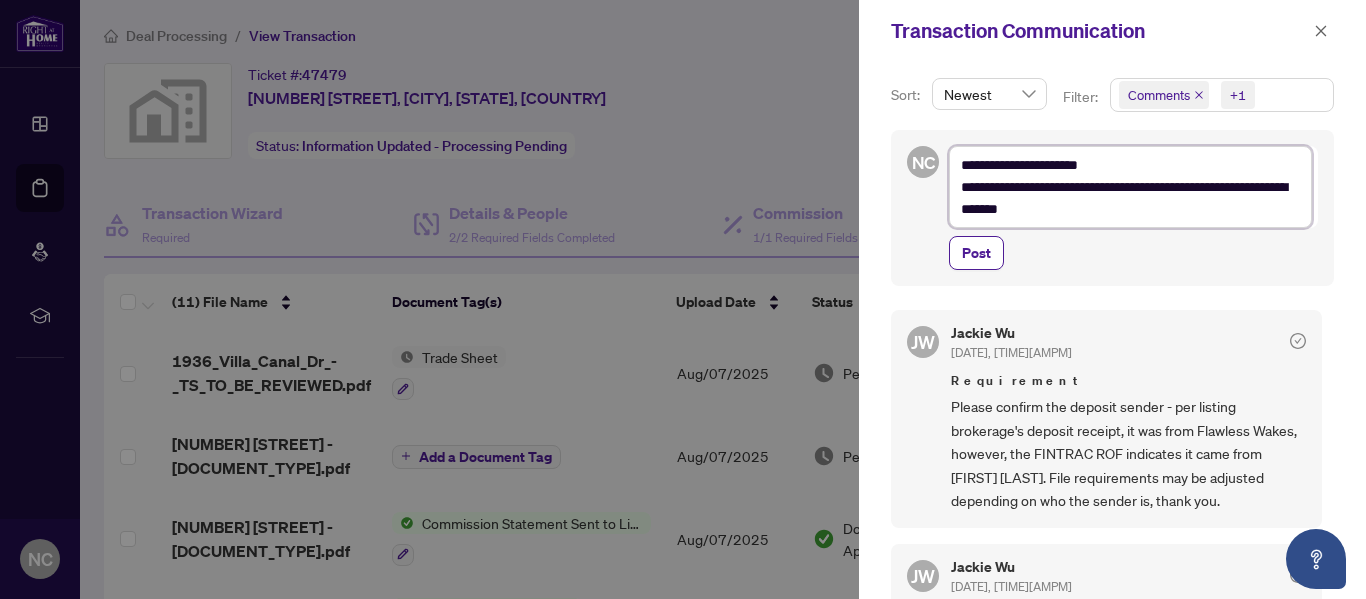 type on "**********" 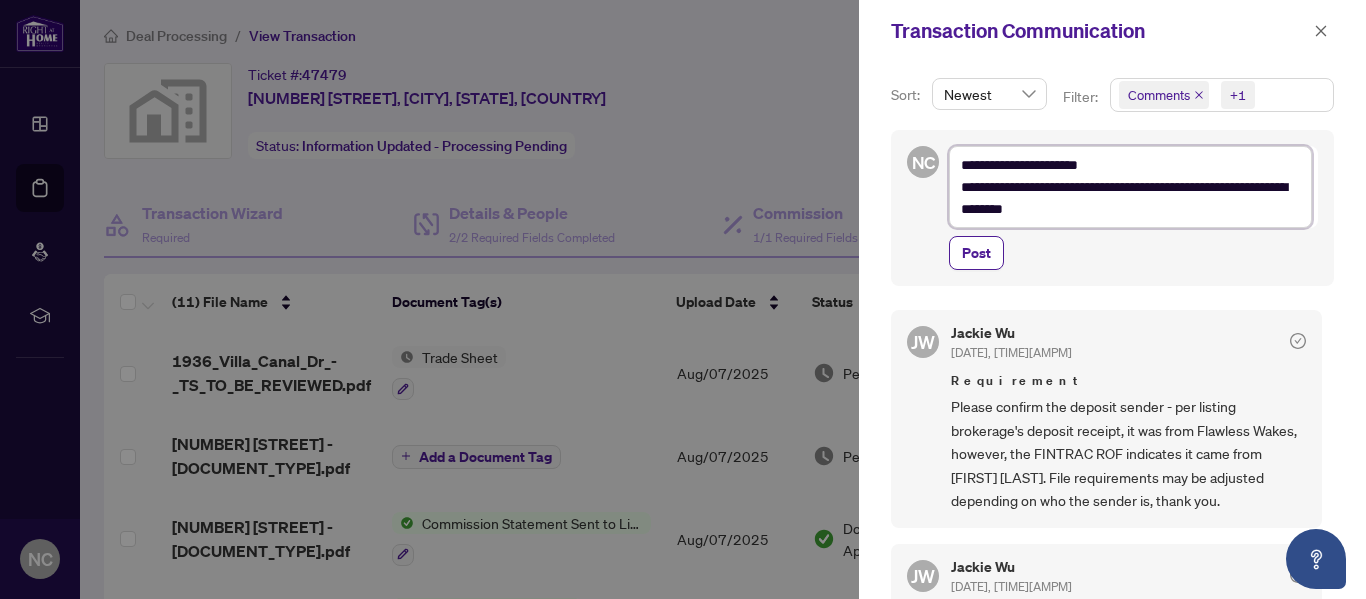 type on "**********" 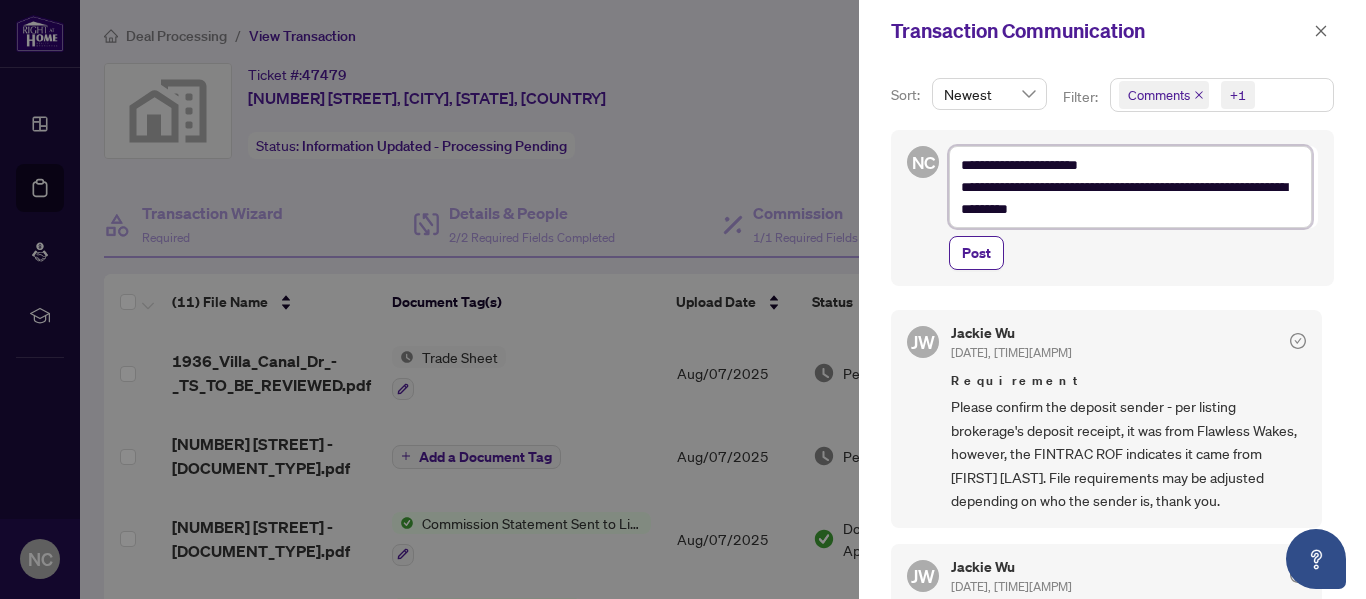 type on "**********" 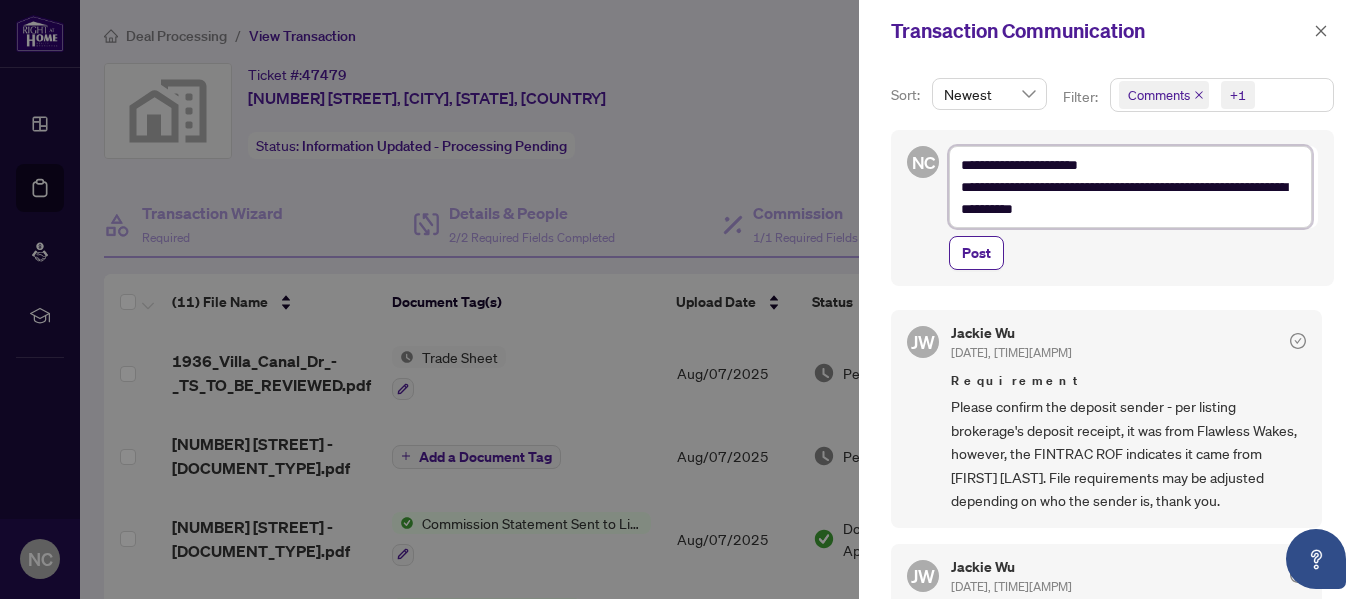 type on "**********" 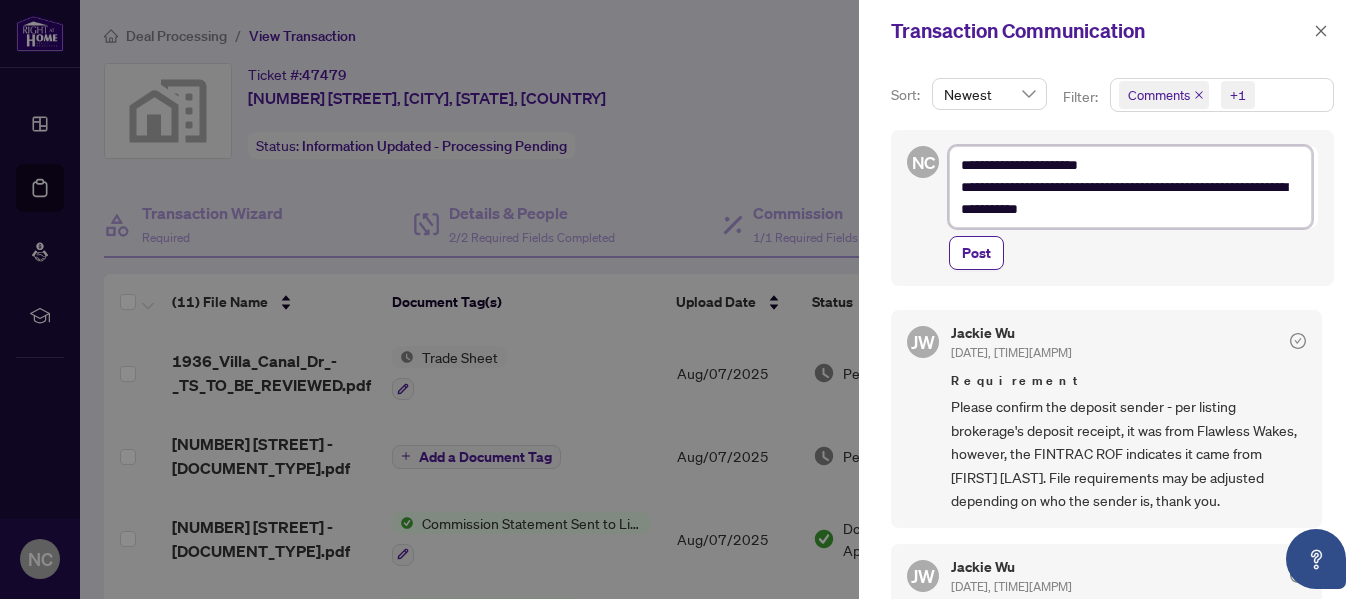 type on "**********" 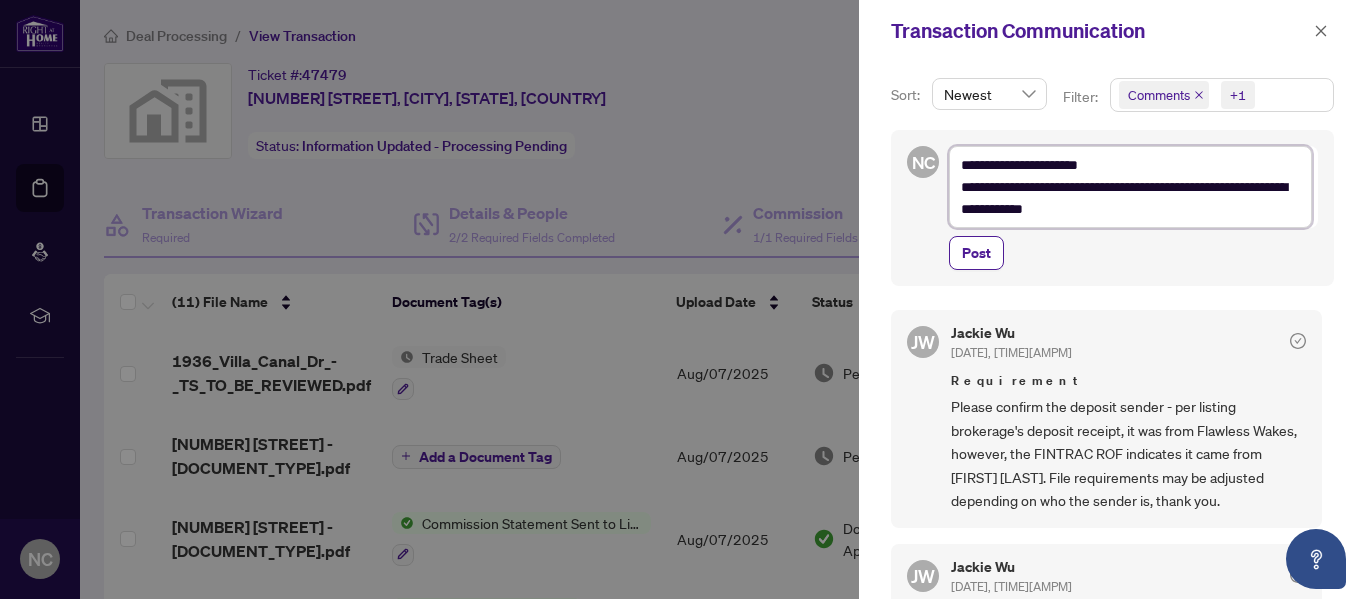 type on "**********" 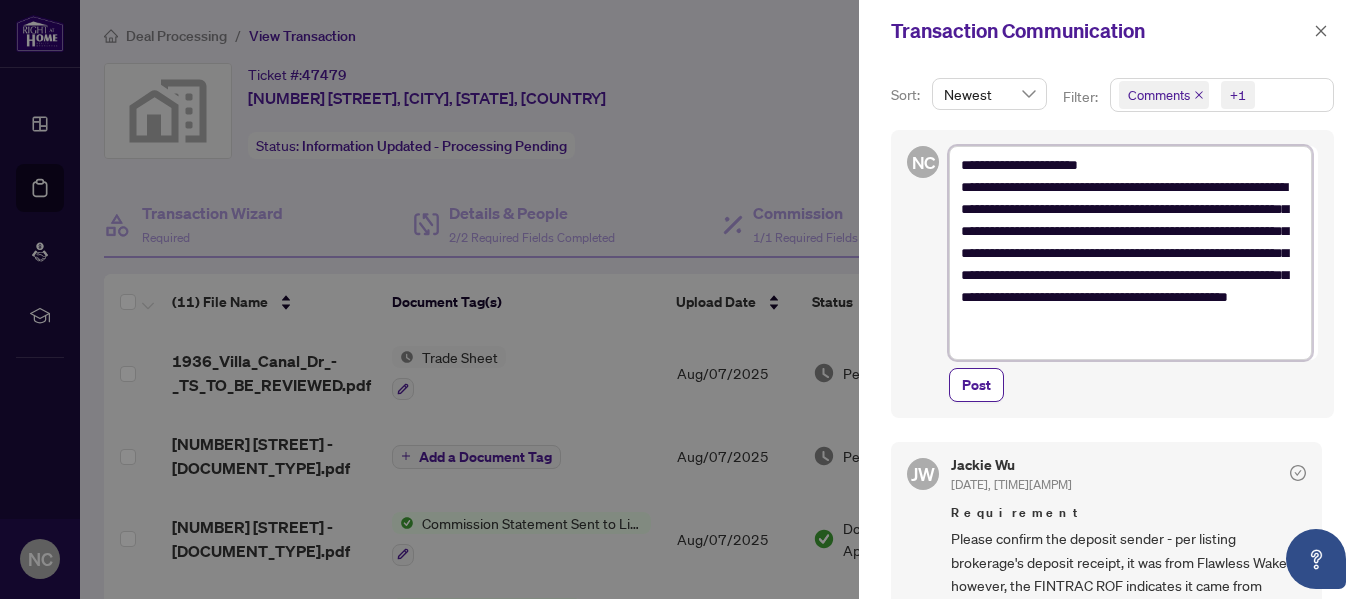scroll, scrollTop: 0, scrollLeft: 0, axis: both 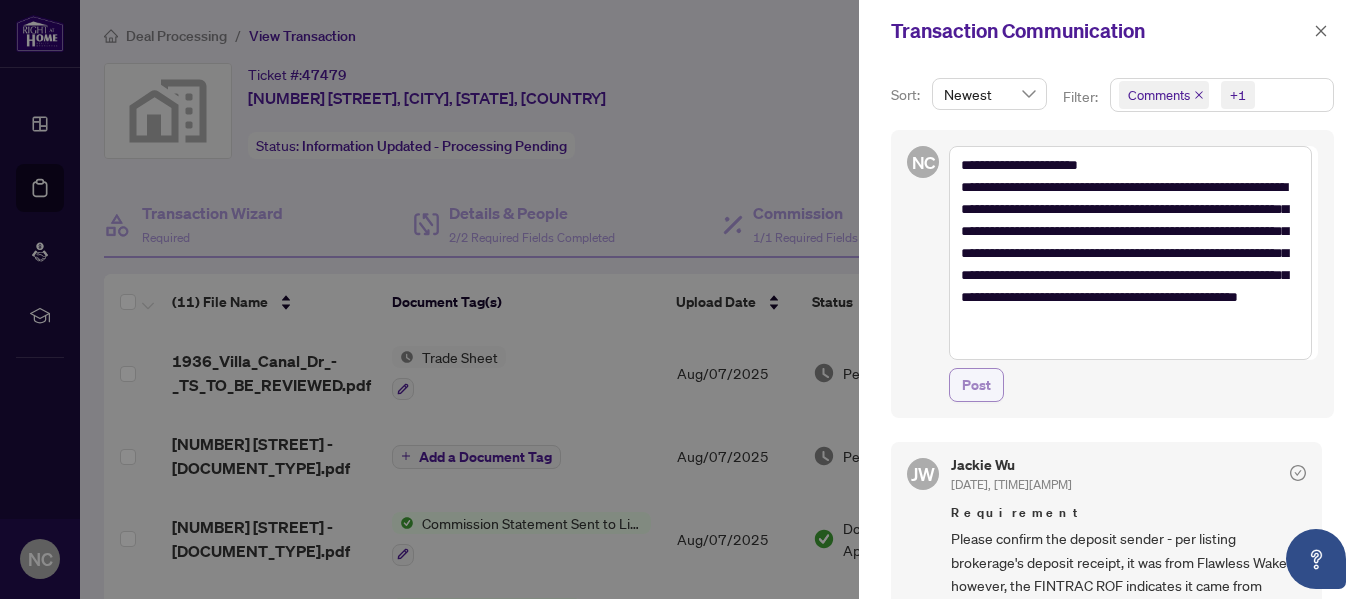 click on "Post" at bounding box center (976, 385) 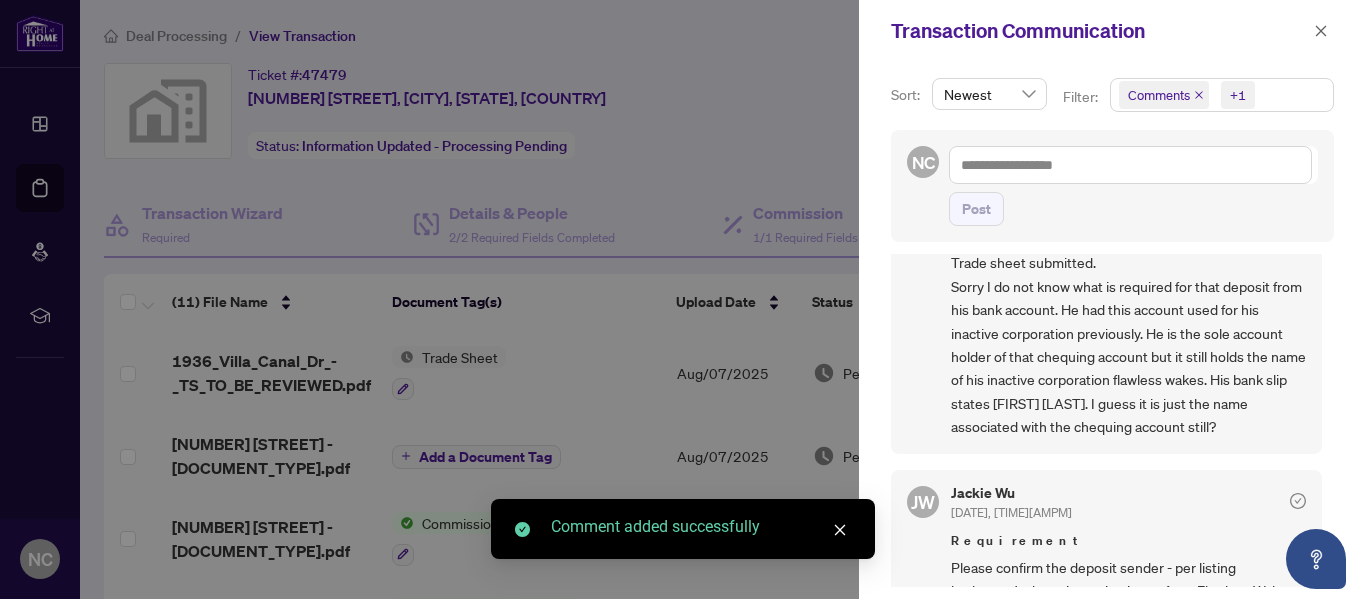 scroll, scrollTop: 0, scrollLeft: 0, axis: both 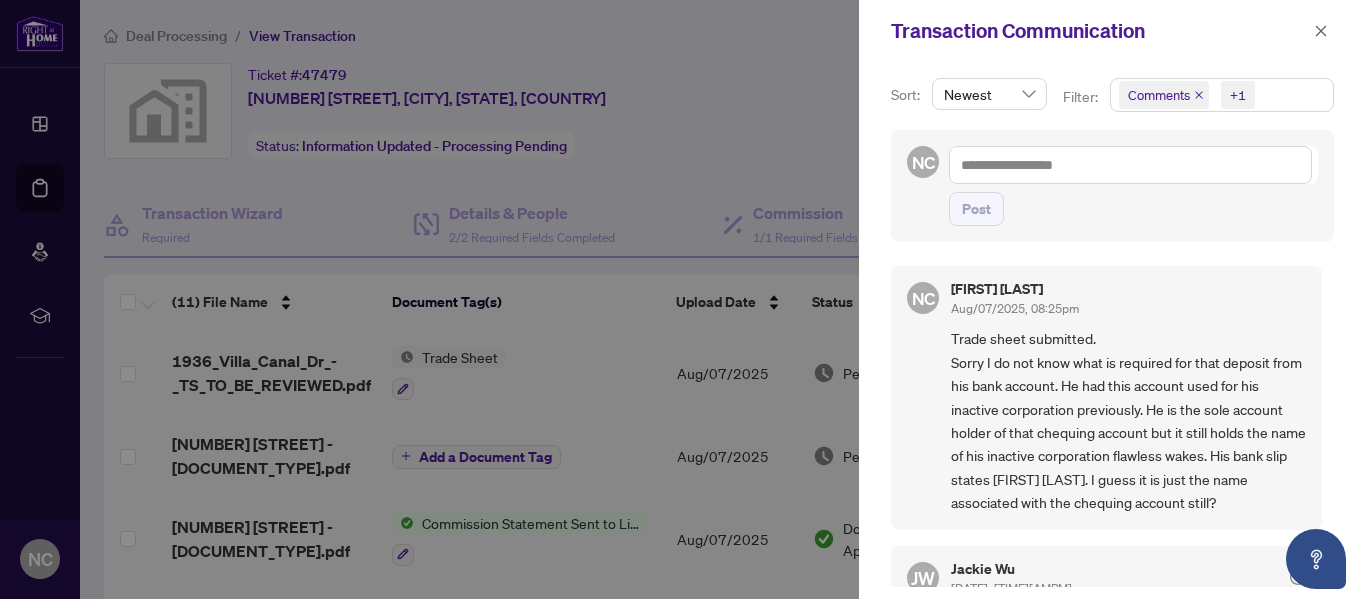 drag, startPoint x: 1319, startPoint y: 28, endPoint x: 1279, endPoint y: 31, distance: 40.112343 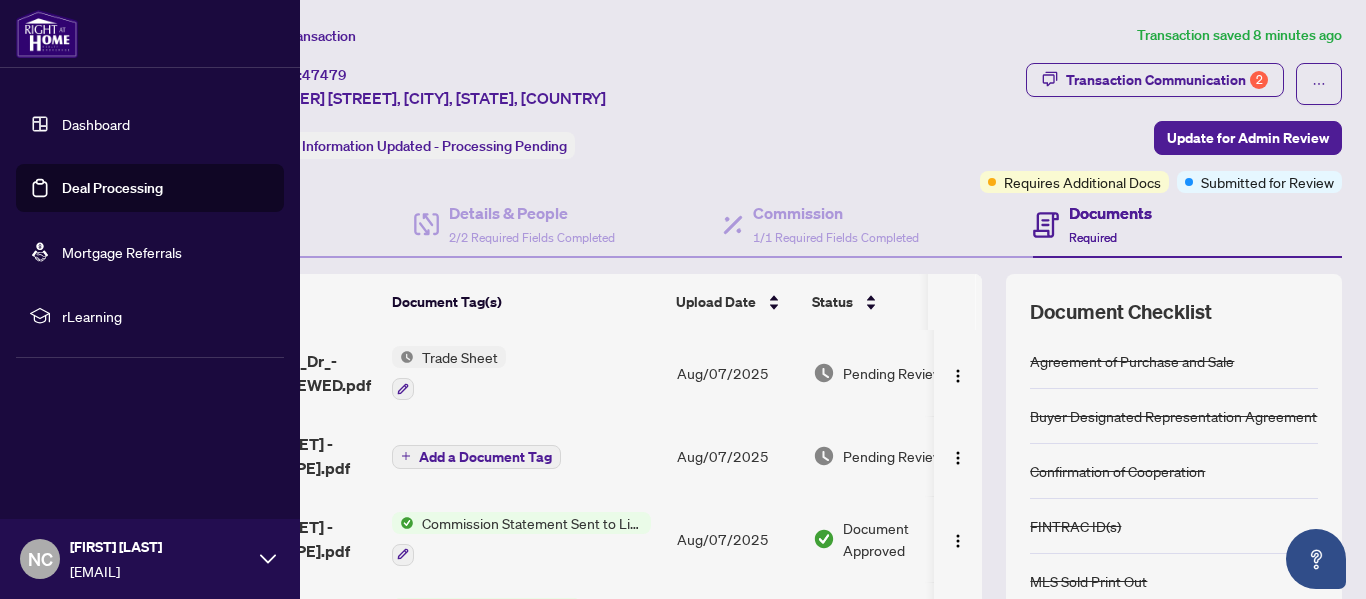 click on "Deal Processing" at bounding box center [112, 188] 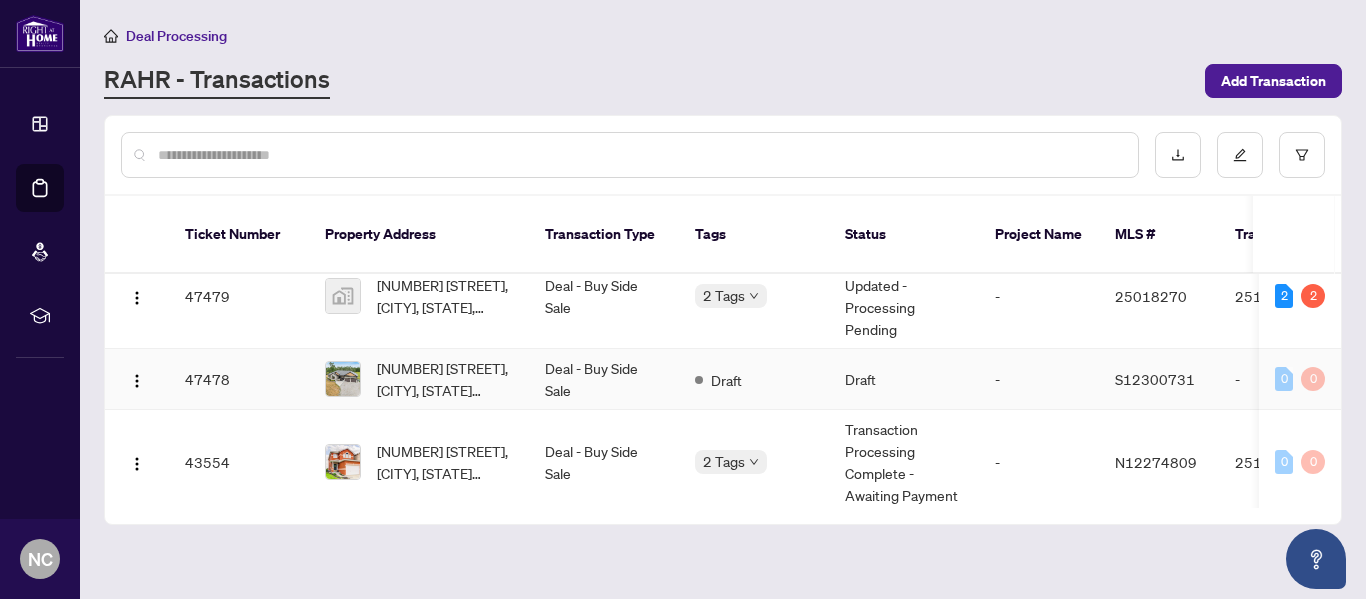 scroll, scrollTop: 31, scrollLeft: 0, axis: vertical 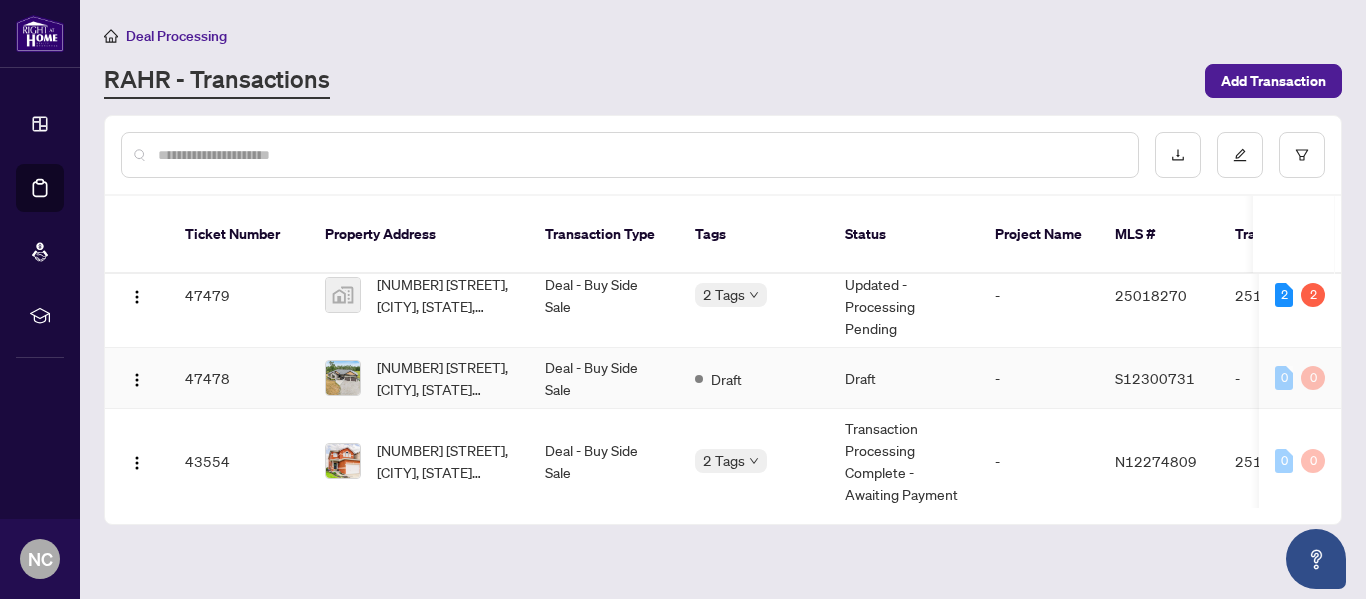 click on "Deal - Buy Side Sale" at bounding box center (604, 378) 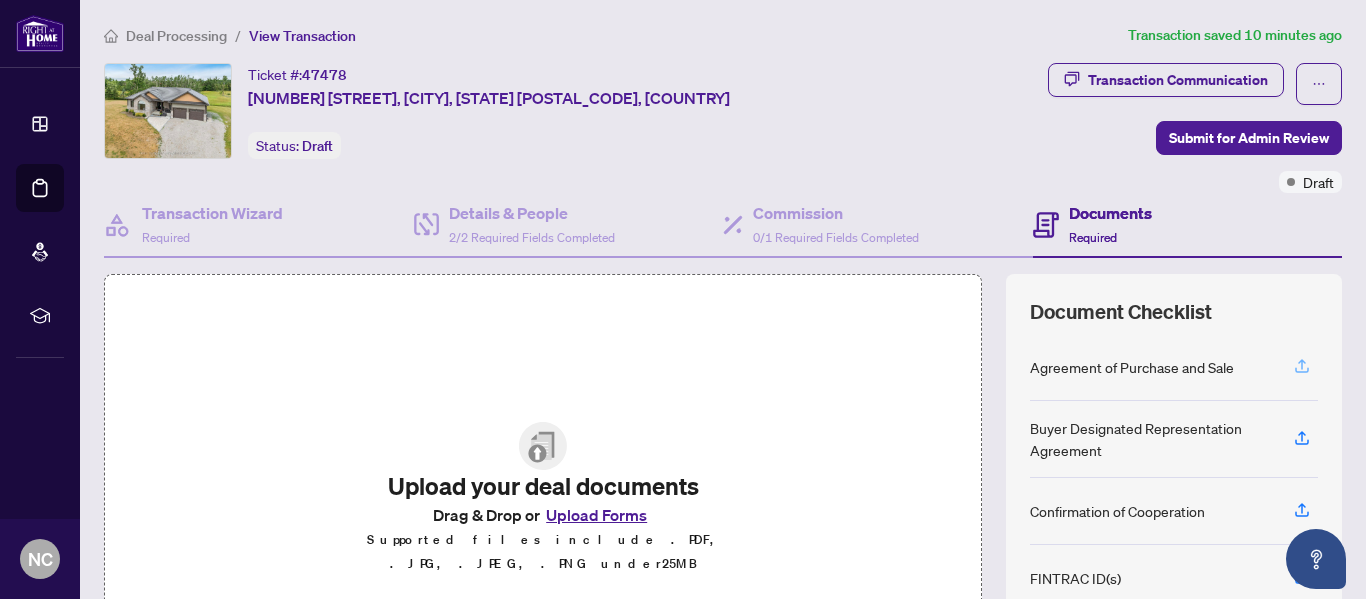 click 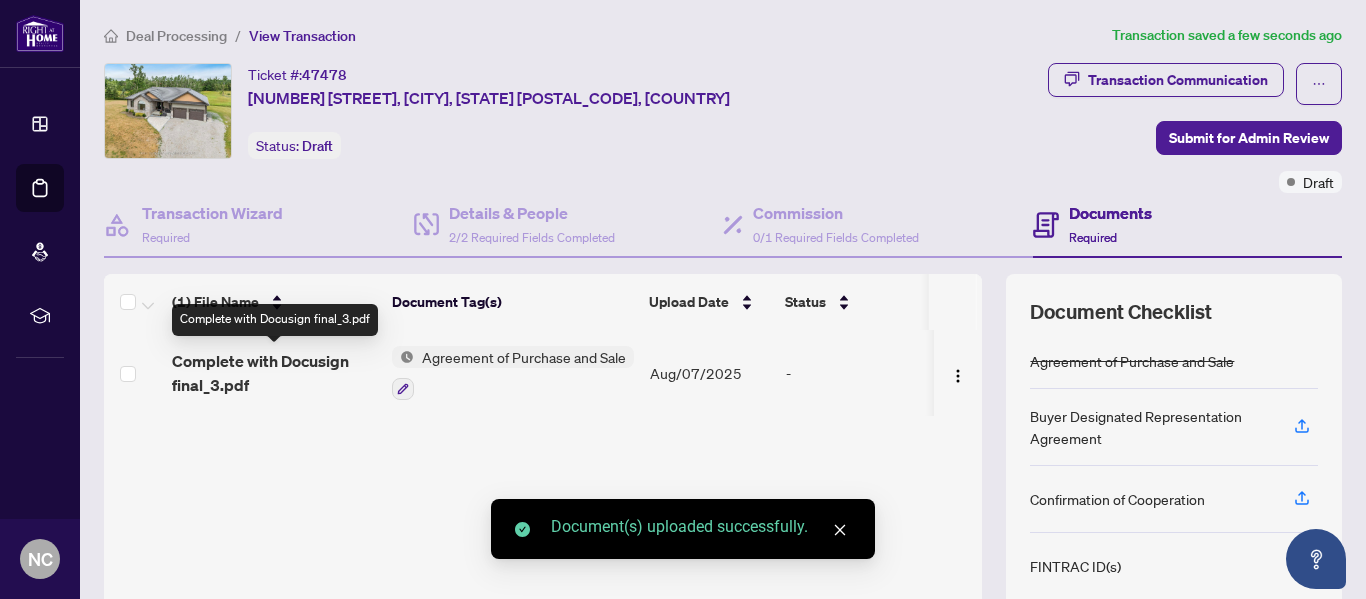click on "Complete with Docusign final_3.pdf" at bounding box center [274, 373] 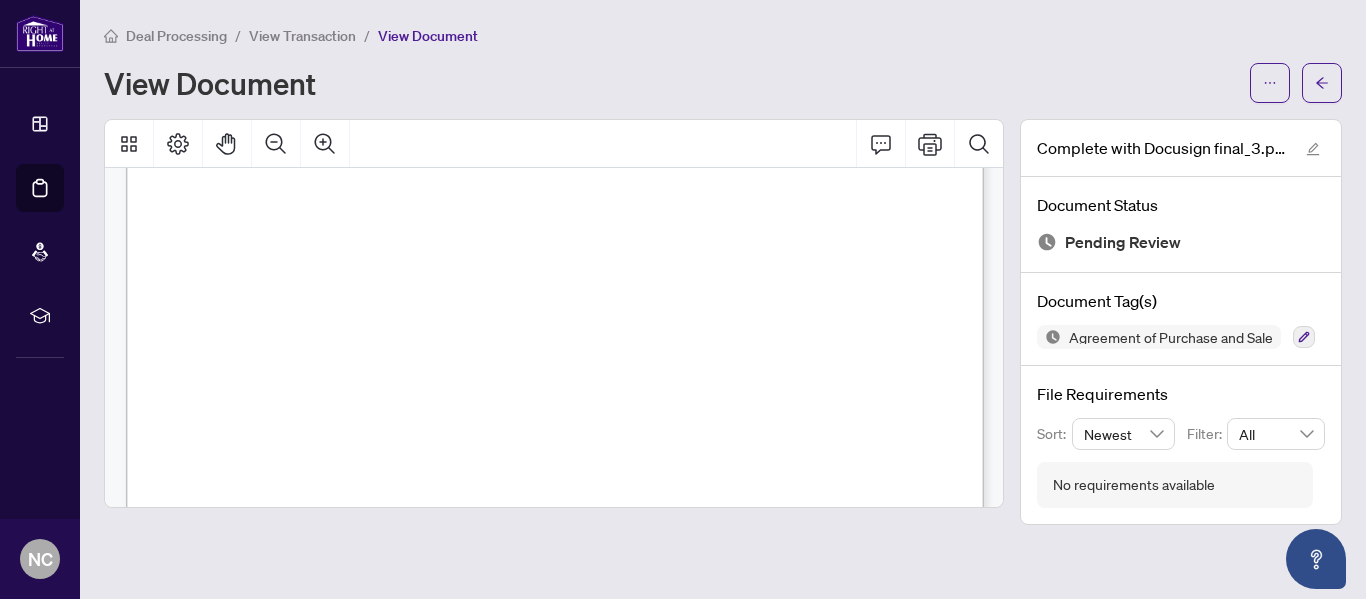scroll, scrollTop: 7825, scrollLeft: 0, axis: vertical 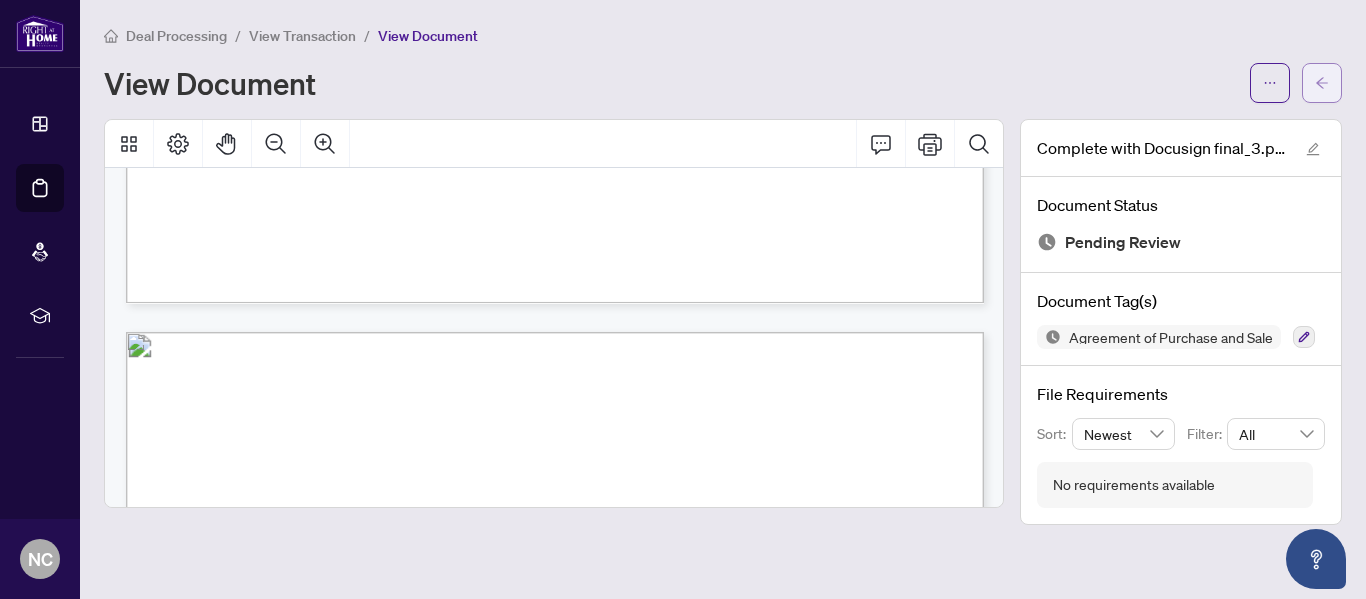 click at bounding box center [1322, 83] 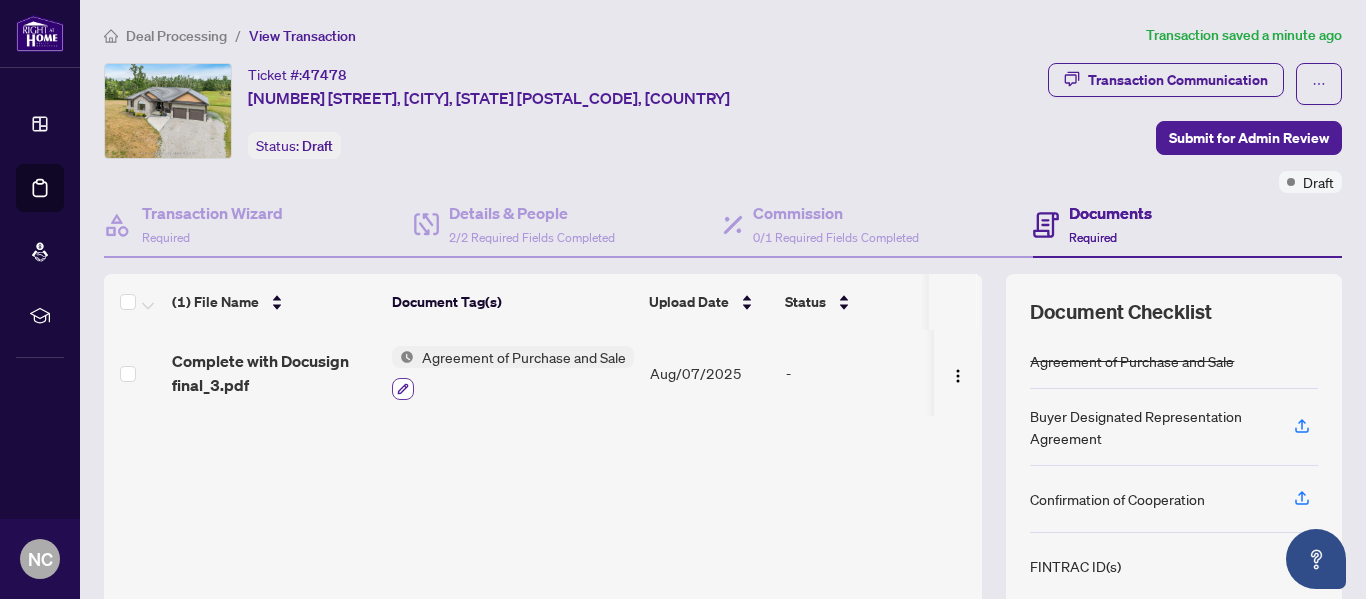 click 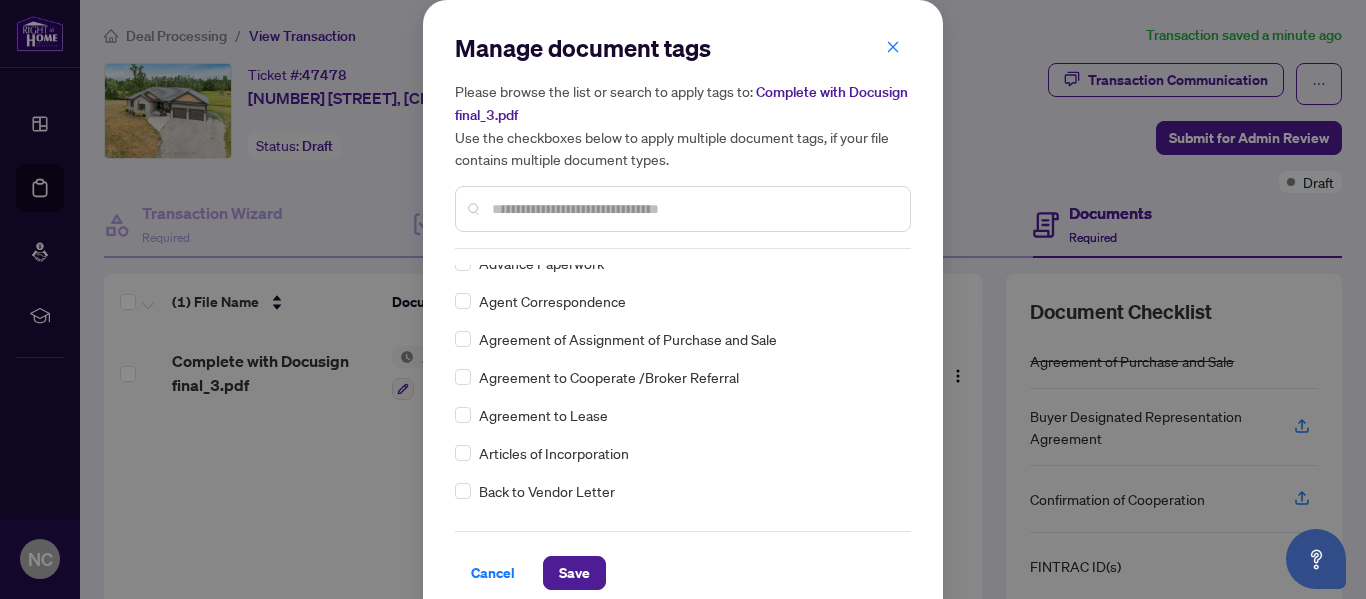 scroll, scrollTop: 401, scrollLeft: 0, axis: vertical 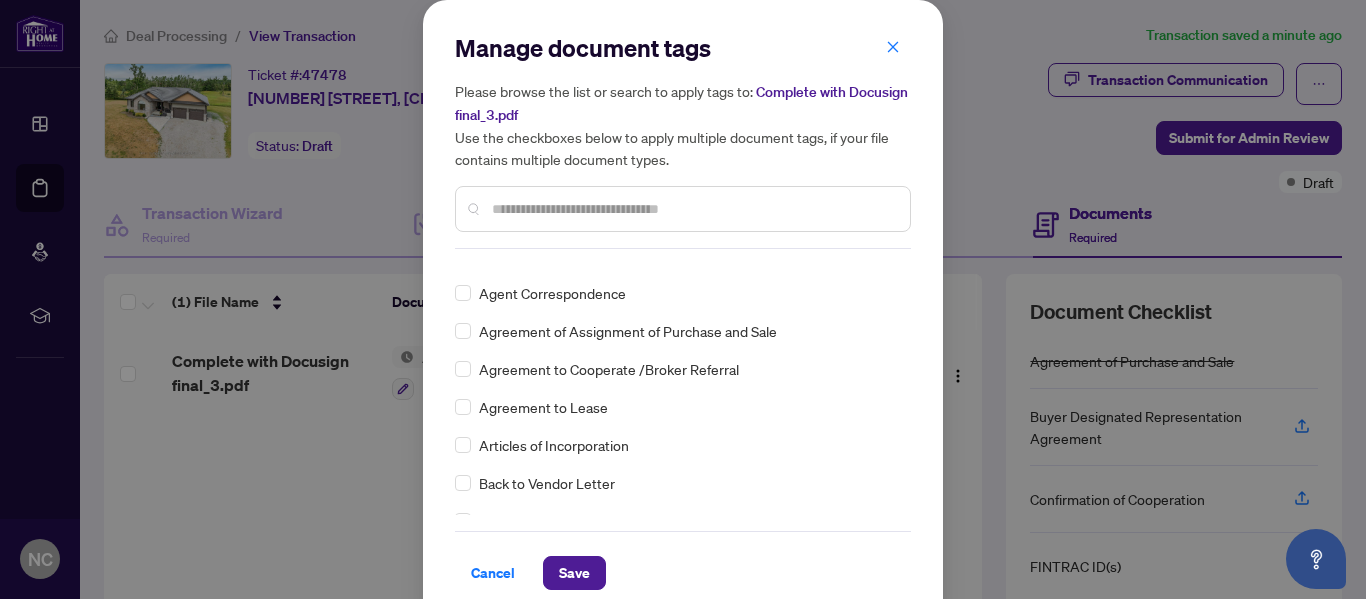click at bounding box center (693, 209) 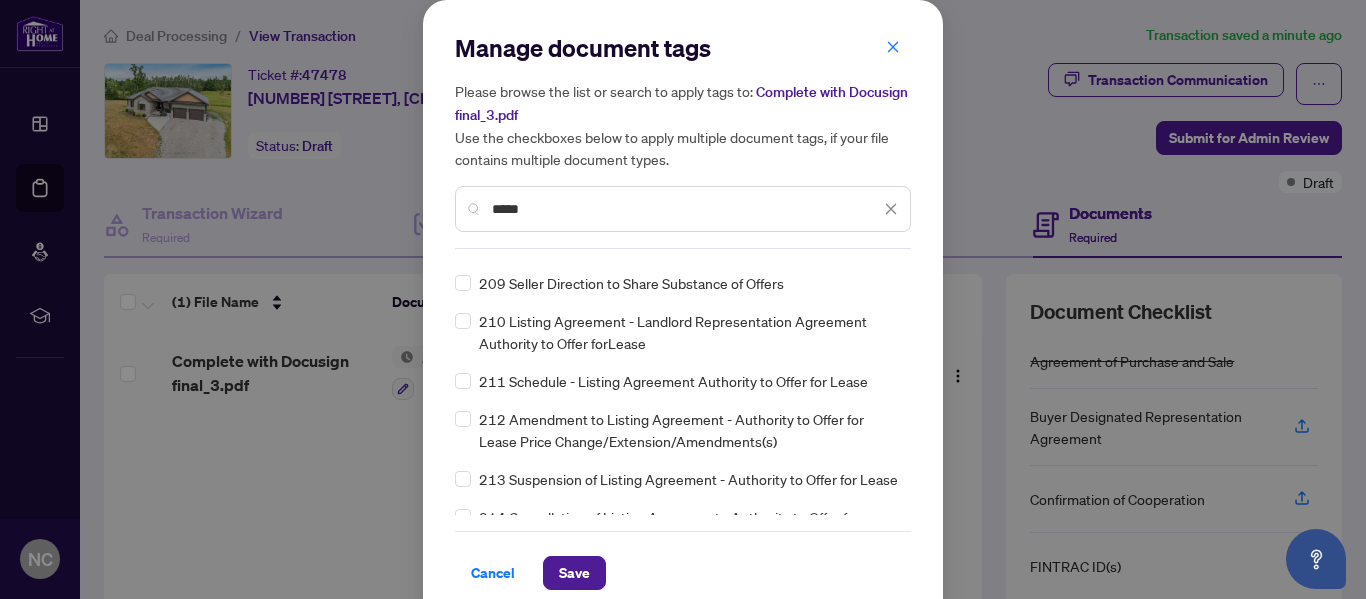 scroll, scrollTop: 0, scrollLeft: 0, axis: both 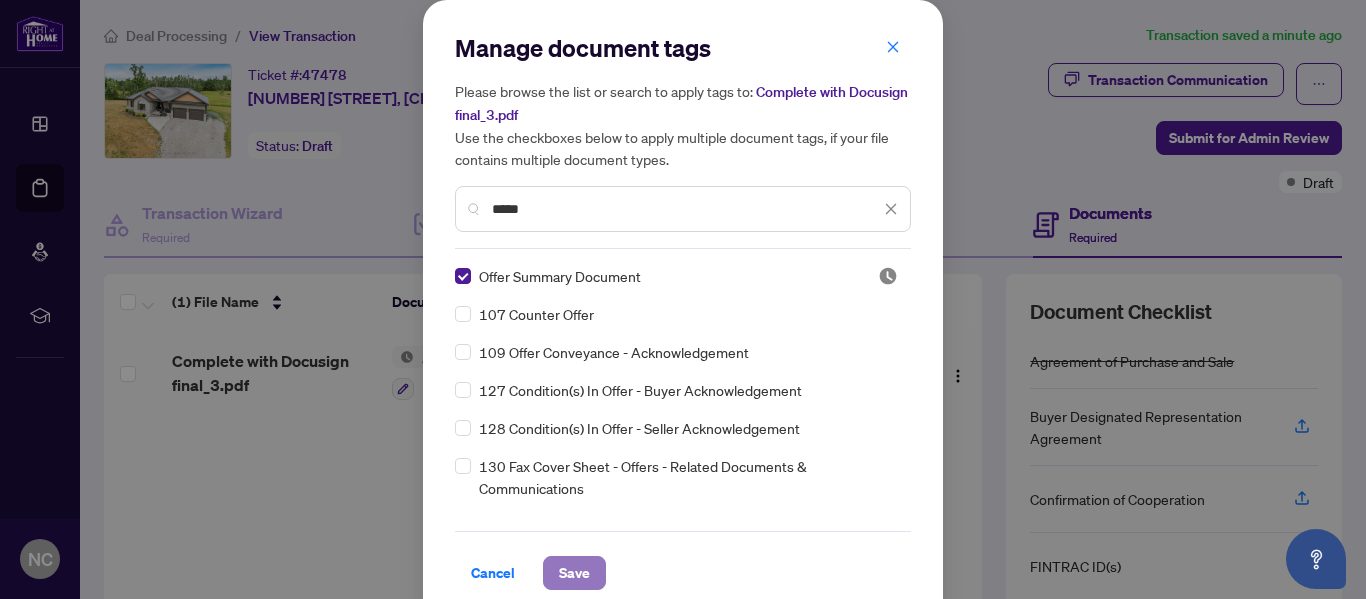 click on "Save" at bounding box center (574, 573) 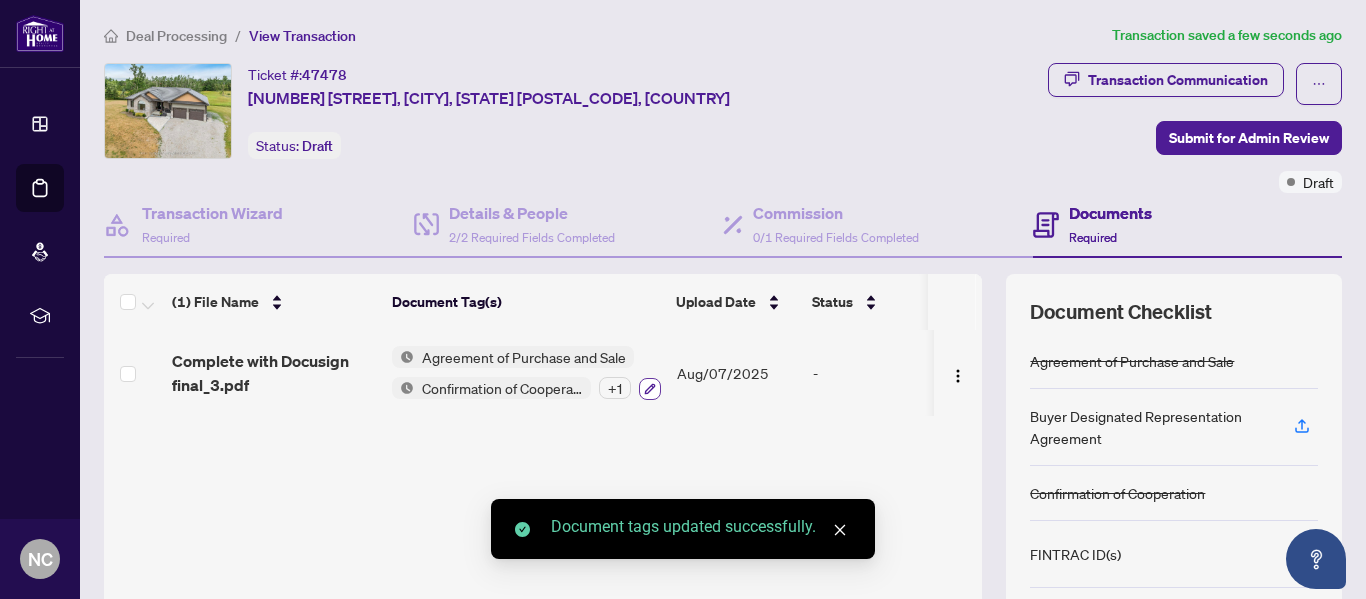 click 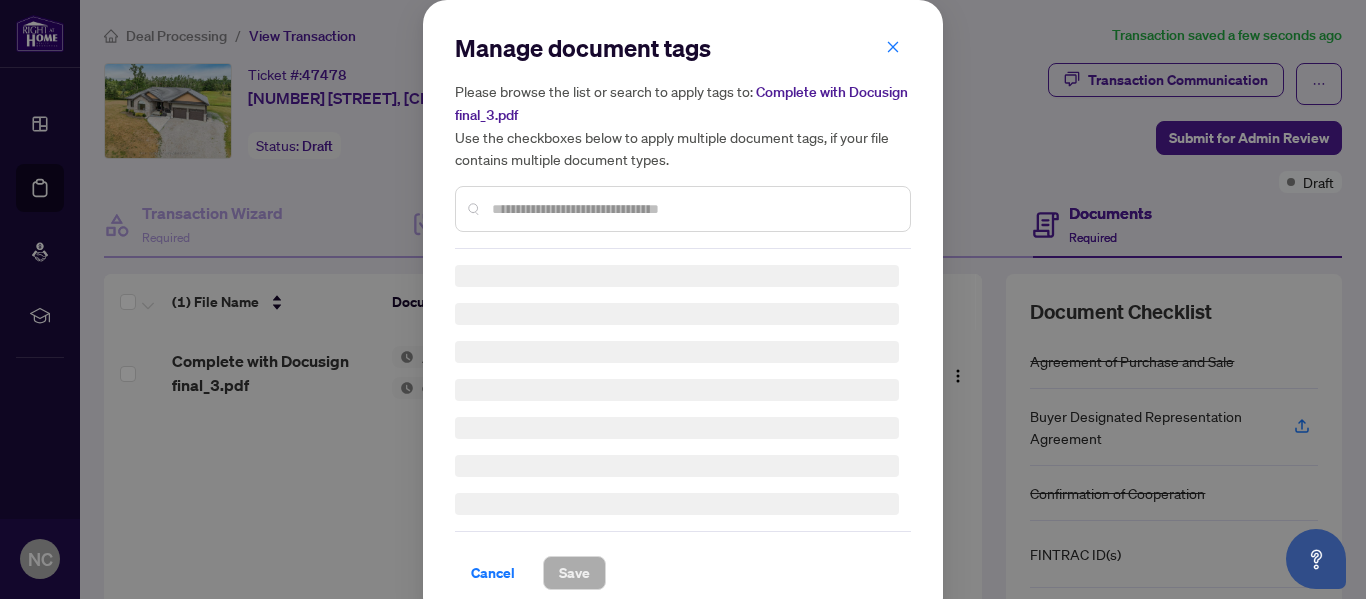 click at bounding box center [693, 209] 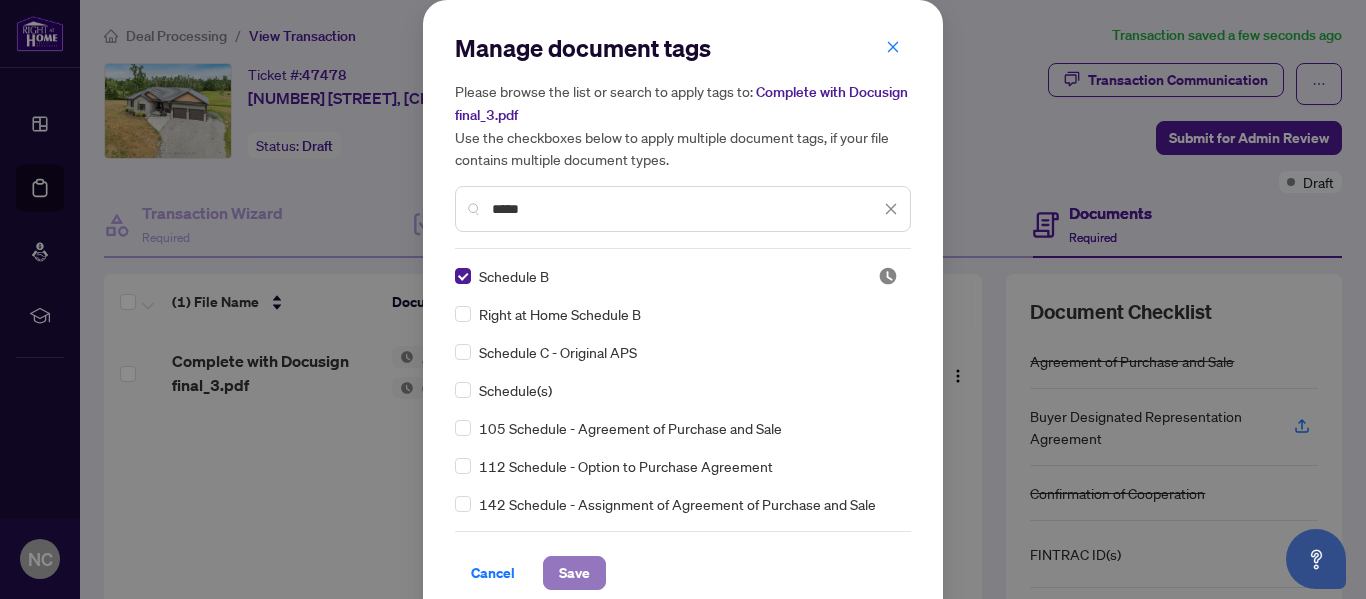 click on "Save" at bounding box center [574, 573] 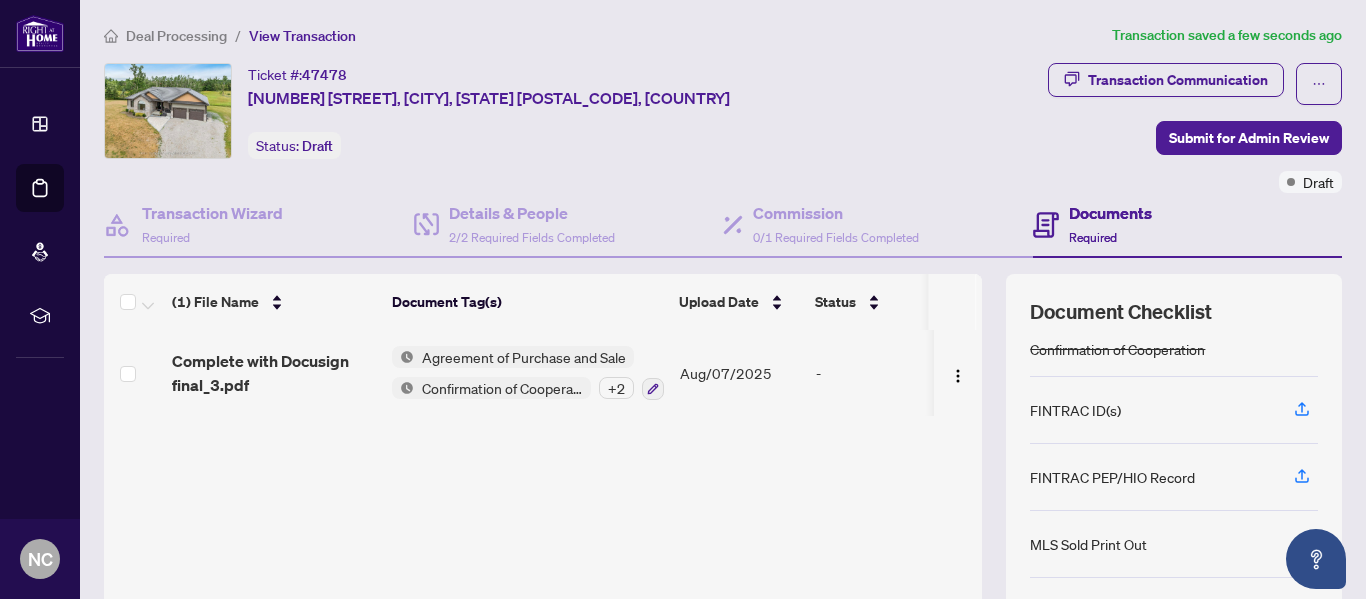 scroll, scrollTop: 151, scrollLeft: 0, axis: vertical 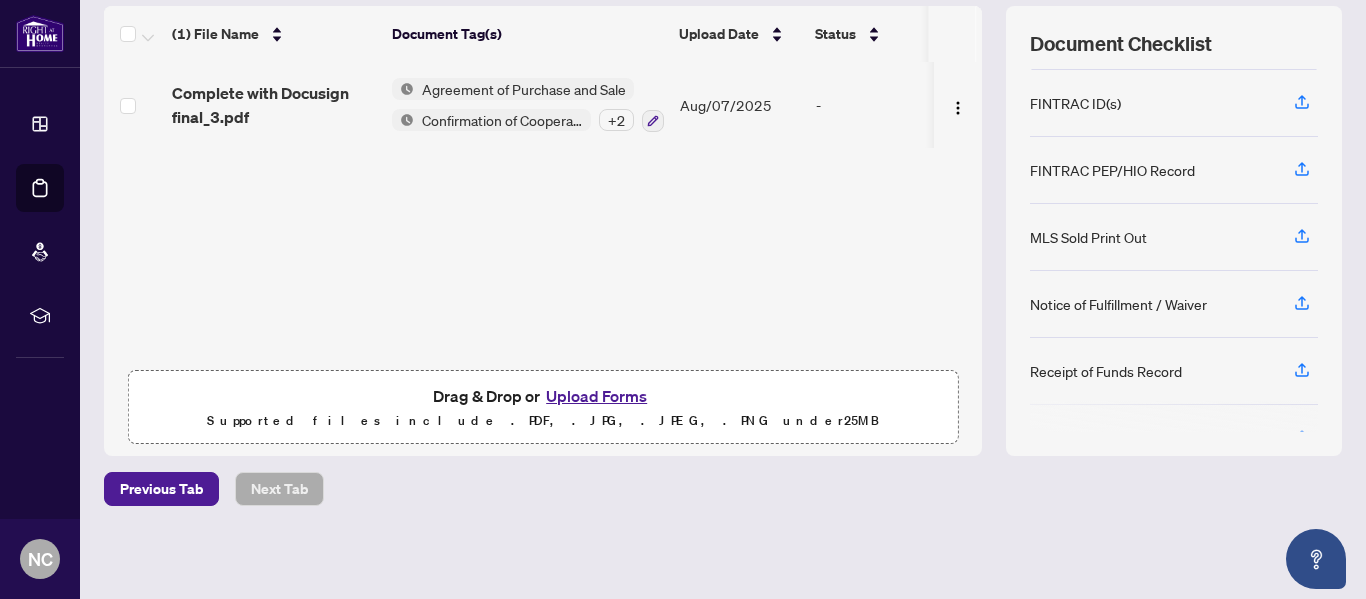 click on "Upload Forms" at bounding box center (596, 396) 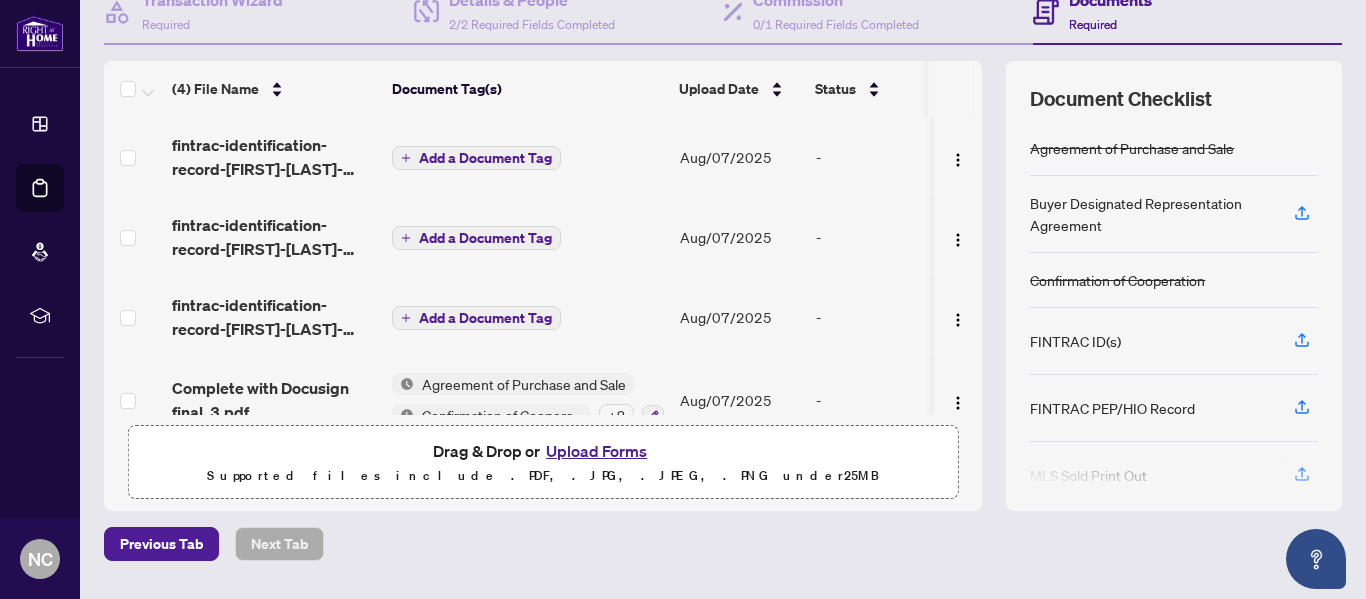 scroll, scrollTop: 171, scrollLeft: 0, axis: vertical 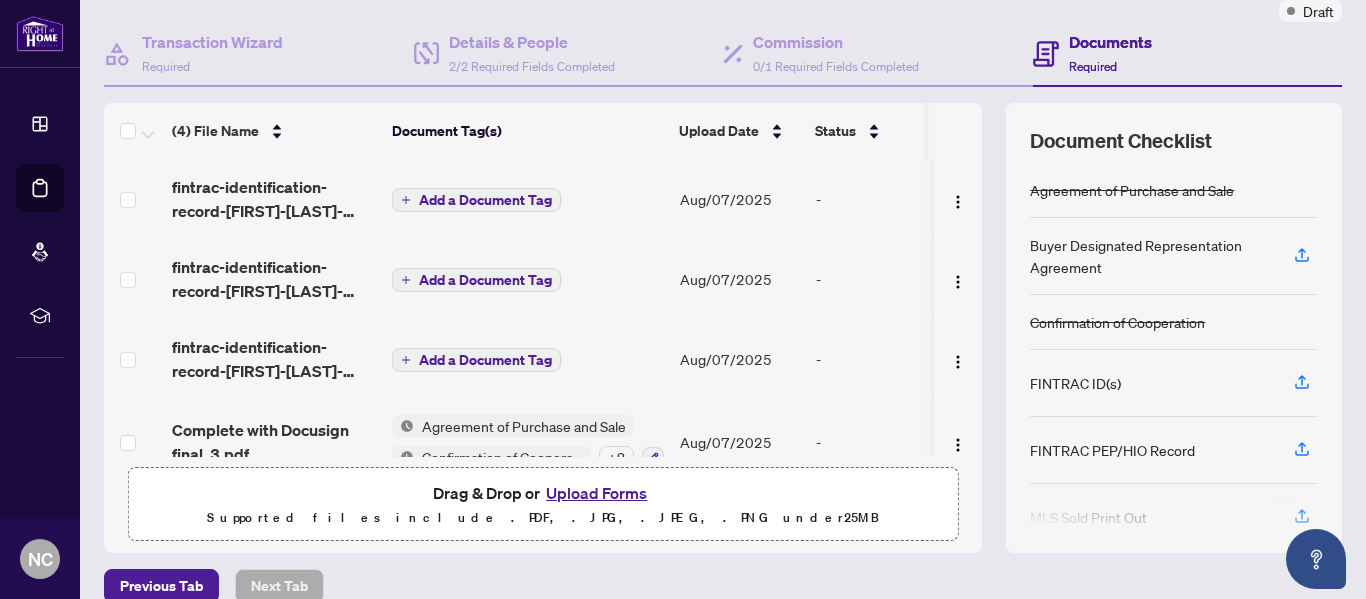 click on "Add a Document Tag" at bounding box center (485, 200) 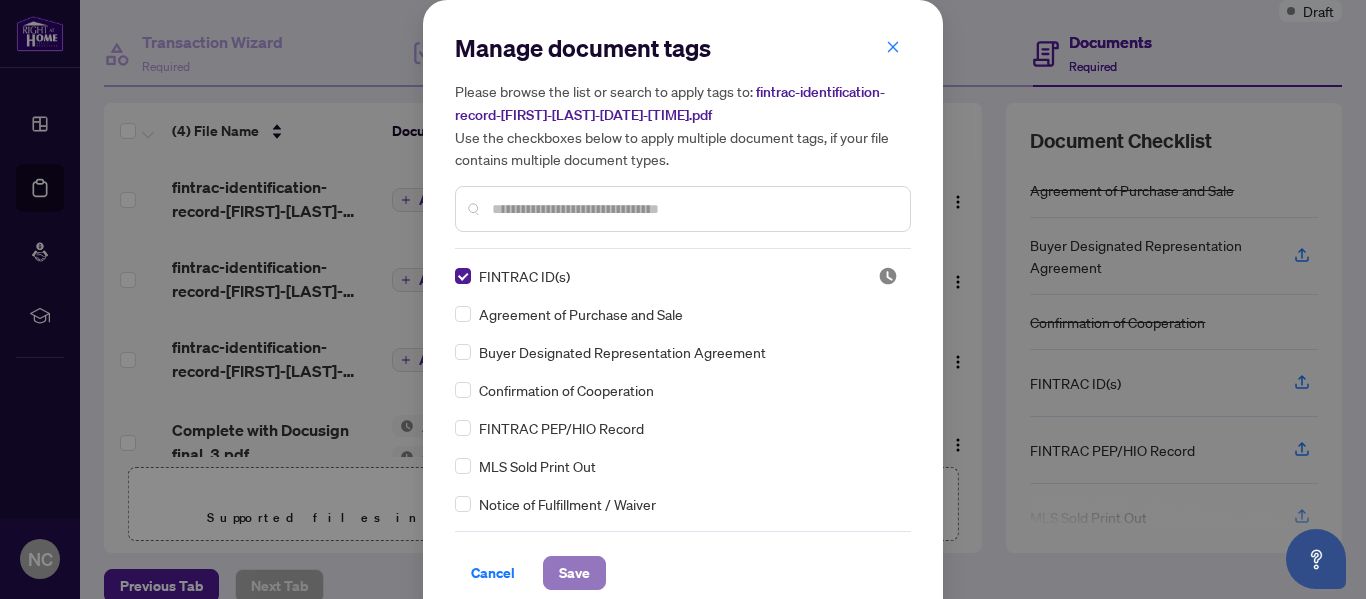 click on "Save" at bounding box center [574, 573] 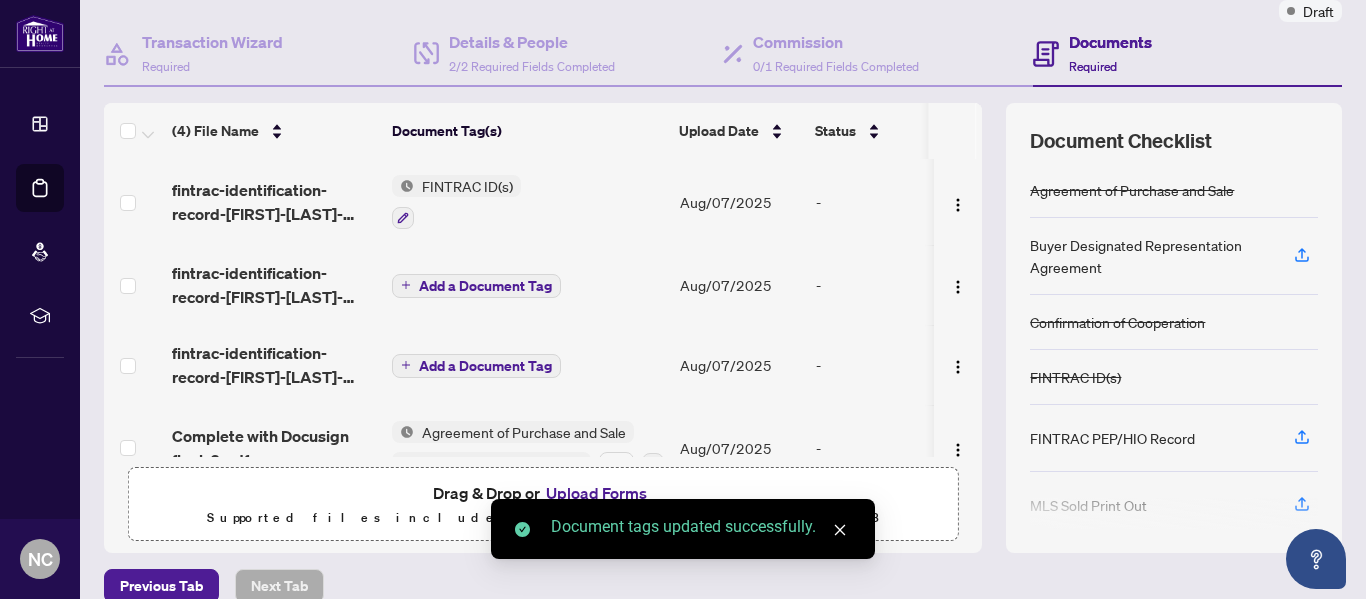 click on "Add a Document Tag" at bounding box center [485, 286] 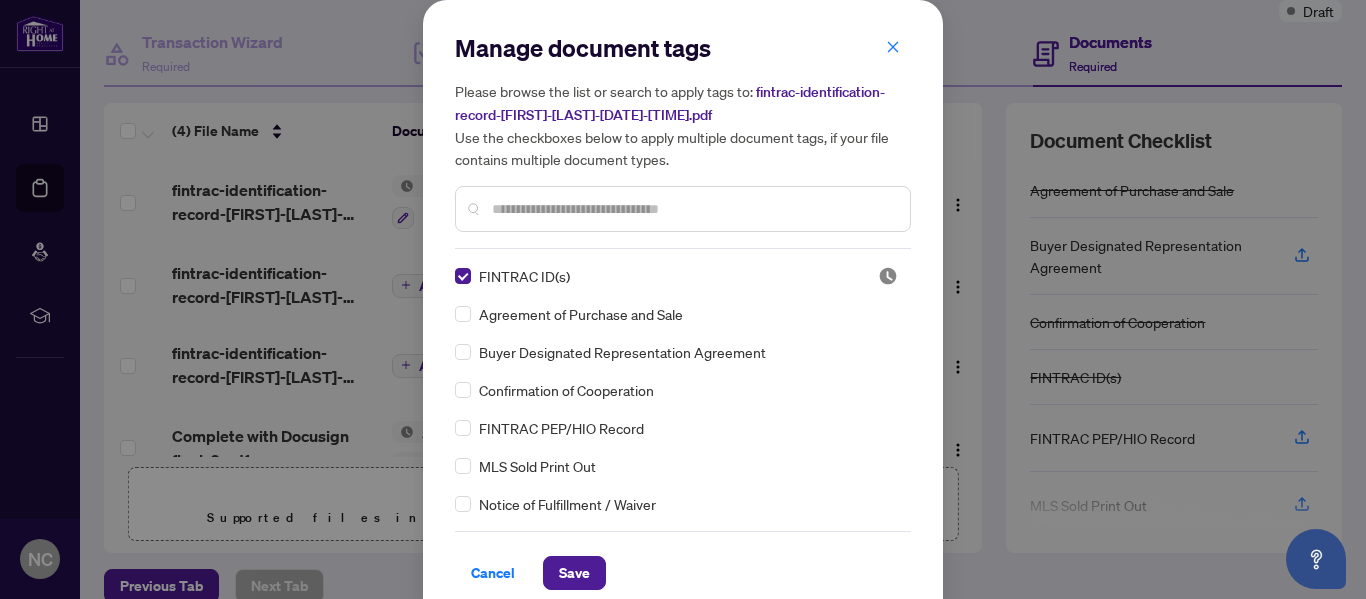 click on "Save" at bounding box center [574, 573] 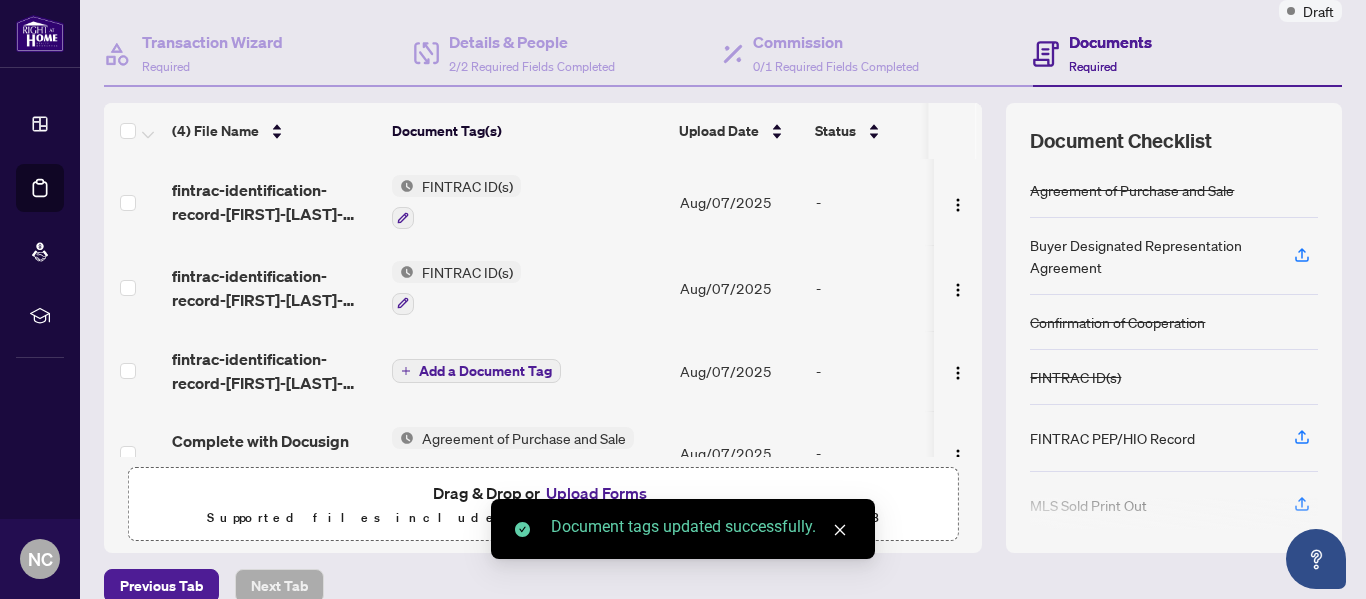 click on "Add a Document Tag" at bounding box center [485, 371] 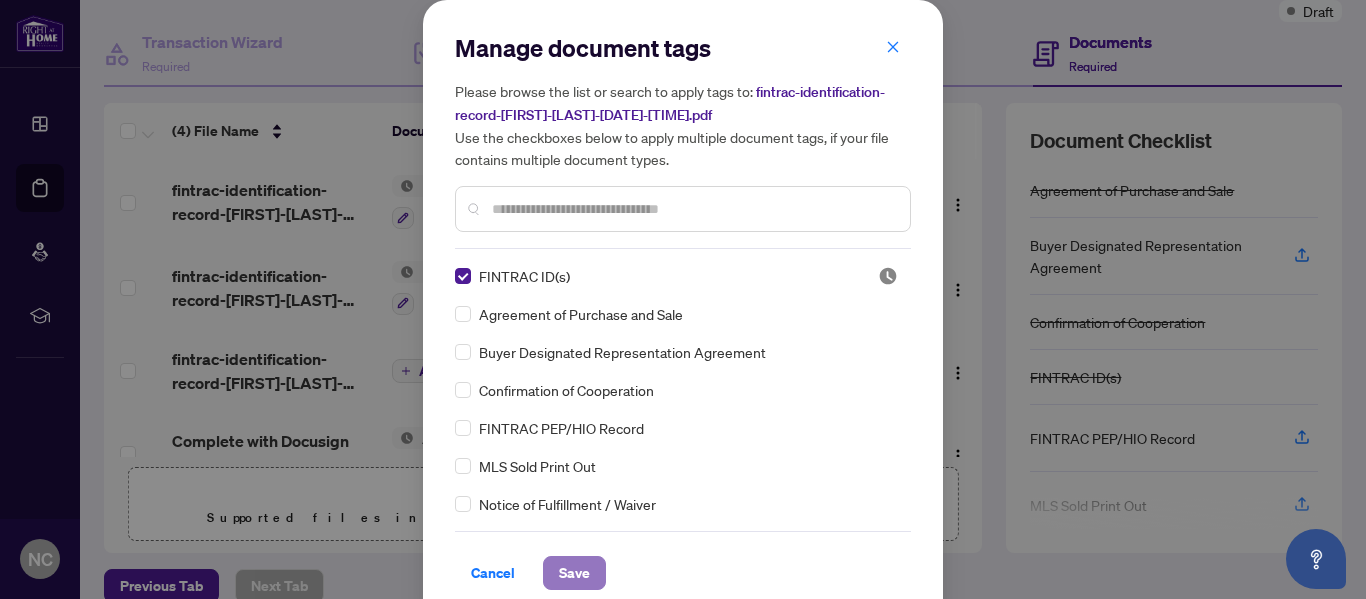 click on "Save" at bounding box center [574, 573] 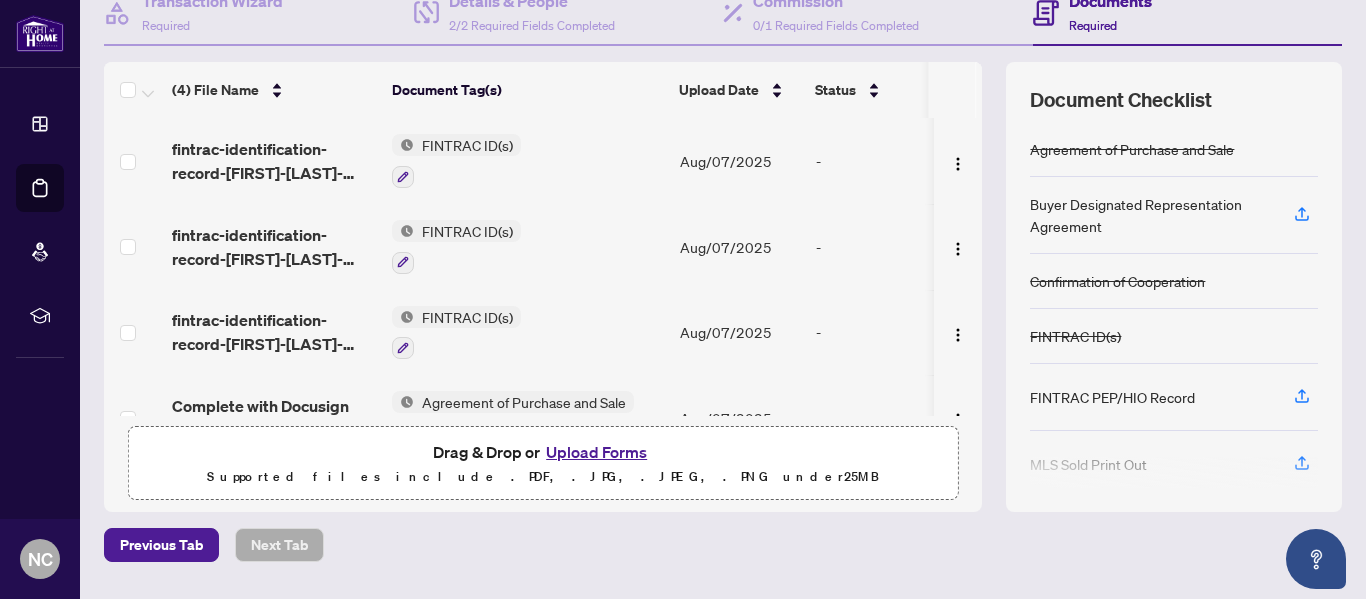 scroll, scrollTop: 215, scrollLeft: 0, axis: vertical 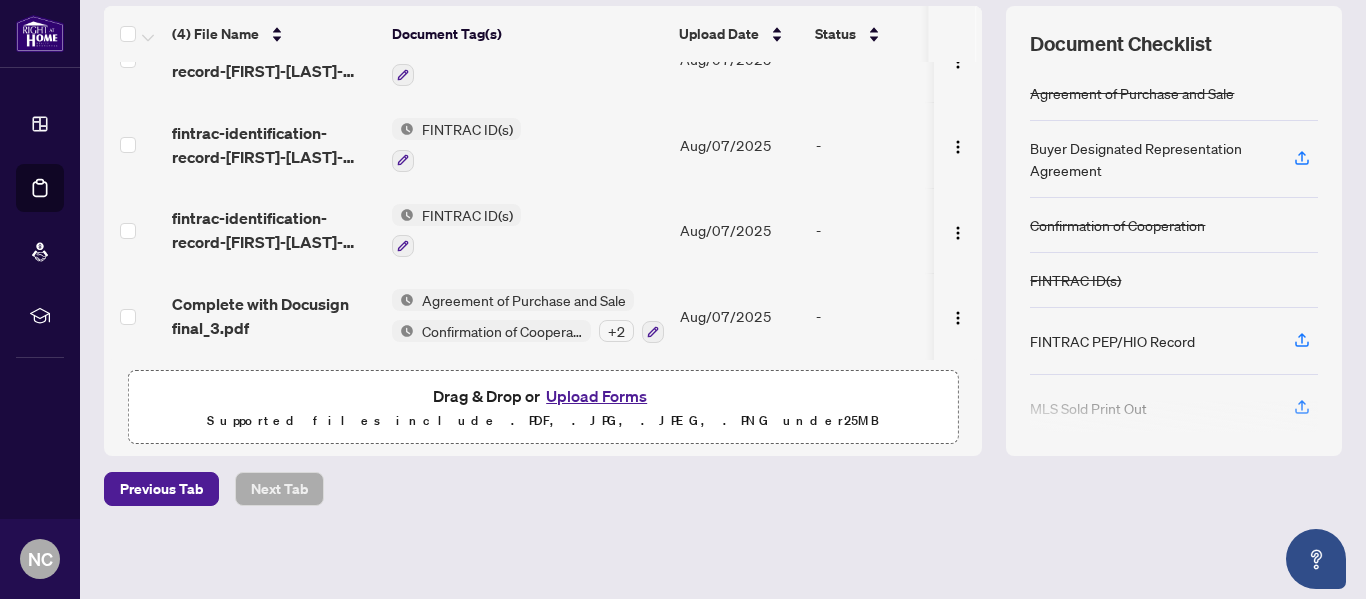 click on "Upload Forms" at bounding box center (596, 396) 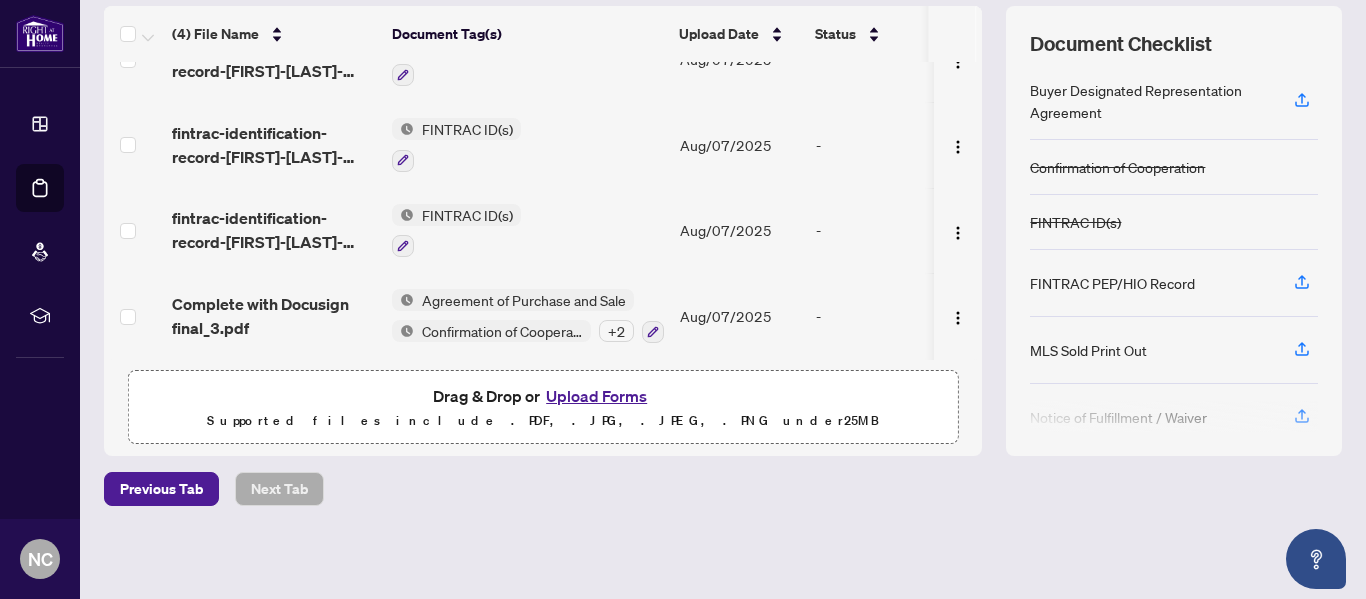 scroll, scrollTop: 59, scrollLeft: 0, axis: vertical 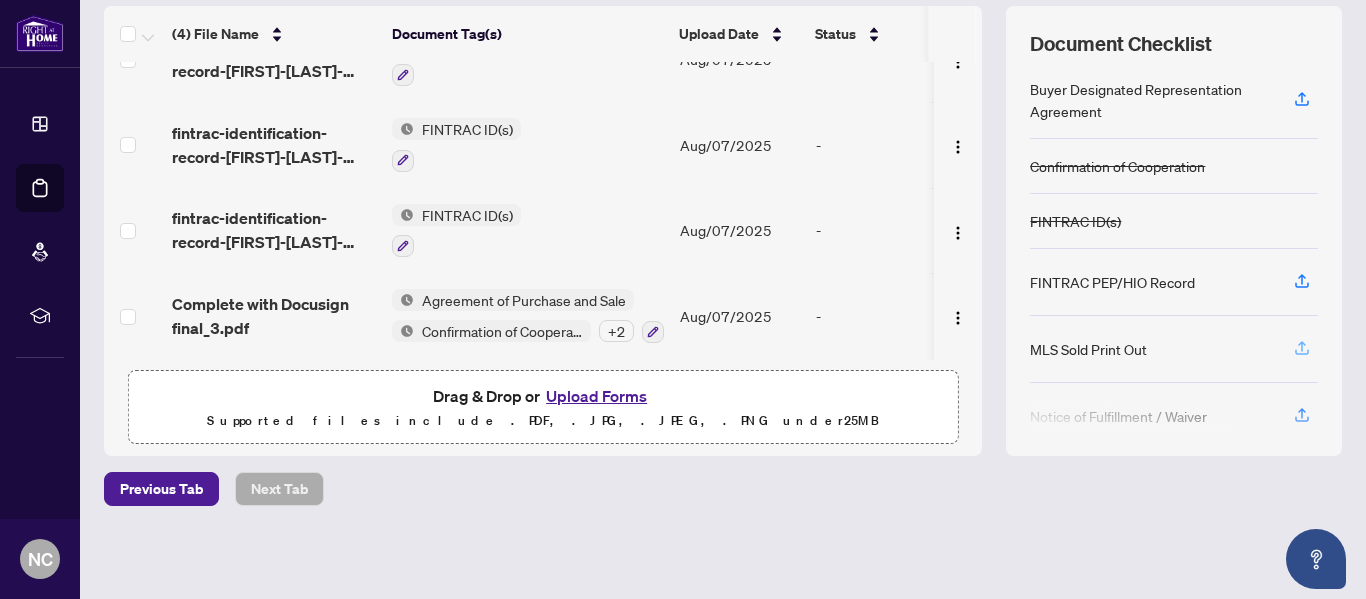 click 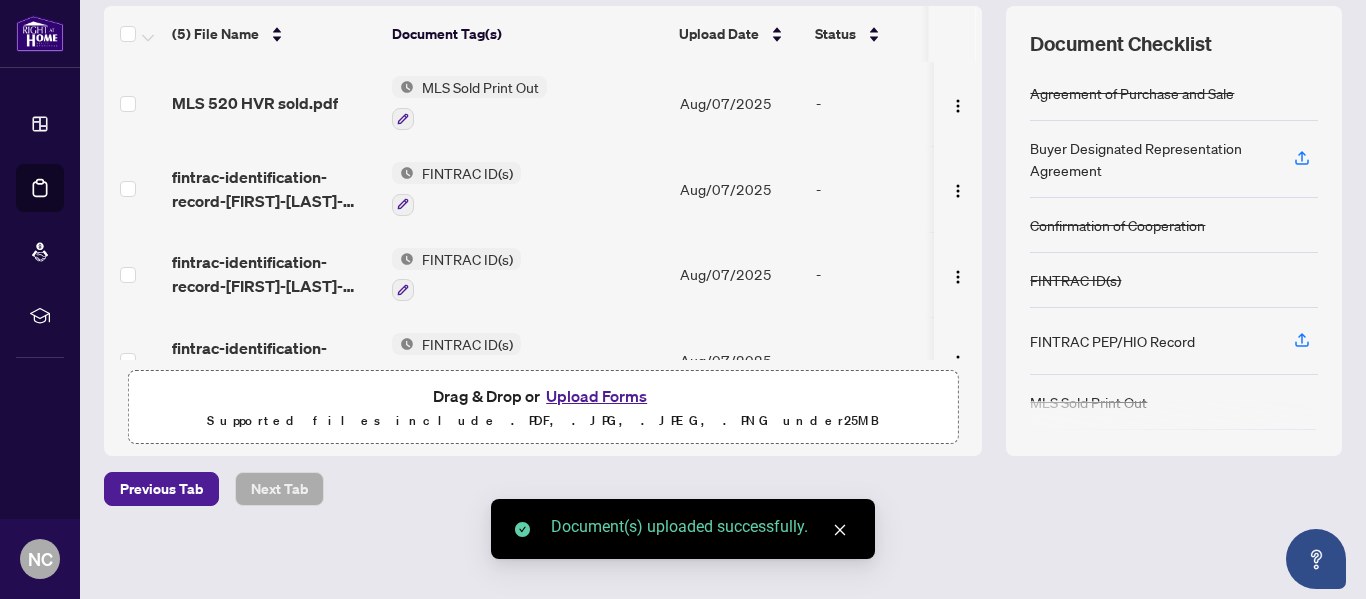 scroll, scrollTop: 0, scrollLeft: 0, axis: both 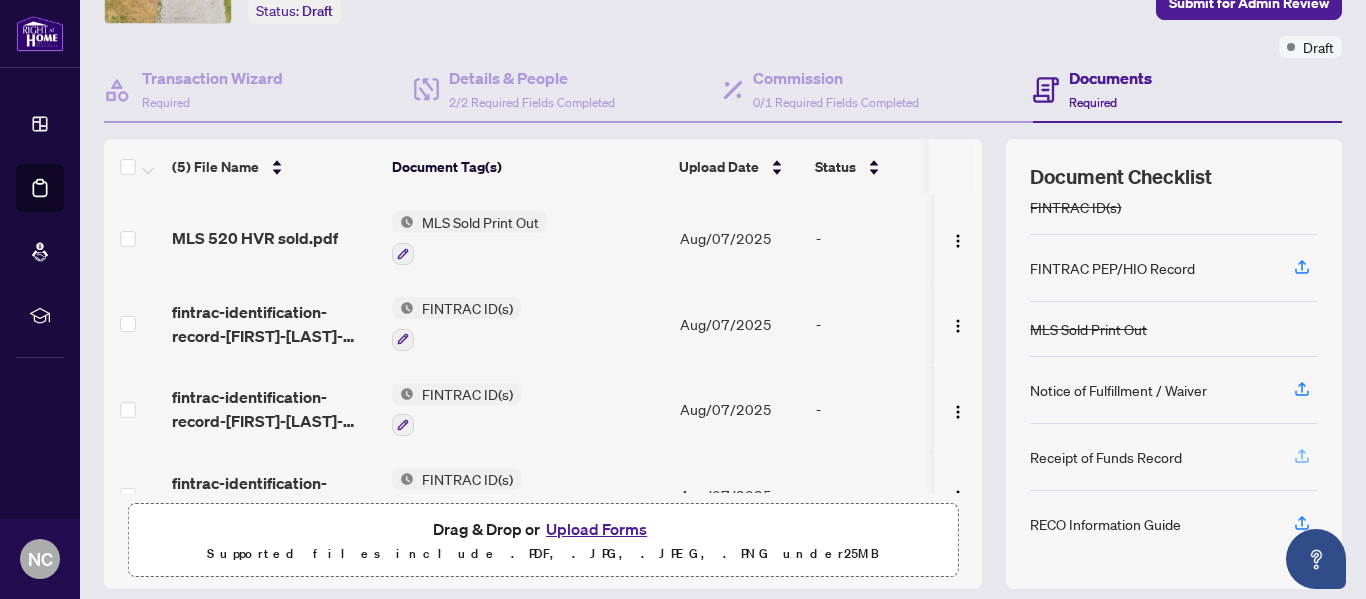 click 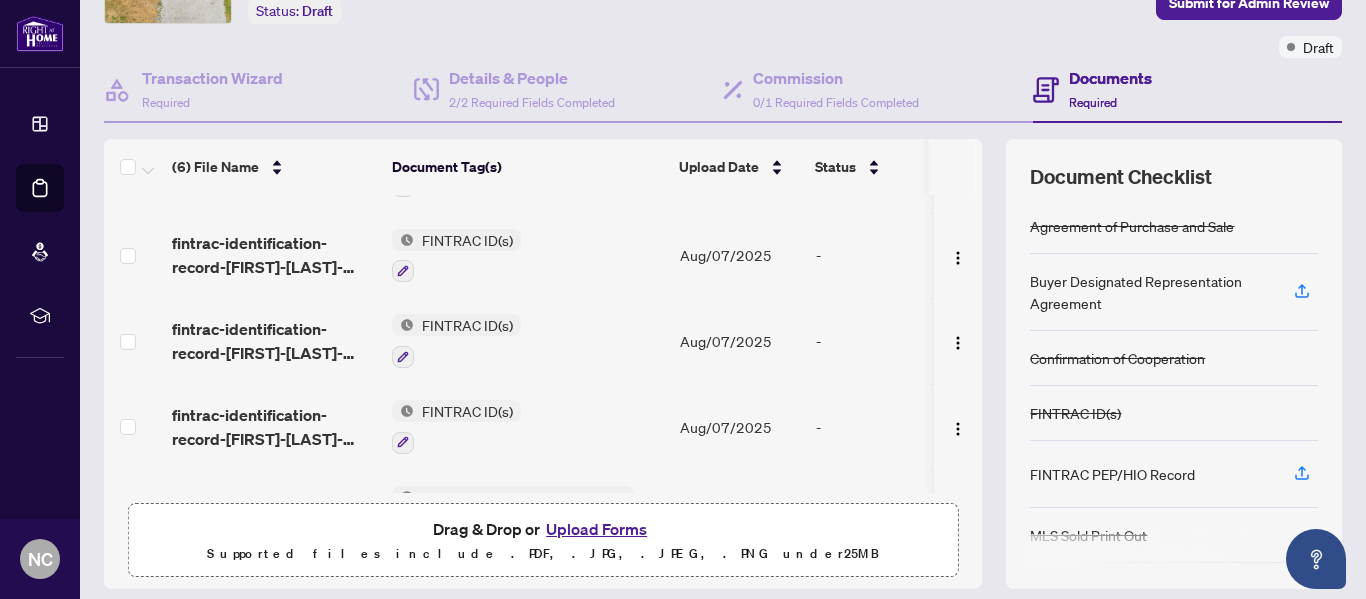 scroll, scrollTop: 0, scrollLeft: 0, axis: both 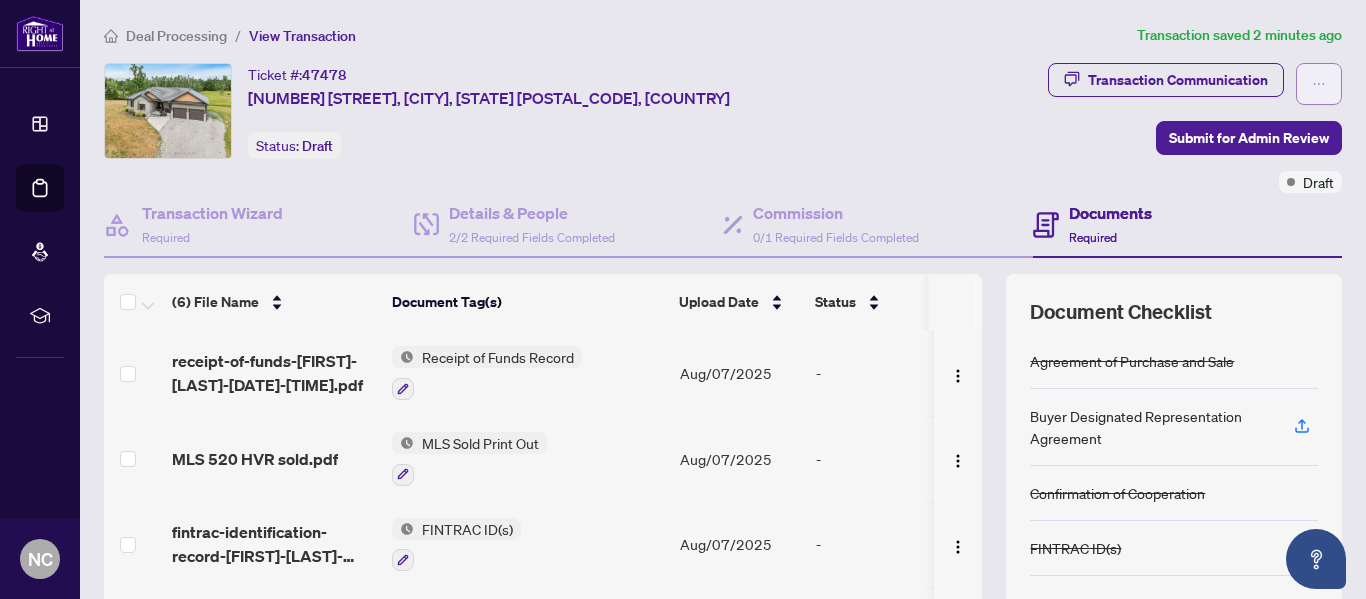 click 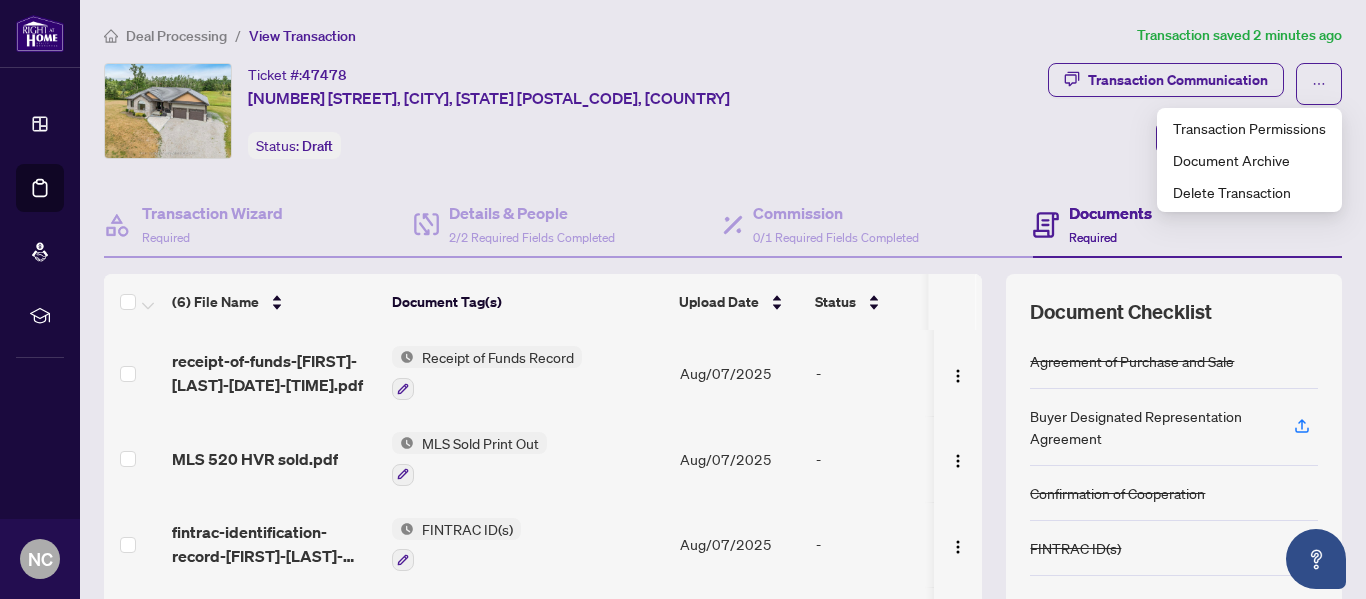 click on "Transaction Communication Submit for Admin Review Draft" at bounding box center (1117, 128) 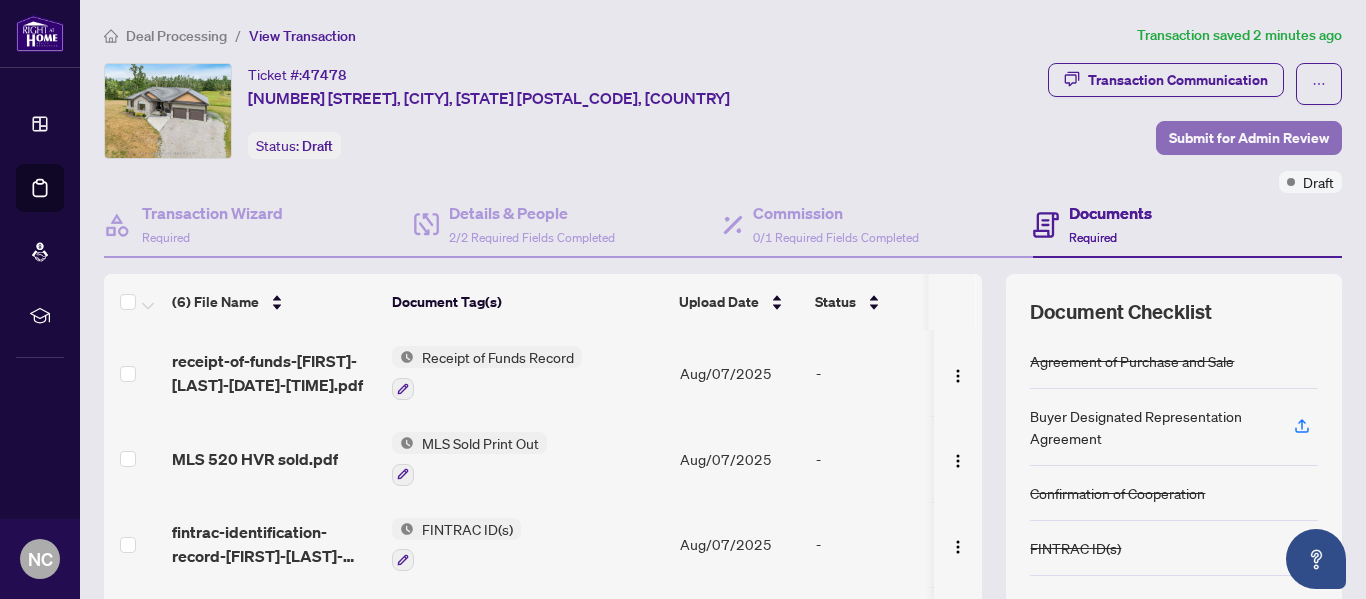 click on "Submit for Admin Review" at bounding box center (1249, 138) 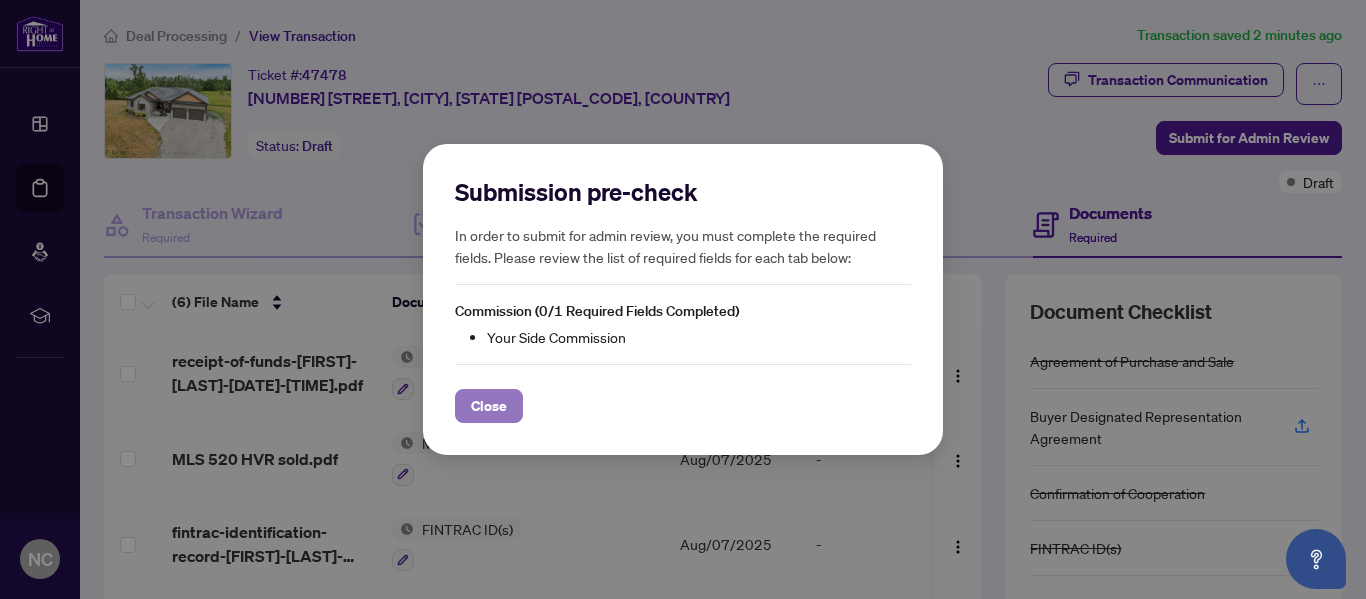 click on "Close" at bounding box center (489, 406) 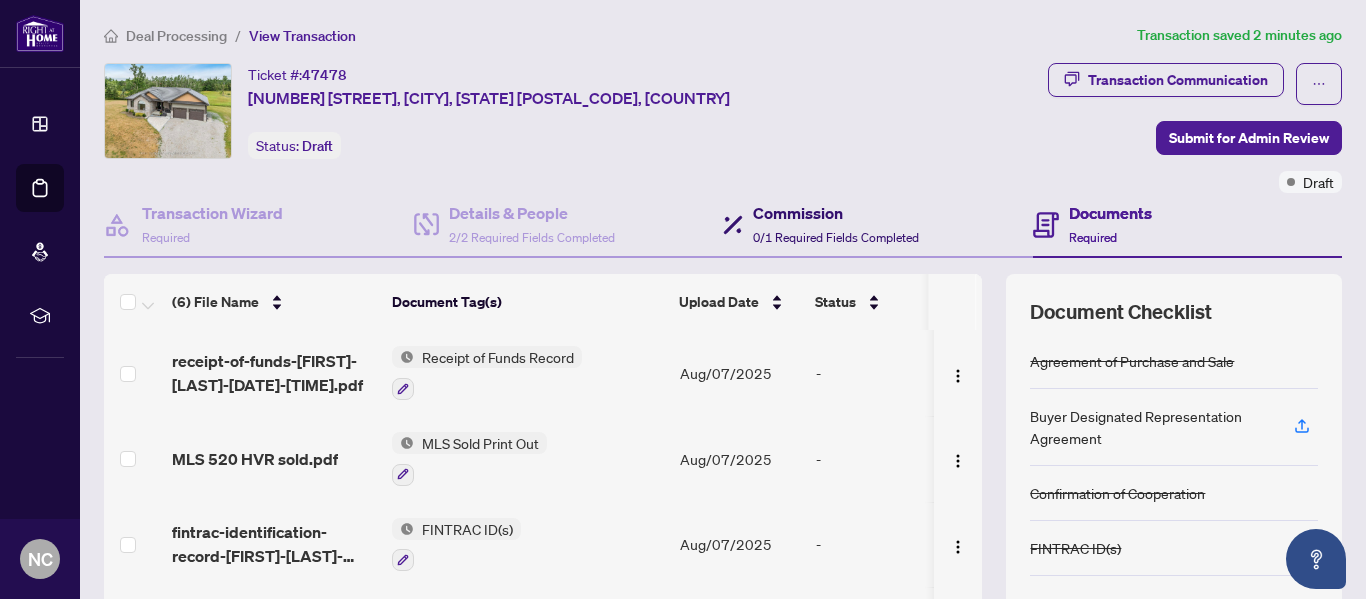 click on "Commission" at bounding box center [836, 213] 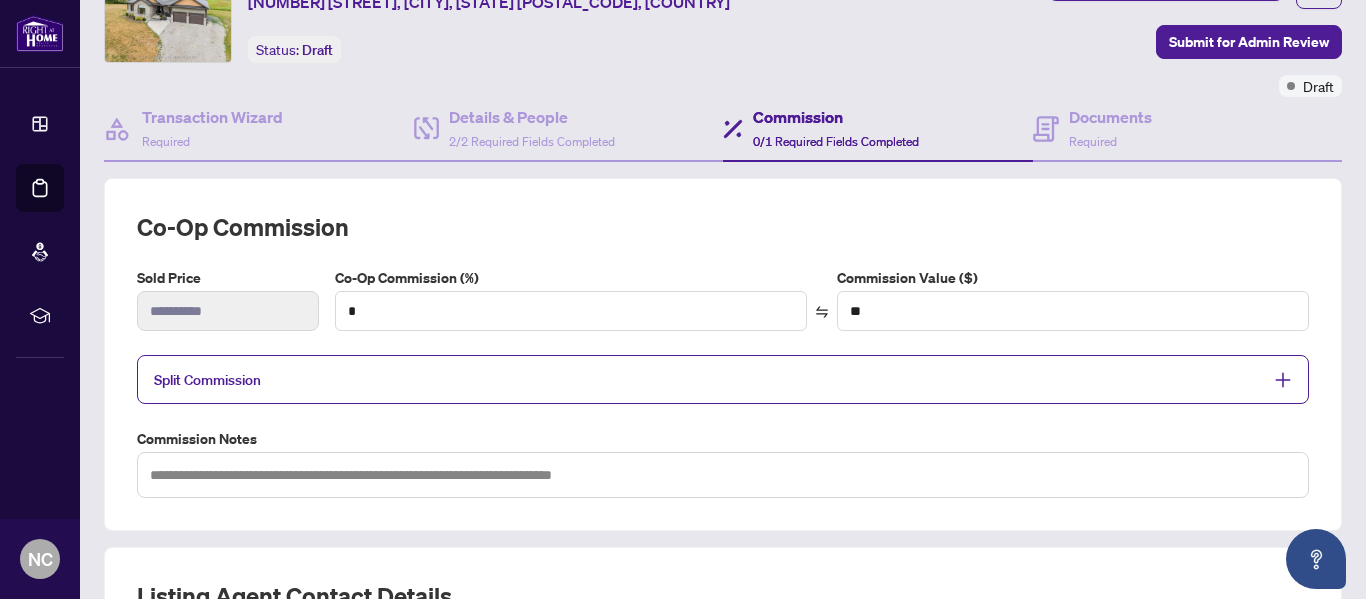 scroll, scrollTop: 130, scrollLeft: 0, axis: vertical 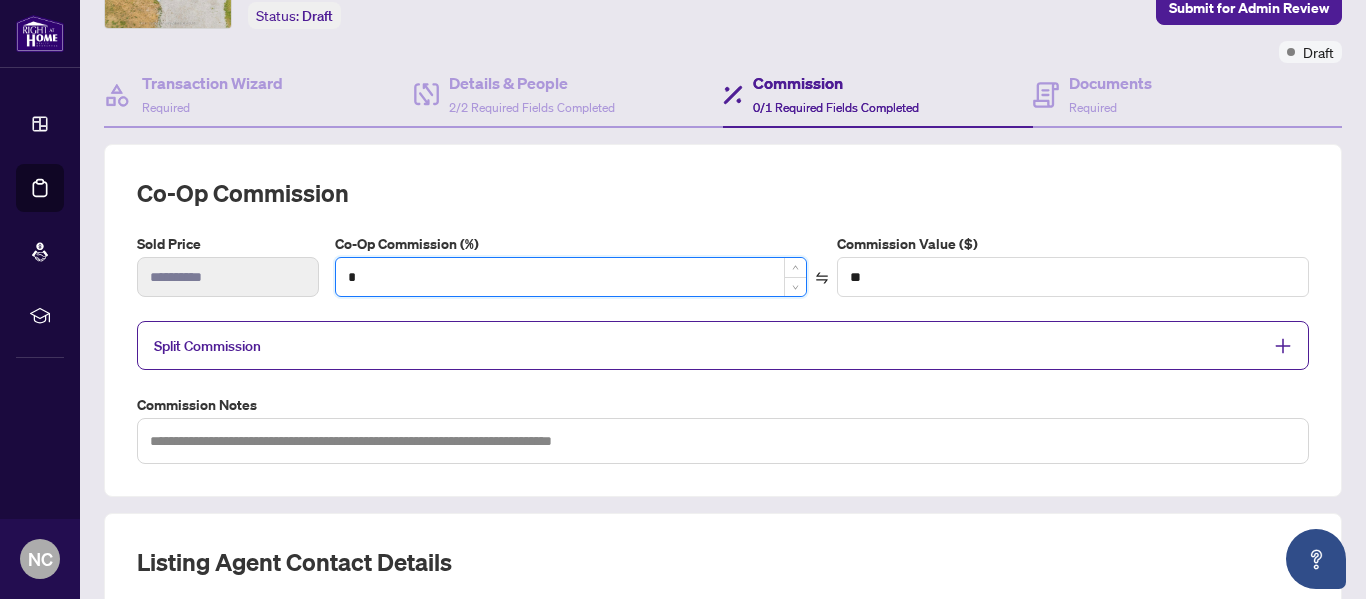 click on "*" at bounding box center [571, 277] 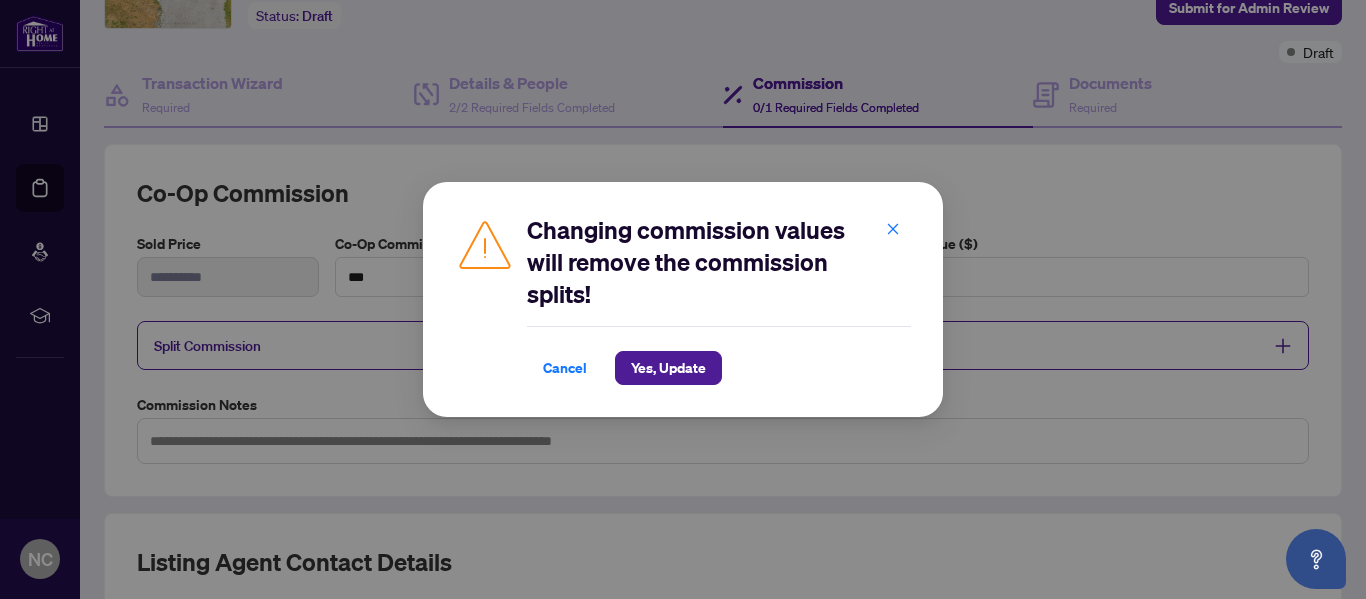 click on "Changing commission values will remove the commission splits! Cancel Yes, Update Cancel OK" at bounding box center [683, 299] 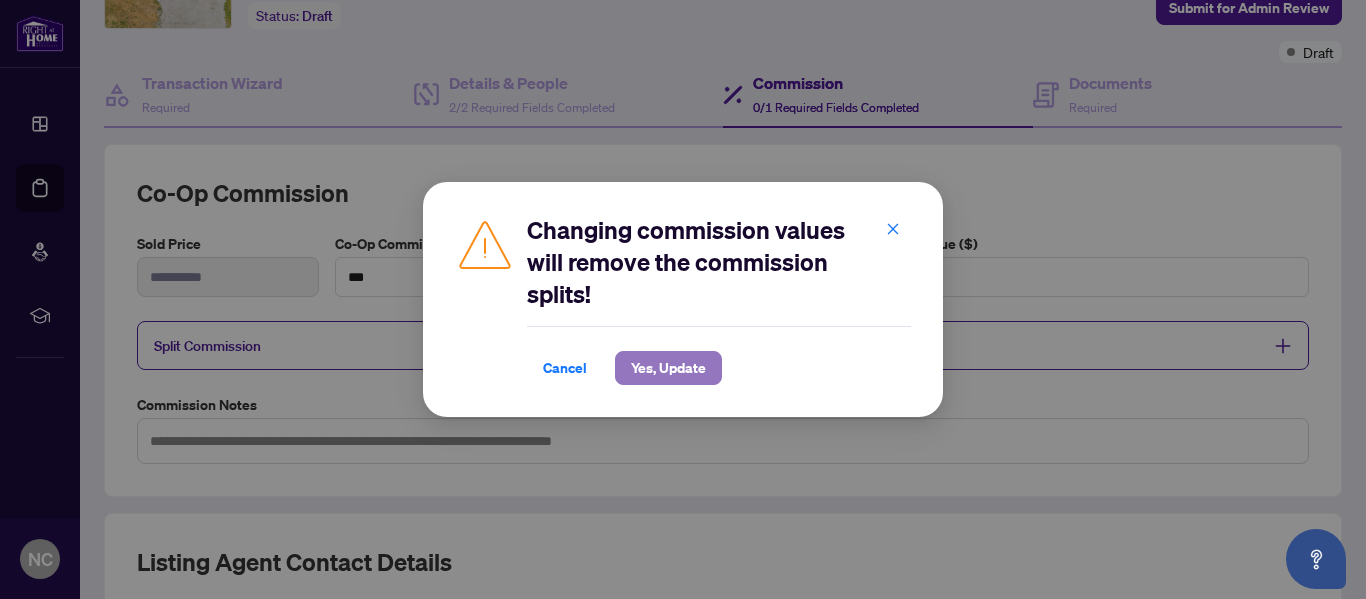 click on "Yes, Update" at bounding box center [668, 368] 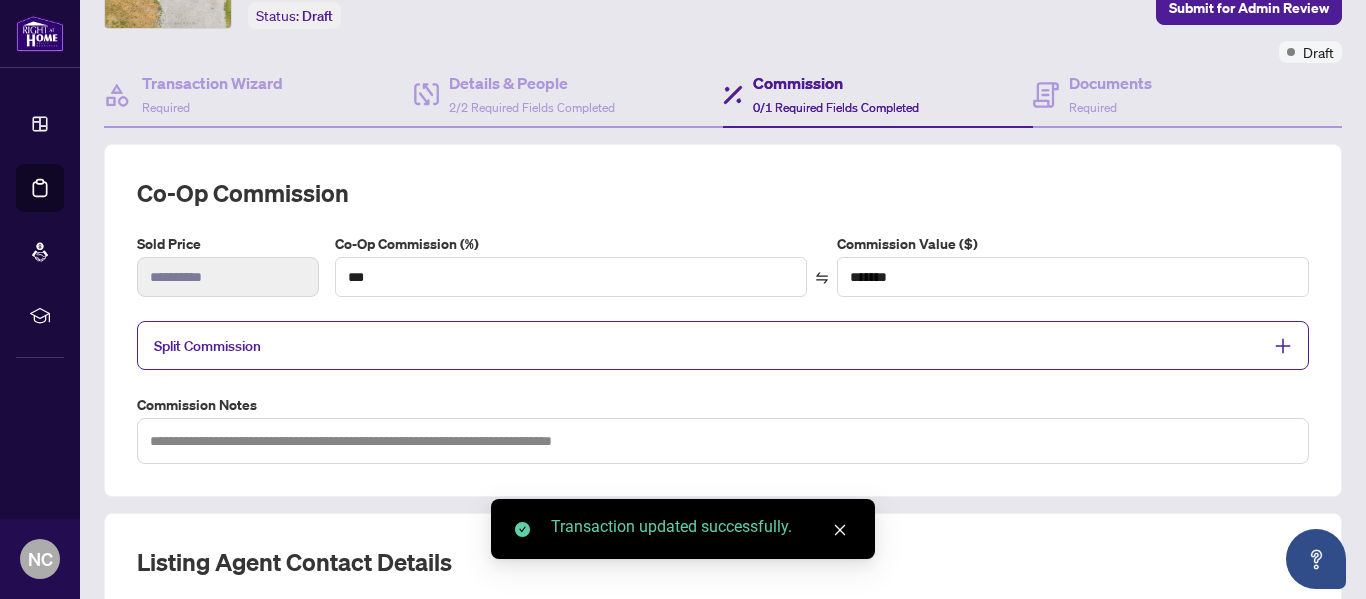 click on "Split Commission" at bounding box center (708, 345) 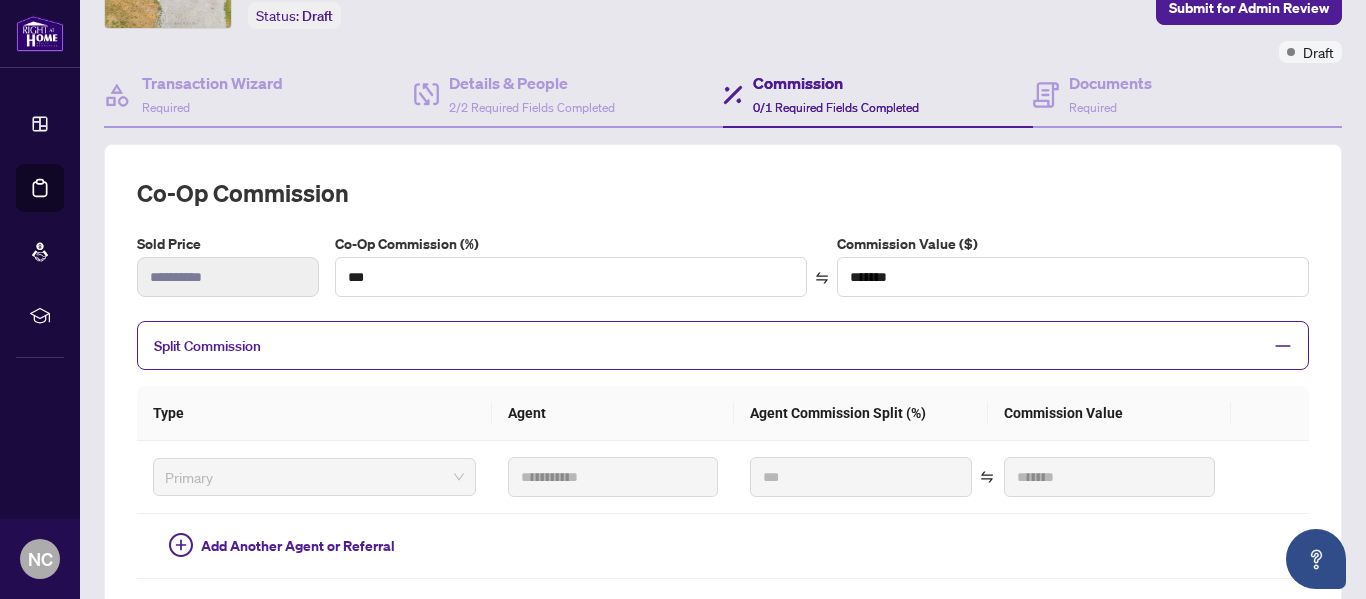 click at bounding box center (1277, 346) 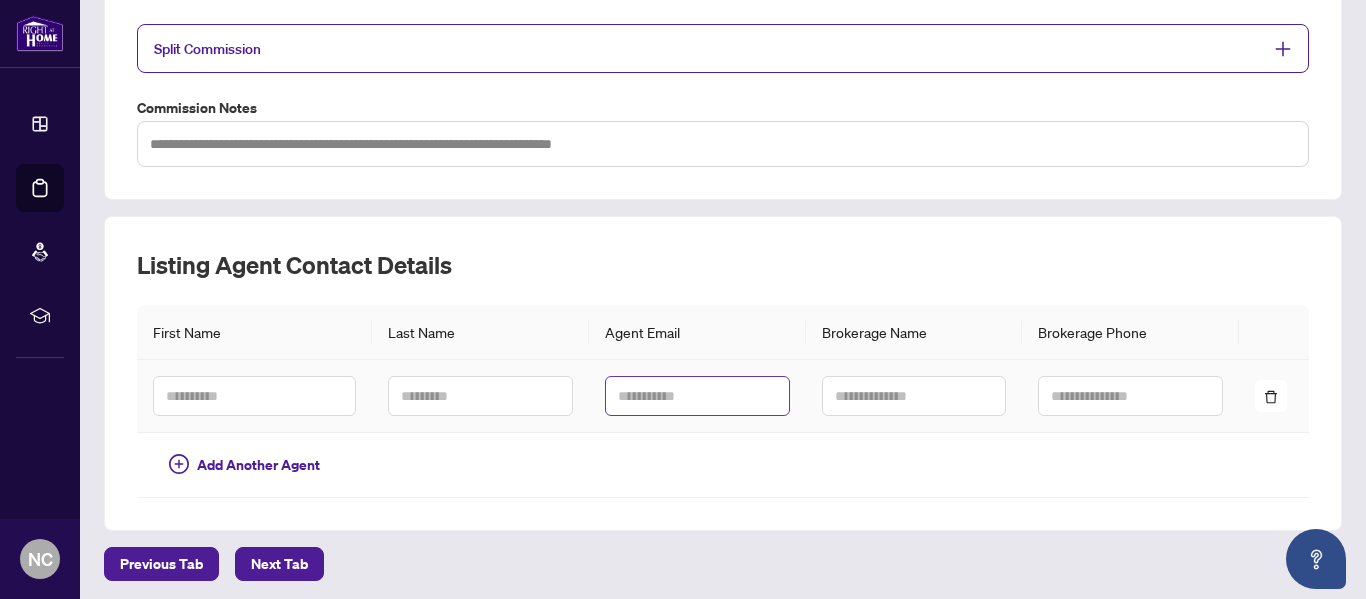 scroll, scrollTop: 451, scrollLeft: 0, axis: vertical 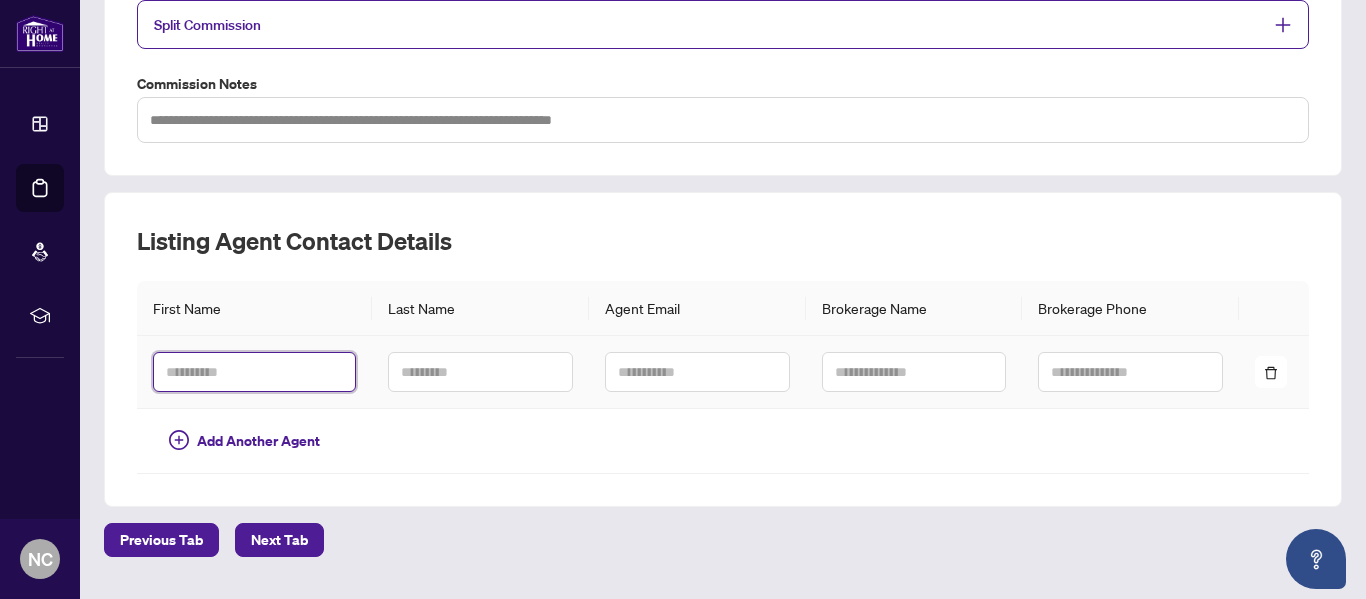 click at bounding box center (254, 372) 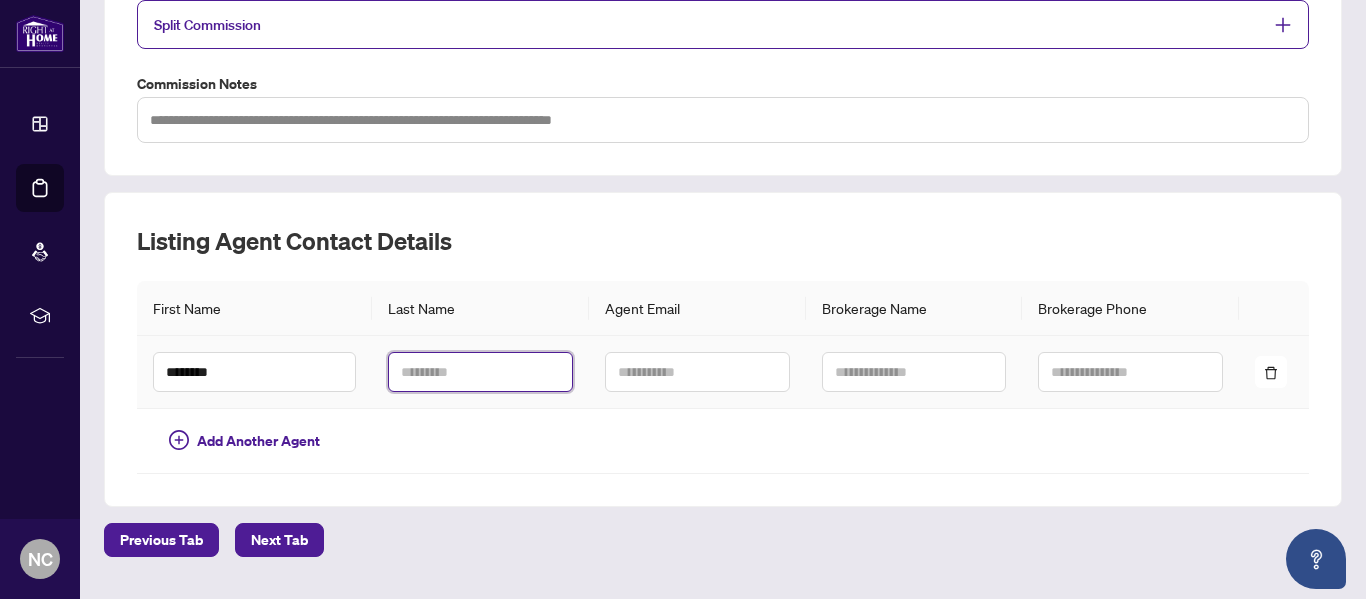 click at bounding box center (480, 372) 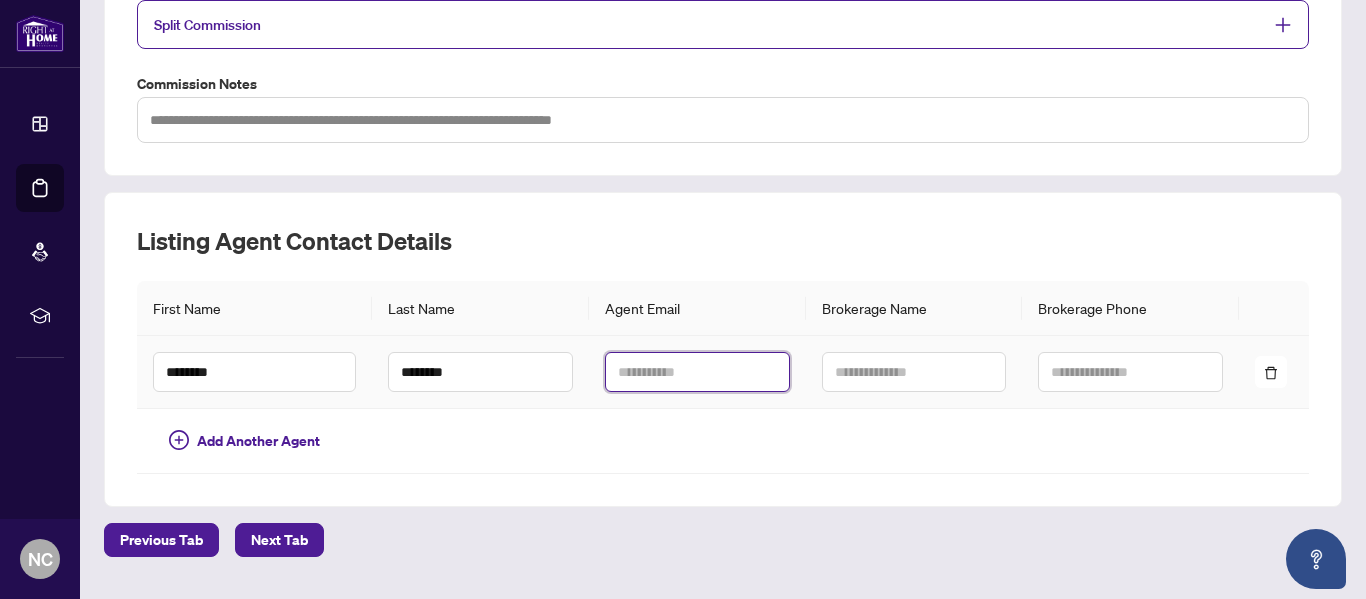 paste on "**********" 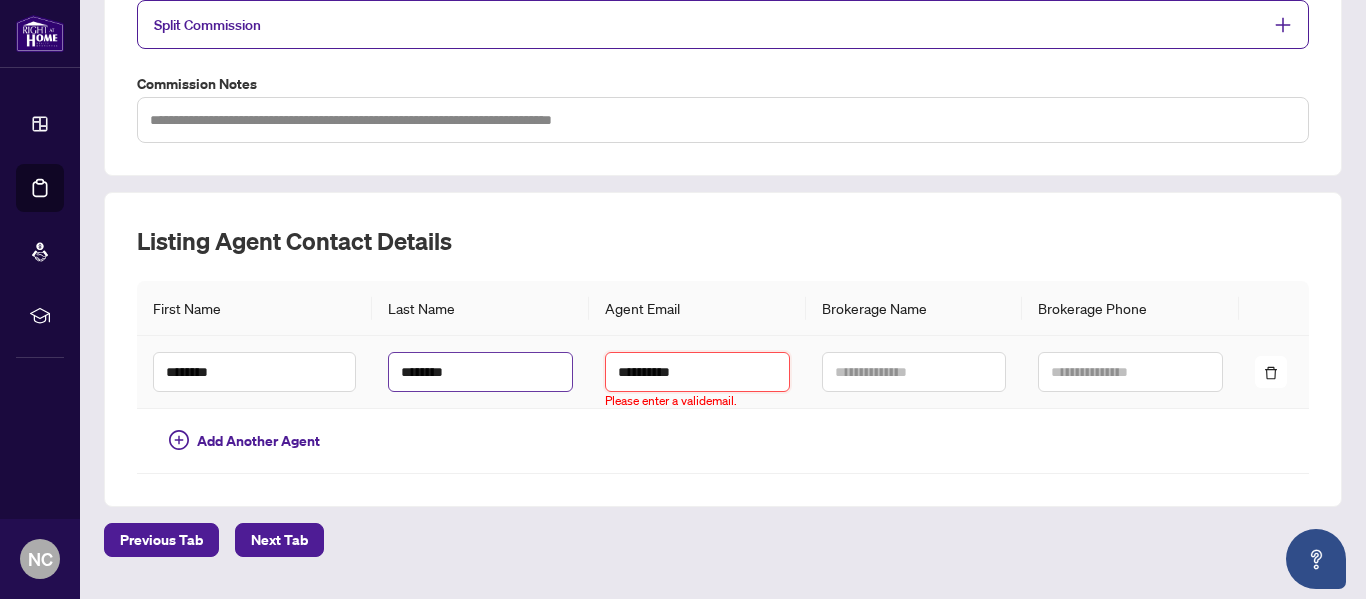 drag, startPoint x: 699, startPoint y: 377, endPoint x: 457, endPoint y: 377, distance: 242 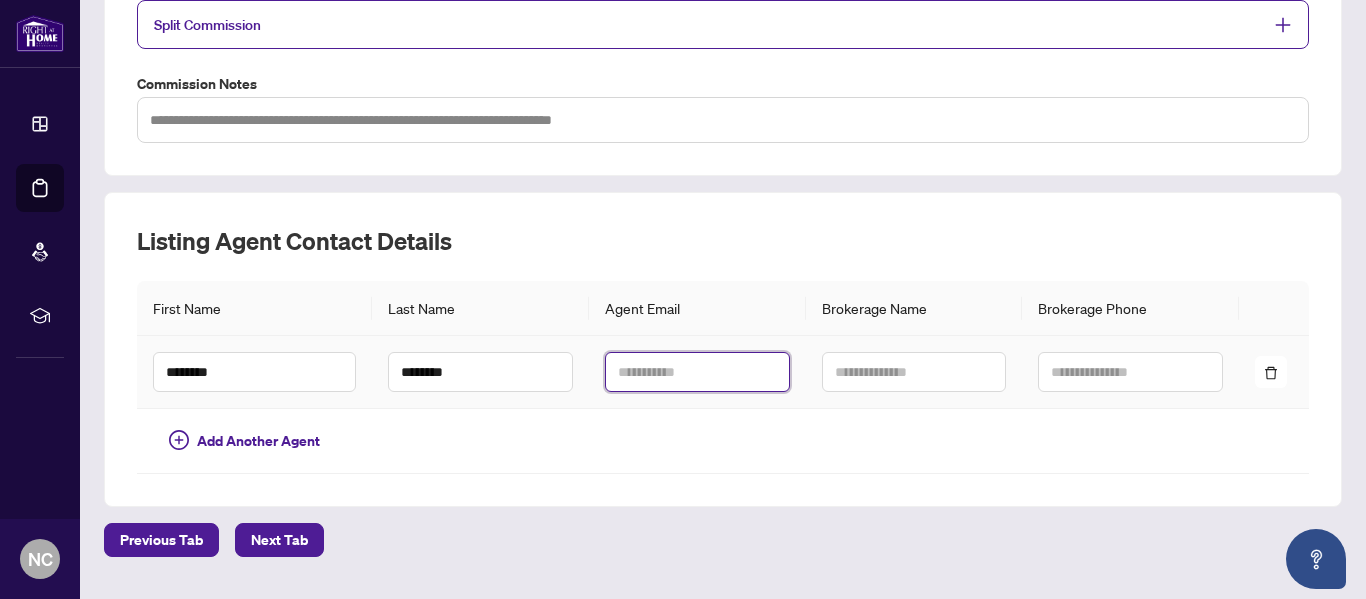 paste on "**********" 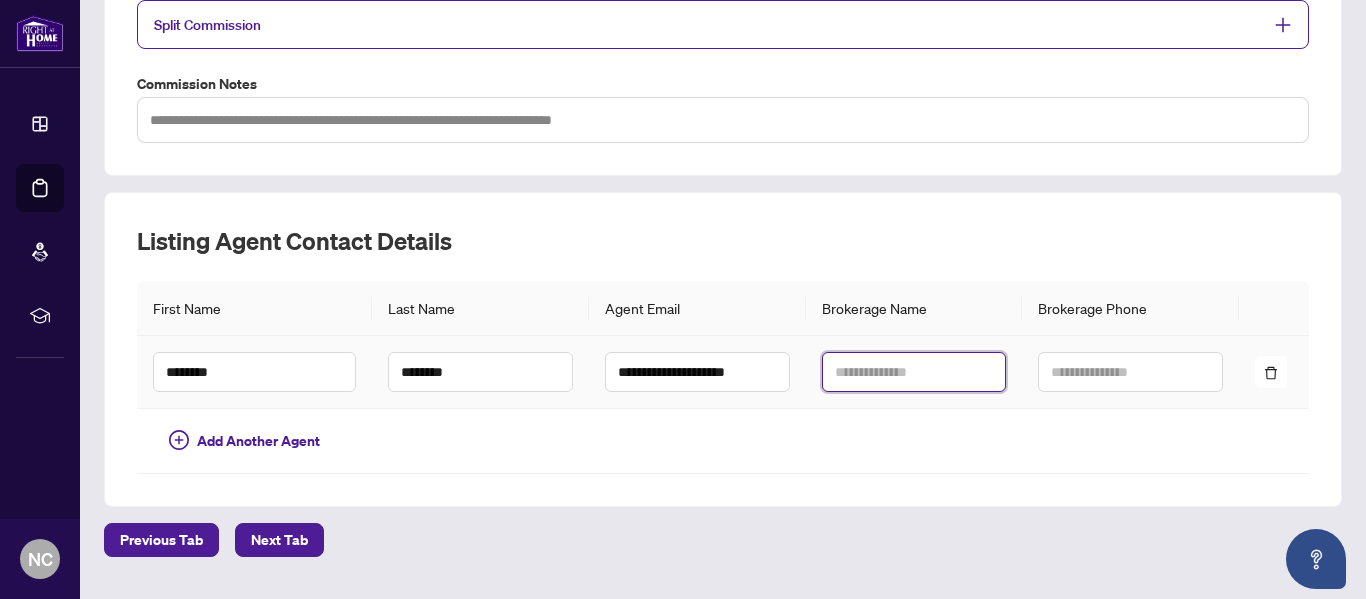 click at bounding box center (914, 372) 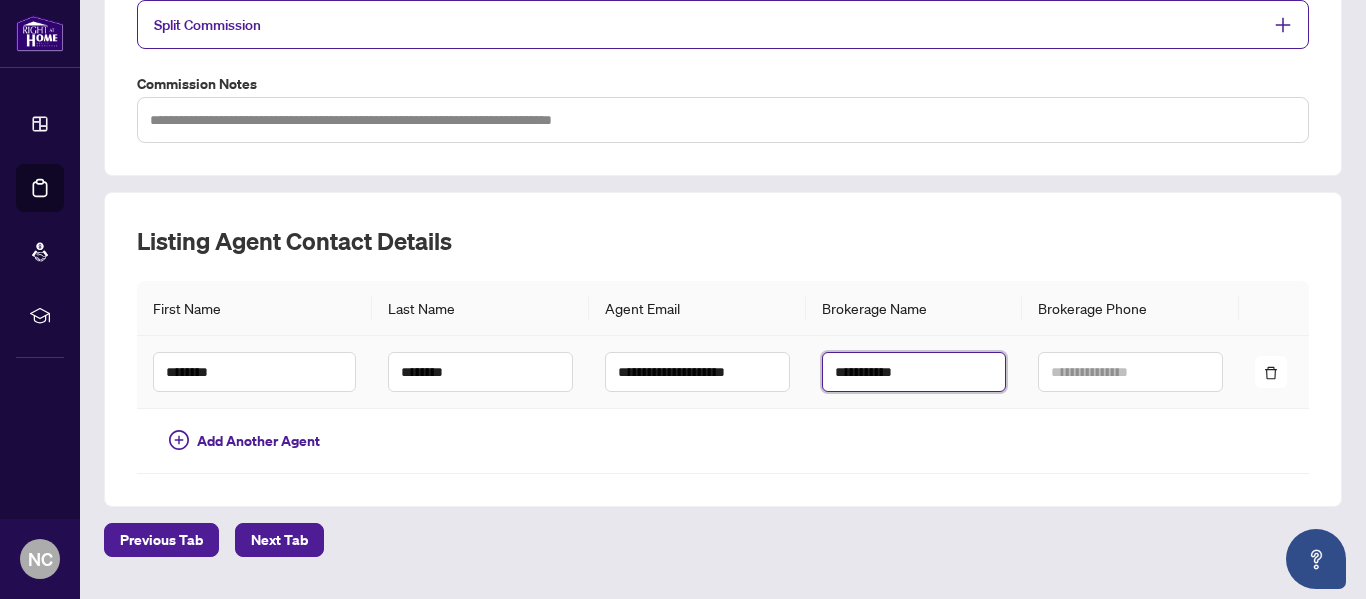 click on "**********" at bounding box center [914, 372] 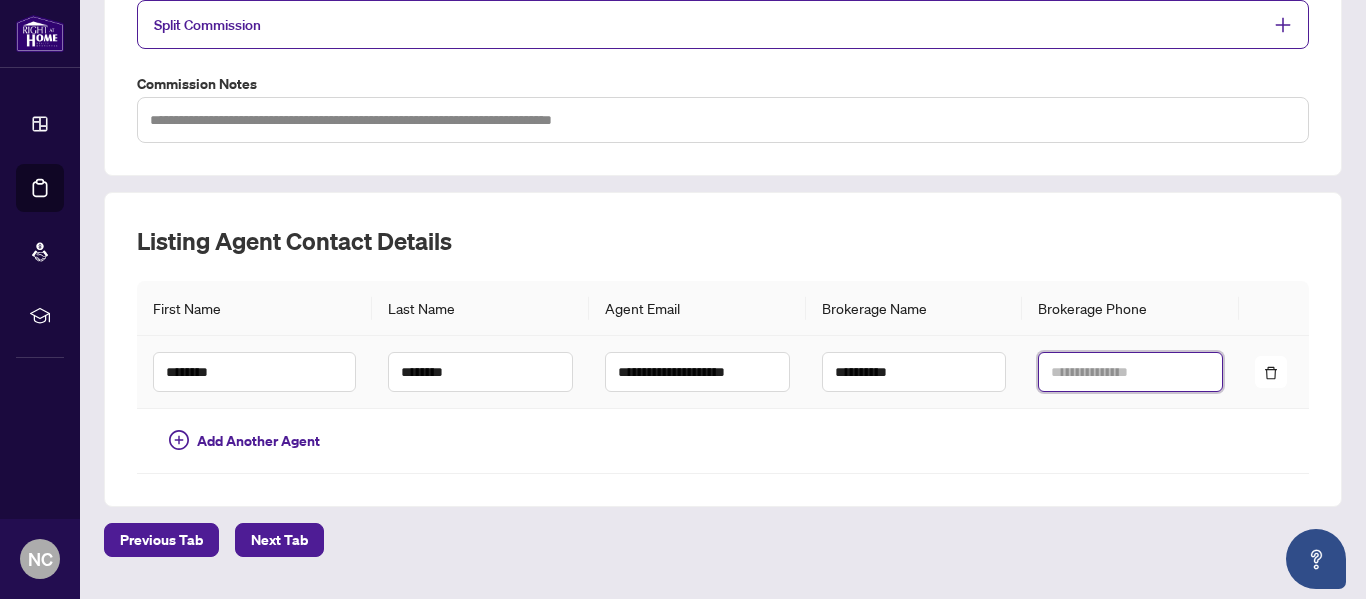 click at bounding box center (1130, 372) 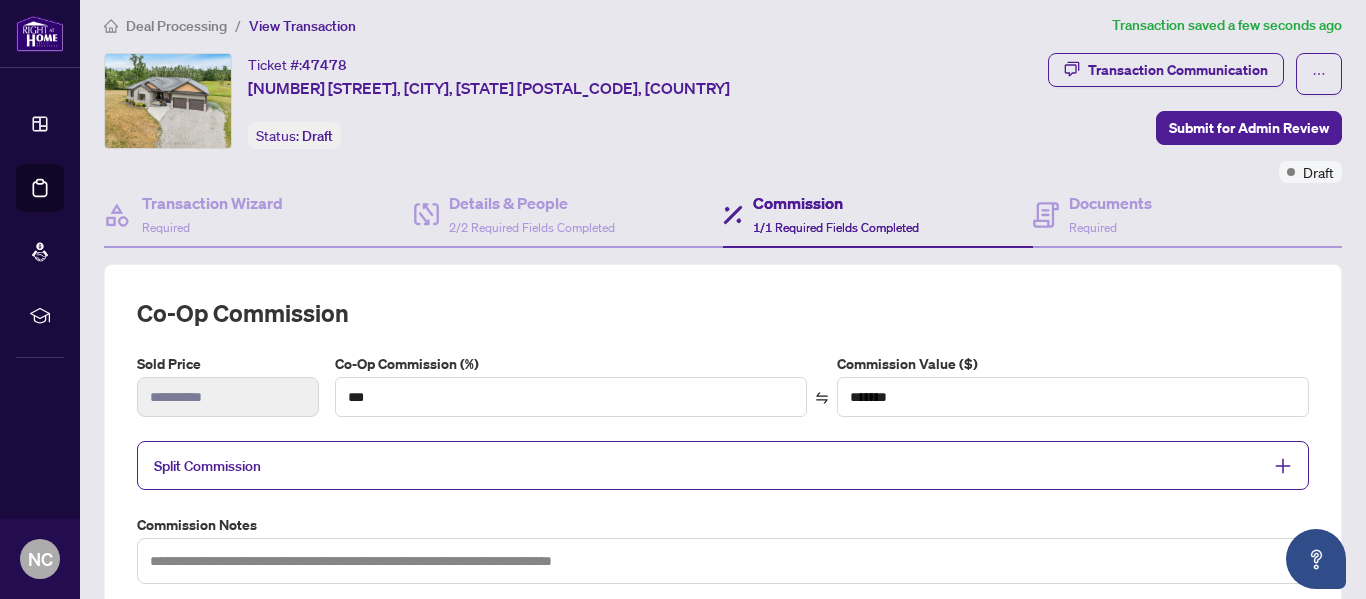 scroll, scrollTop: 0, scrollLeft: 0, axis: both 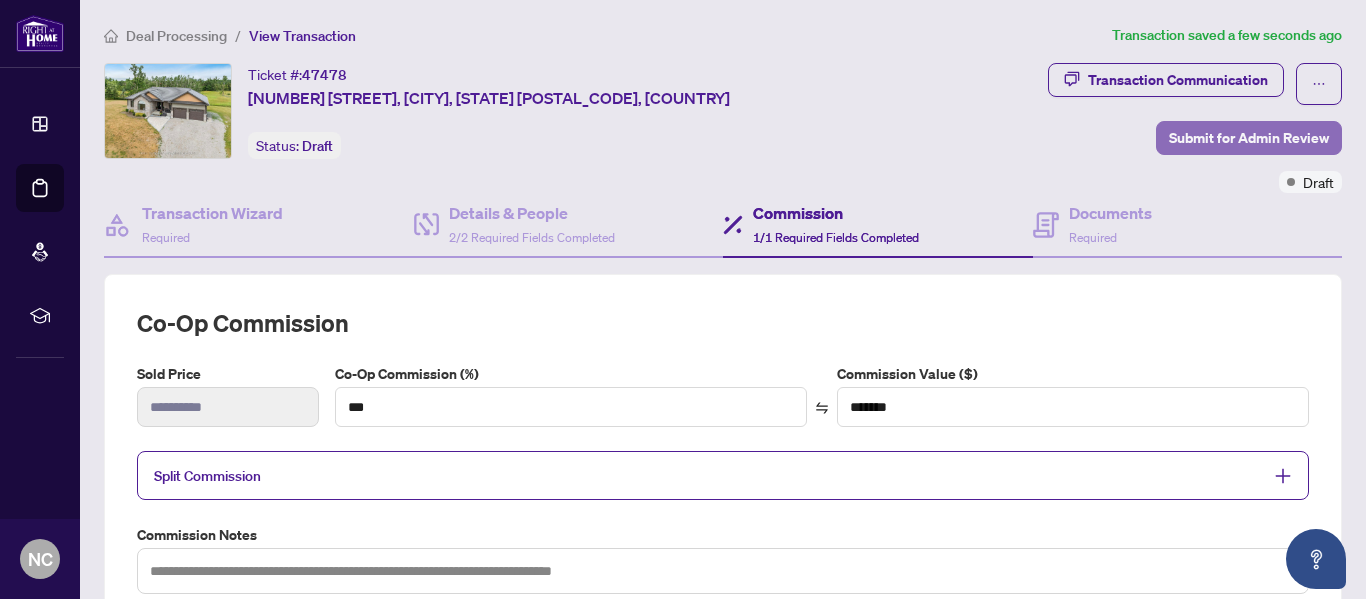 click on "Submit for Admin Review" at bounding box center [1249, 138] 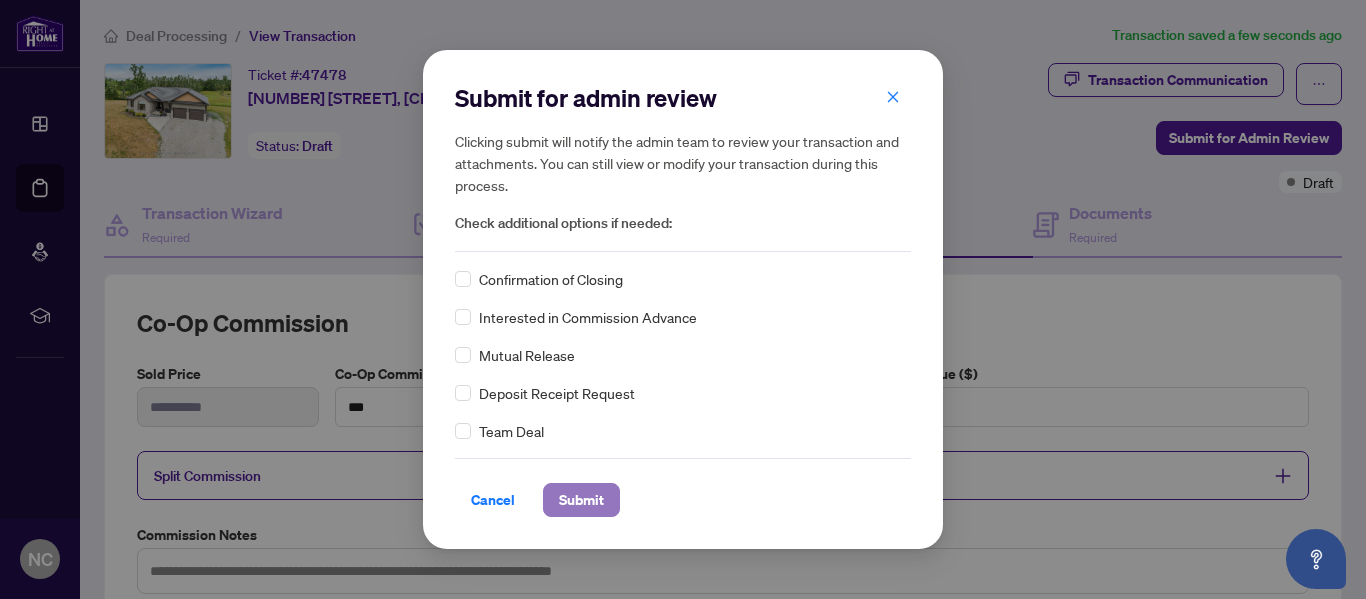 click on "Submit" at bounding box center (581, 500) 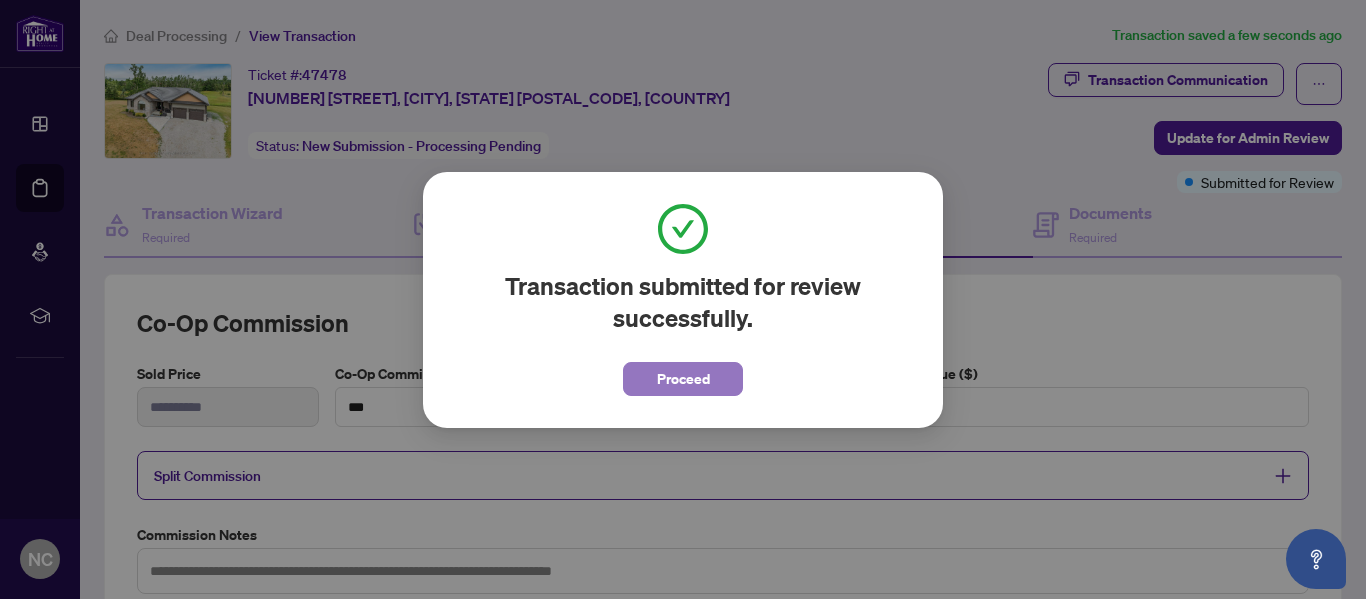 click on "Proceed" at bounding box center (683, 379) 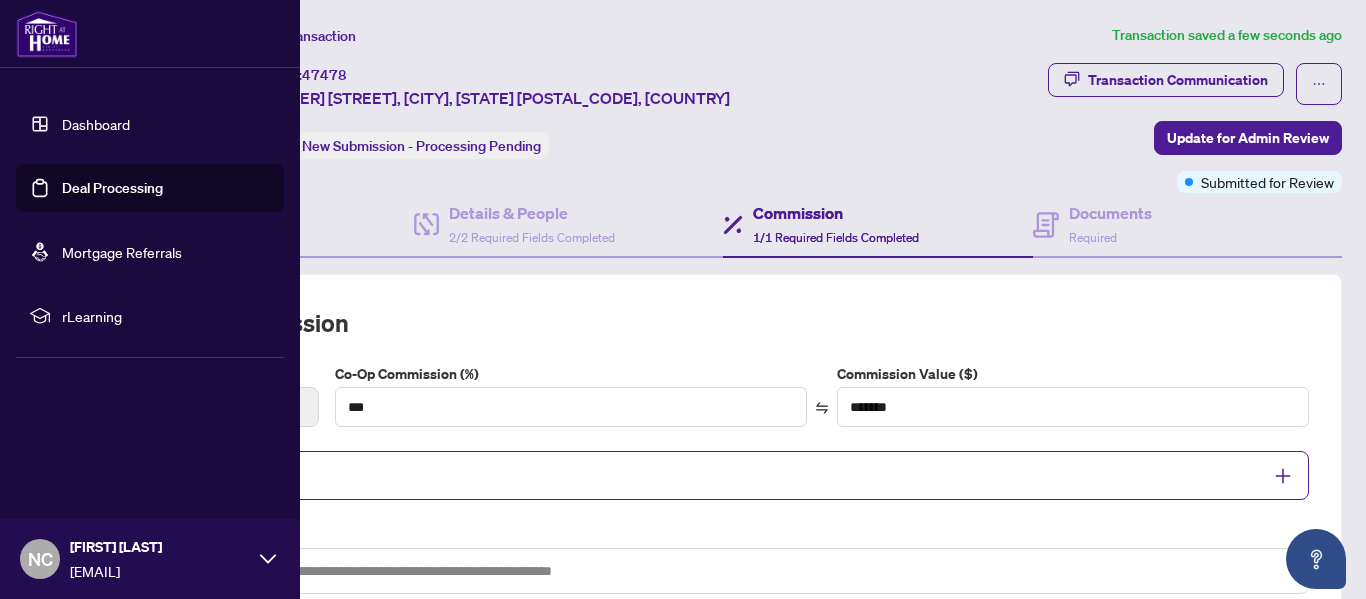 click on "Deal Processing" at bounding box center (112, 188) 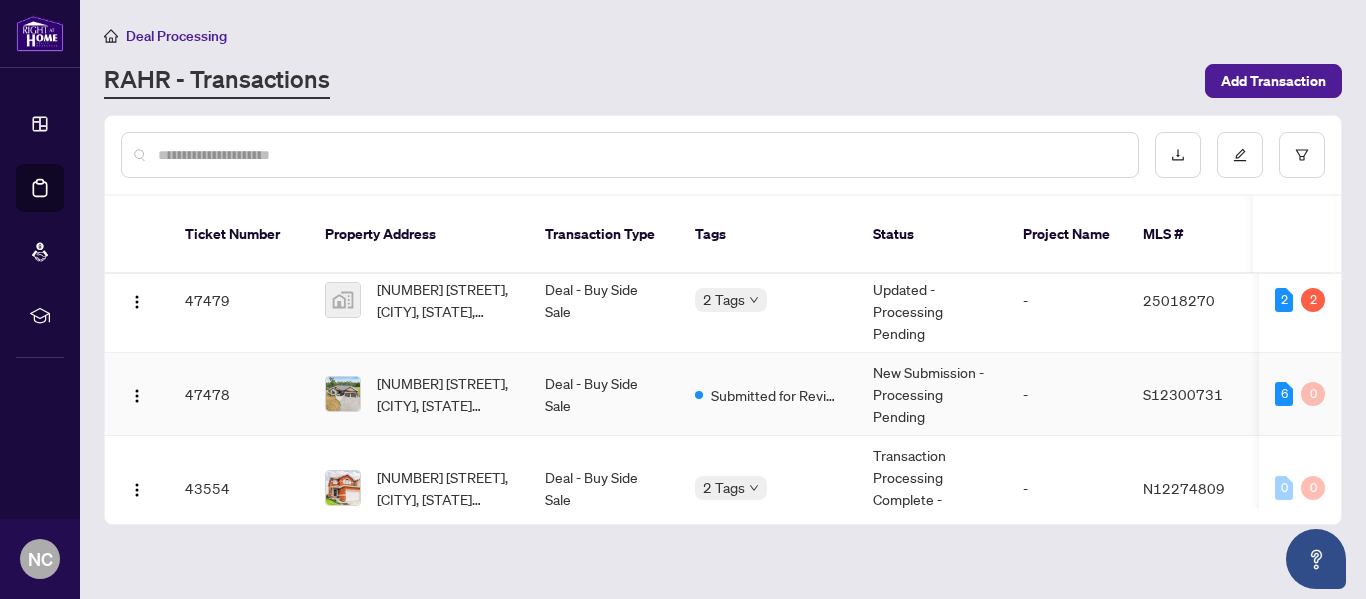 scroll, scrollTop: 0, scrollLeft: 0, axis: both 